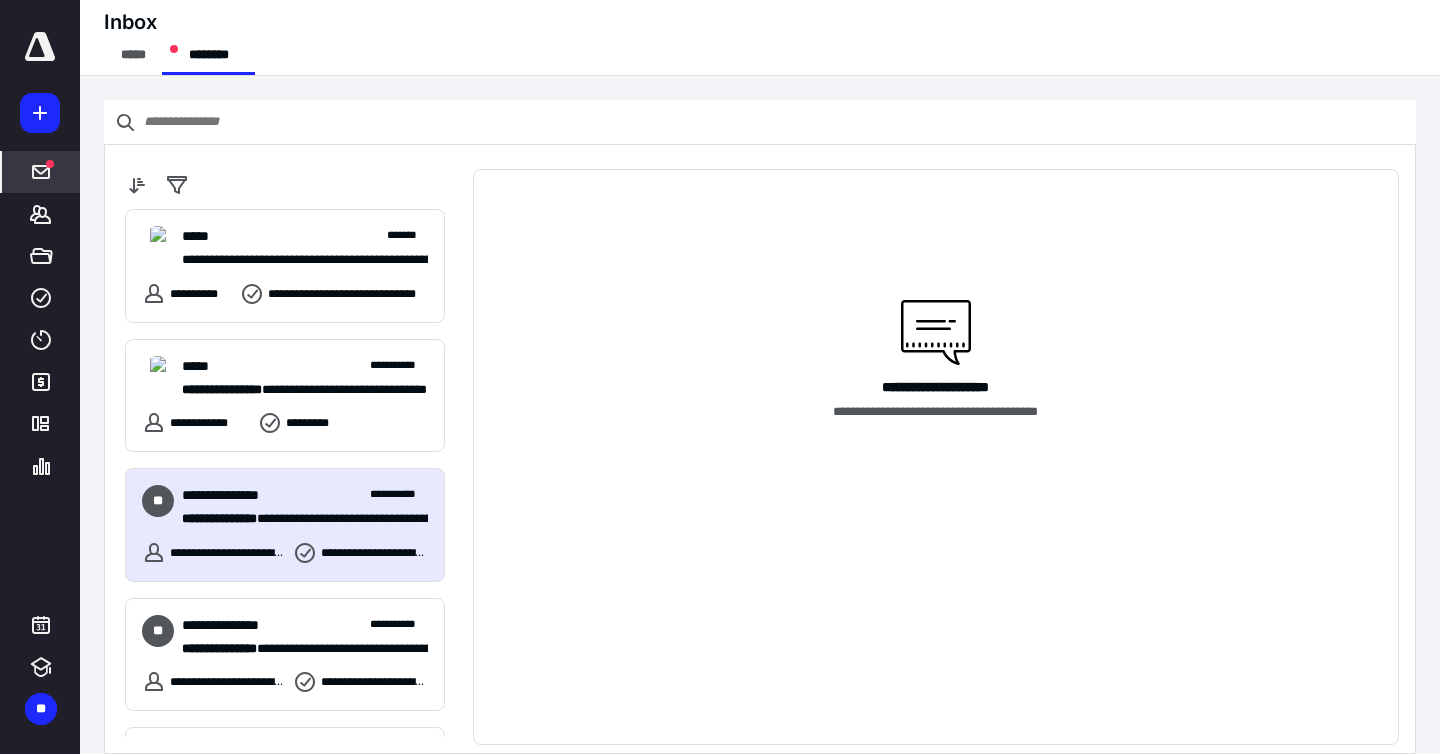 scroll, scrollTop: 0, scrollLeft: 0, axis: both 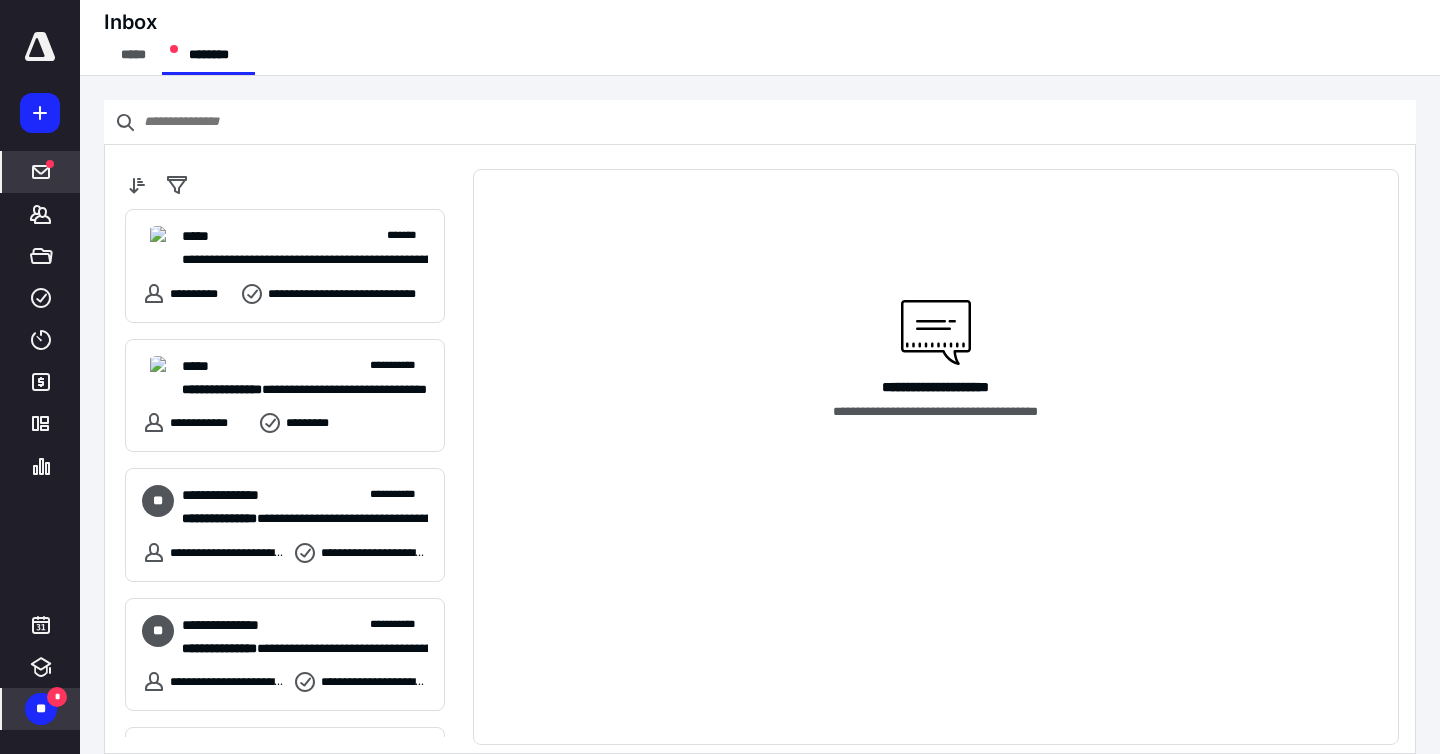 click on "**" at bounding box center [41, 709] 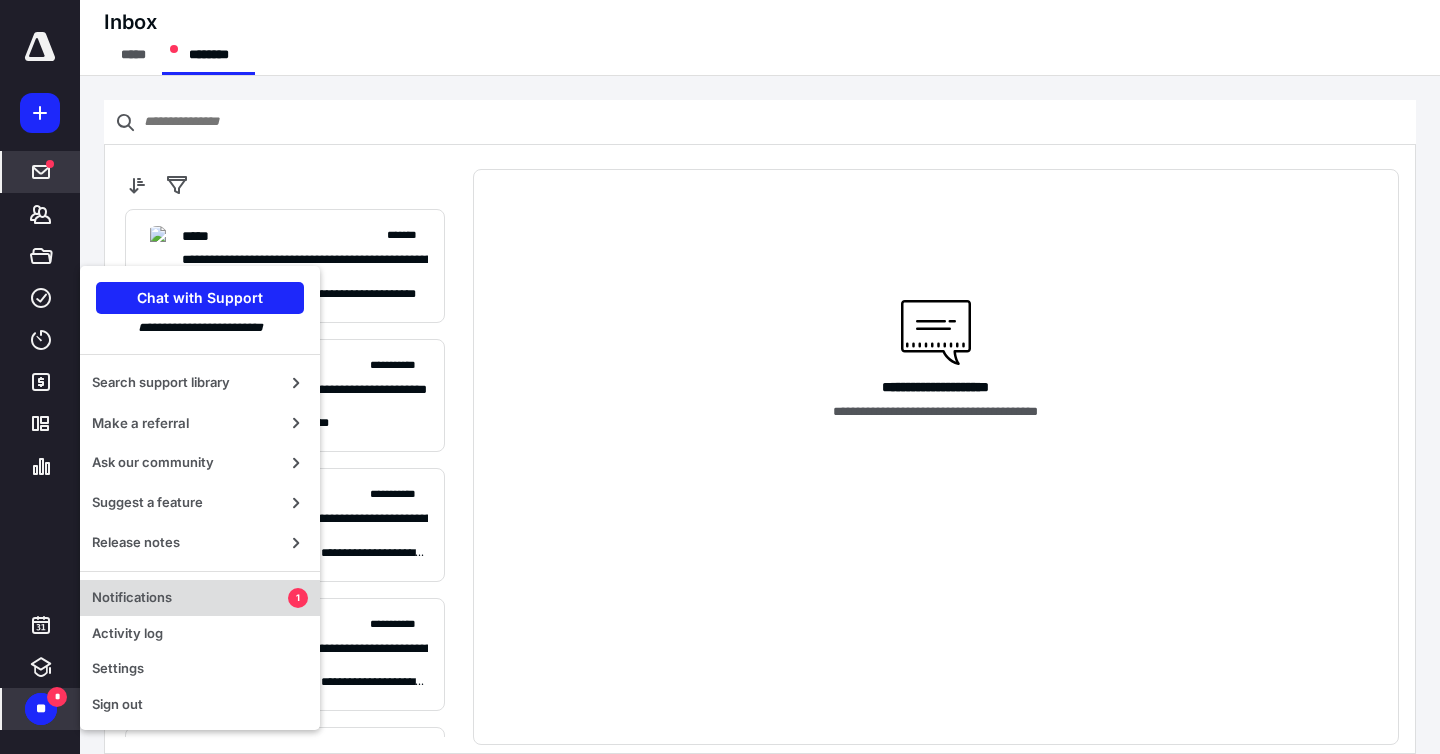 click on "Notifications 1" at bounding box center (200, 598) 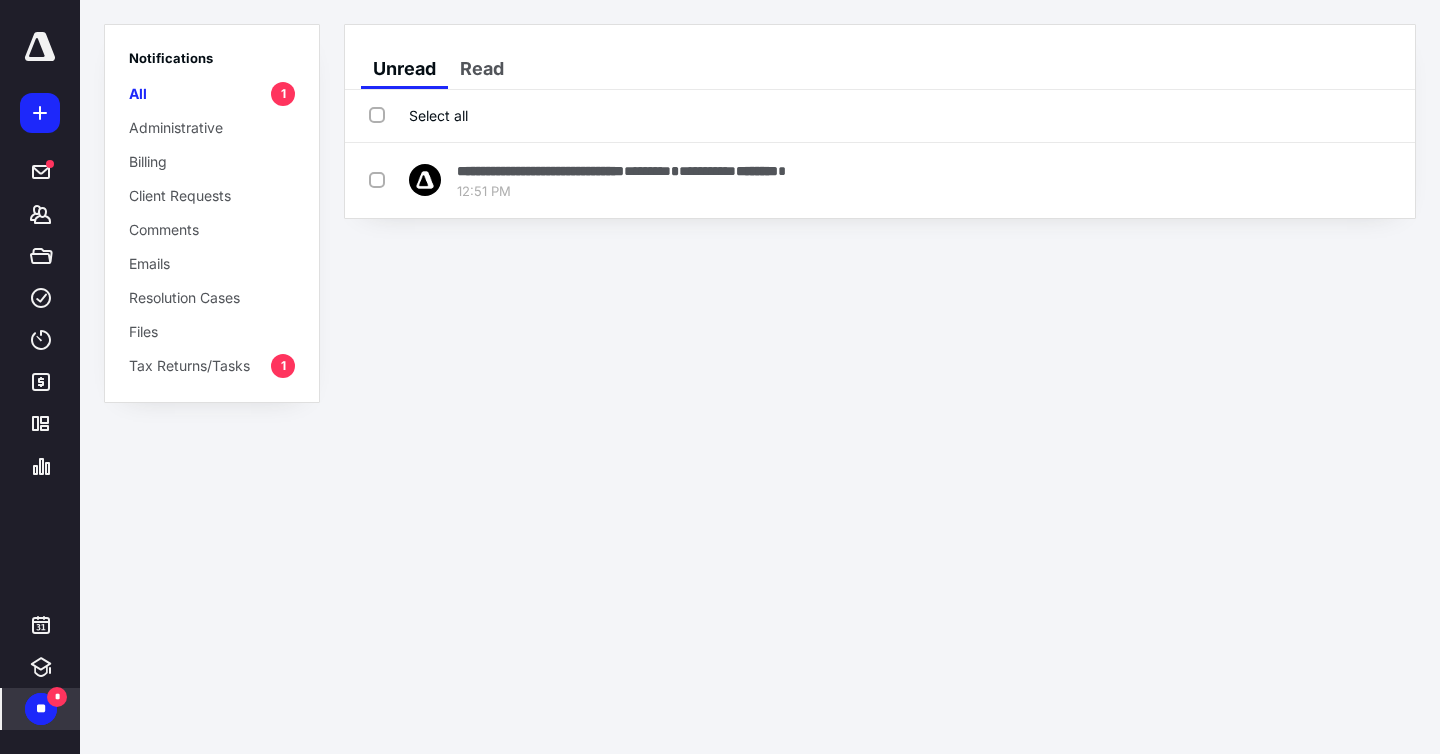 click on "Tax Returns/Tasks" at bounding box center (189, 365) 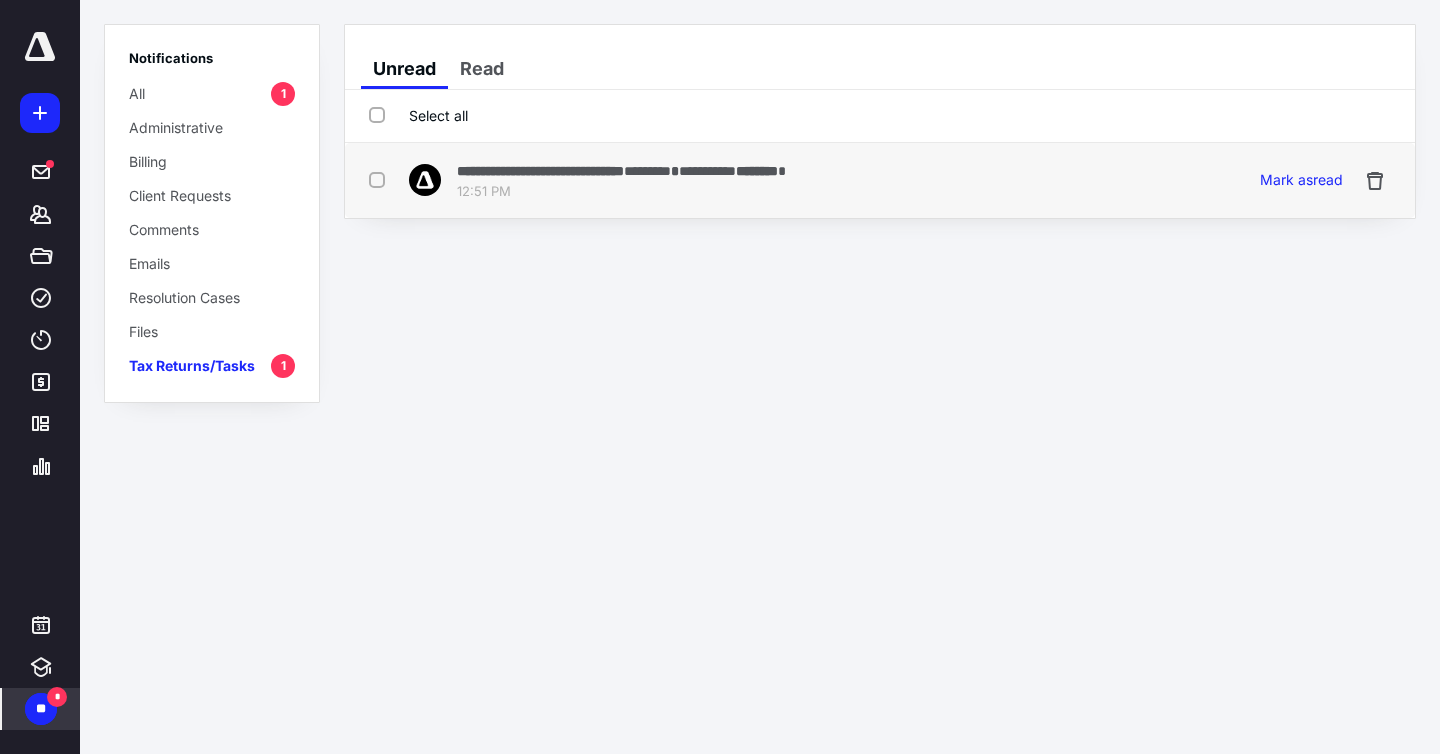 click on "**********" at bounding box center [621, 170] 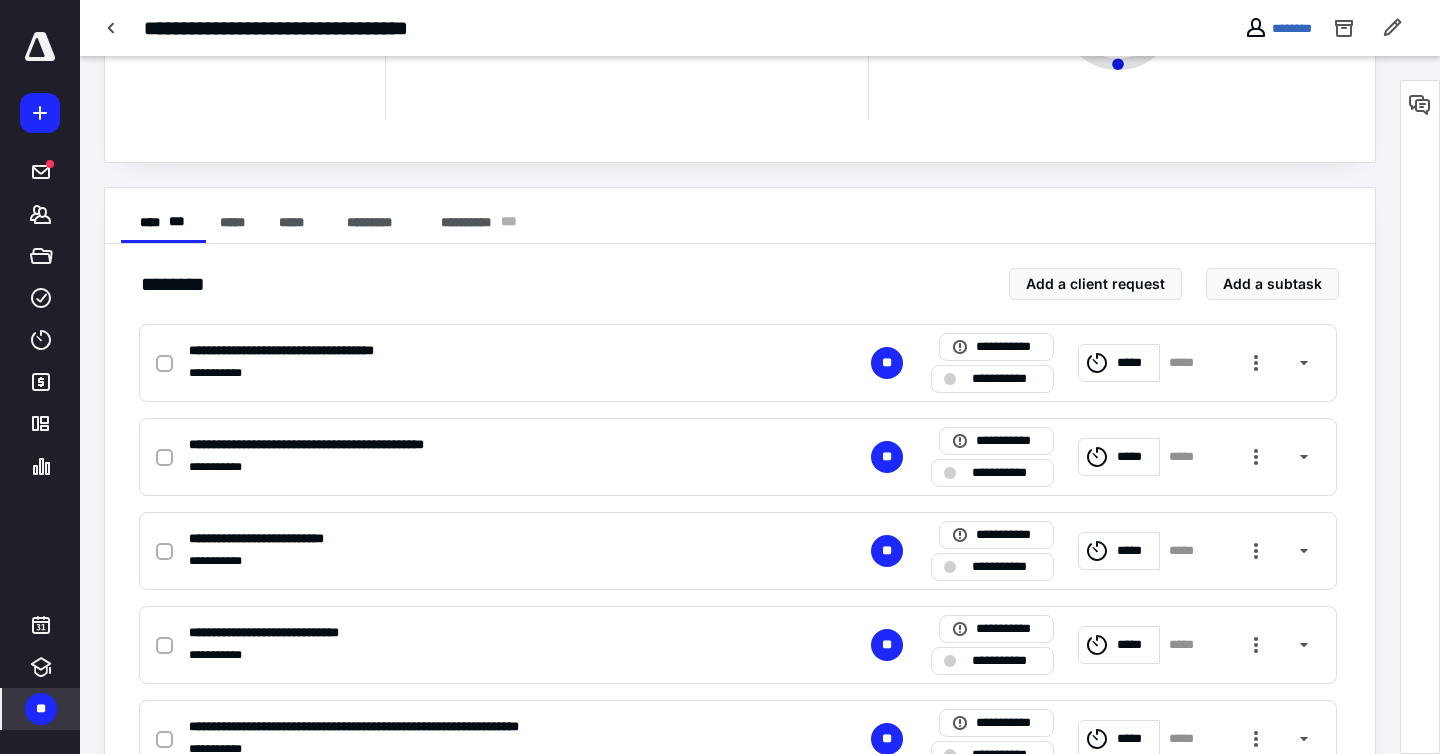 scroll, scrollTop: 515, scrollLeft: 0, axis: vertical 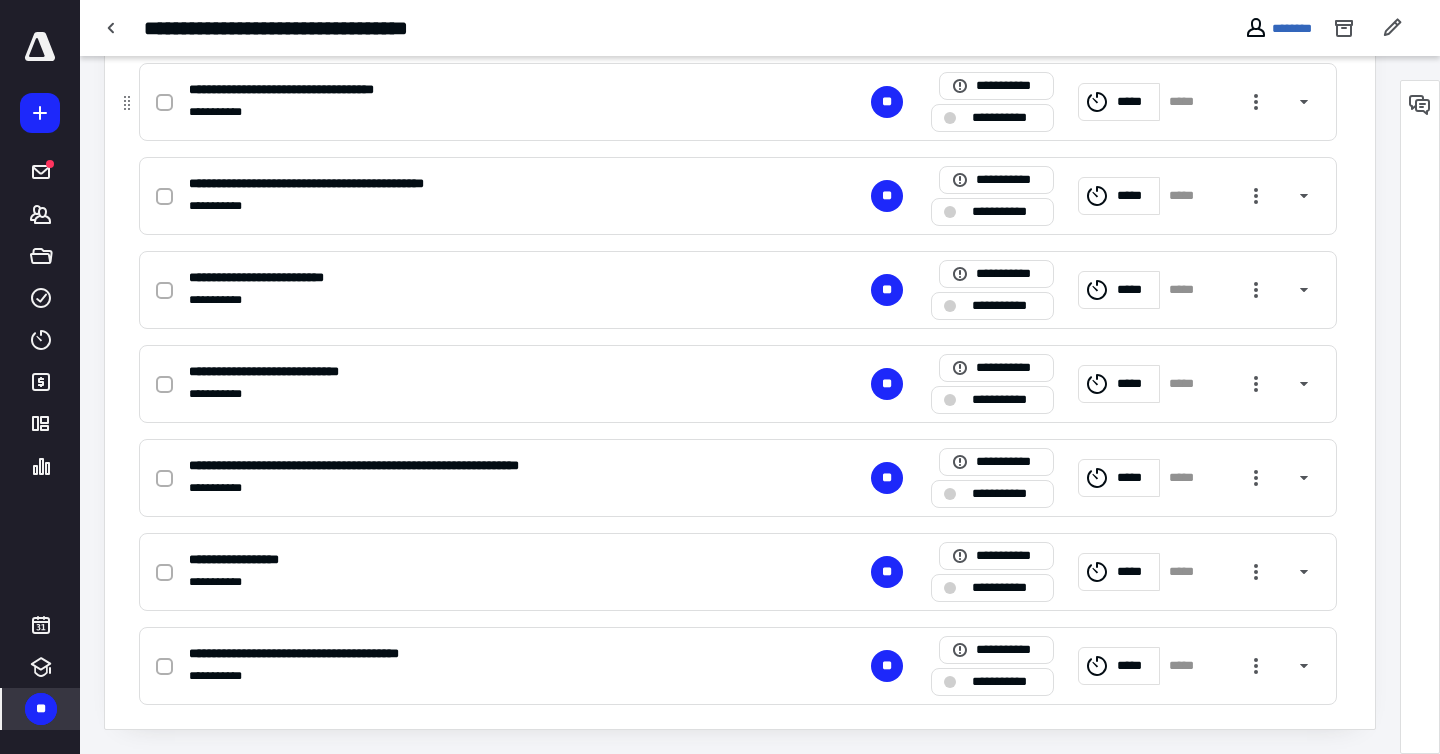 click at bounding box center [164, 103] 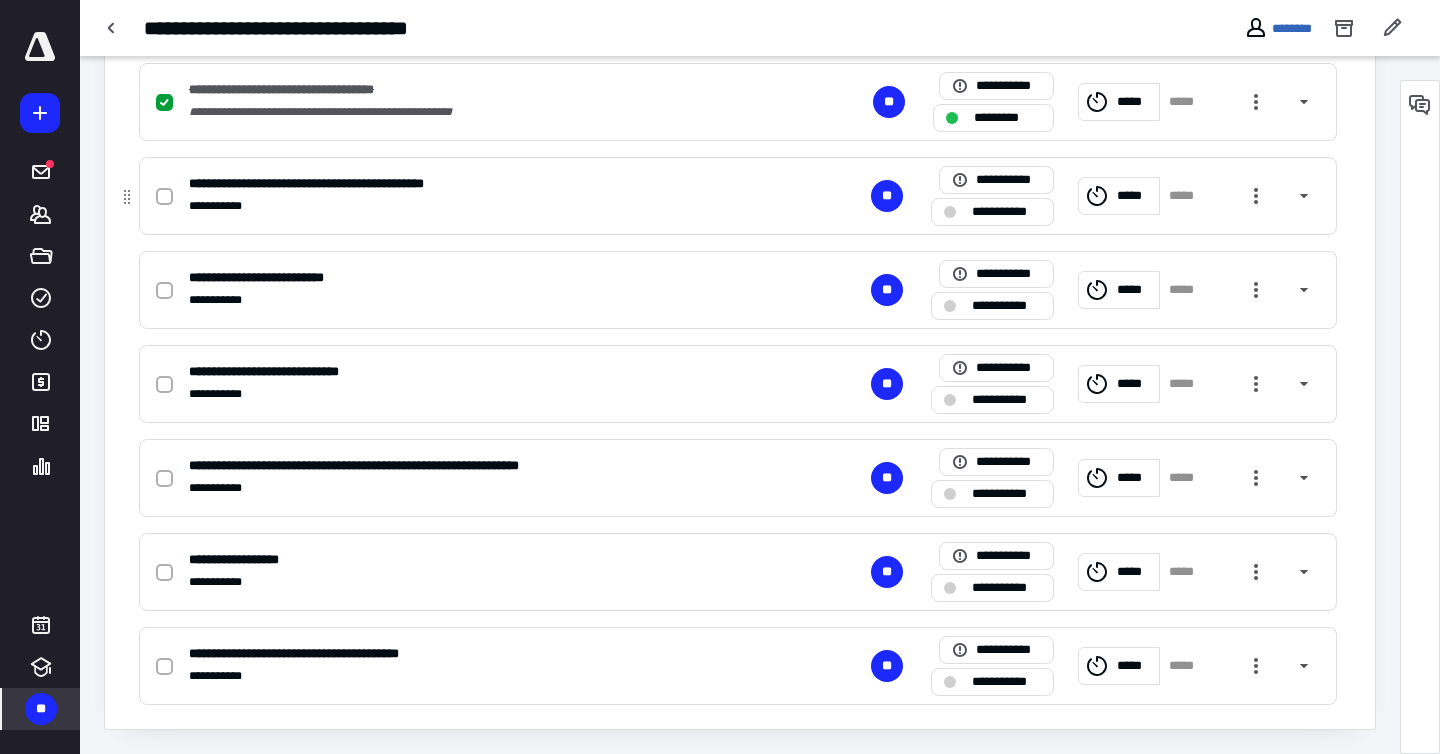 click at bounding box center [164, 197] 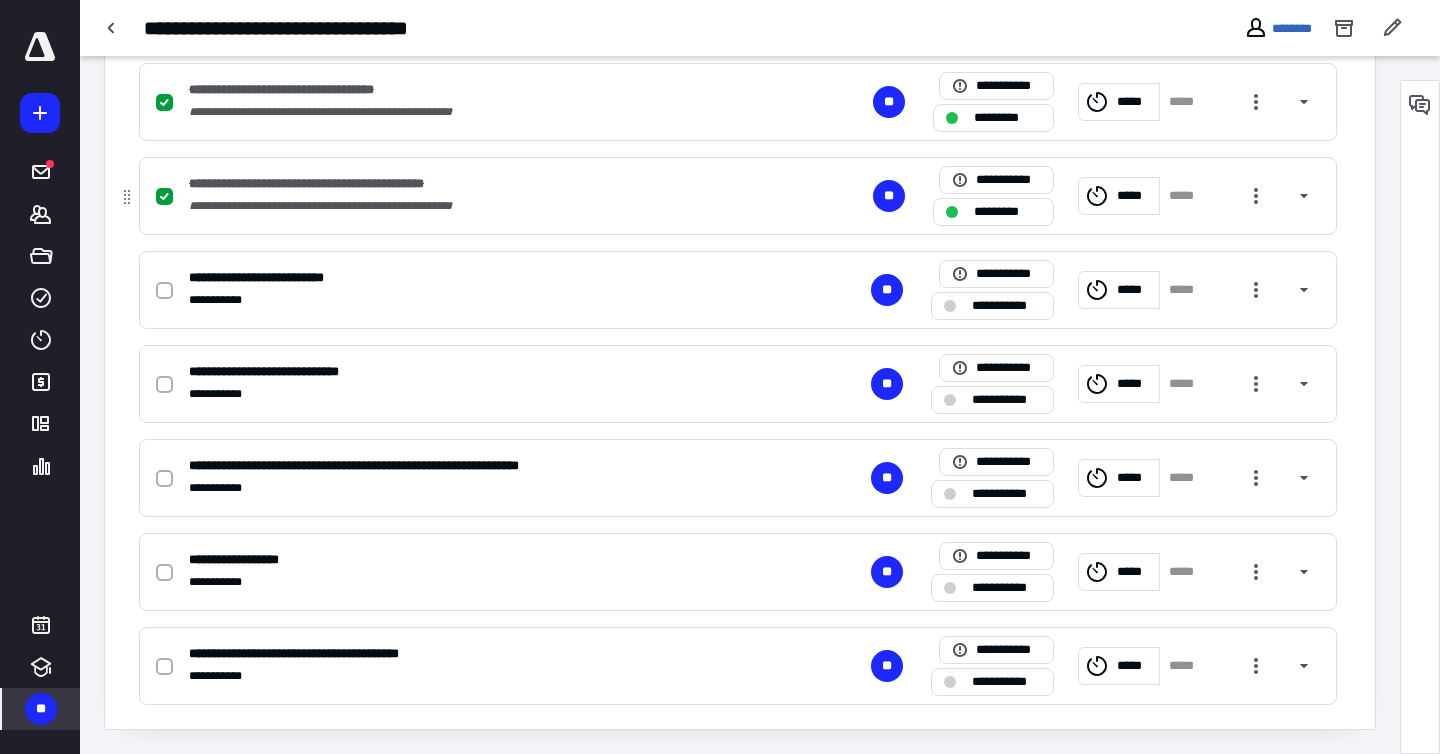 scroll, scrollTop: 0, scrollLeft: 0, axis: both 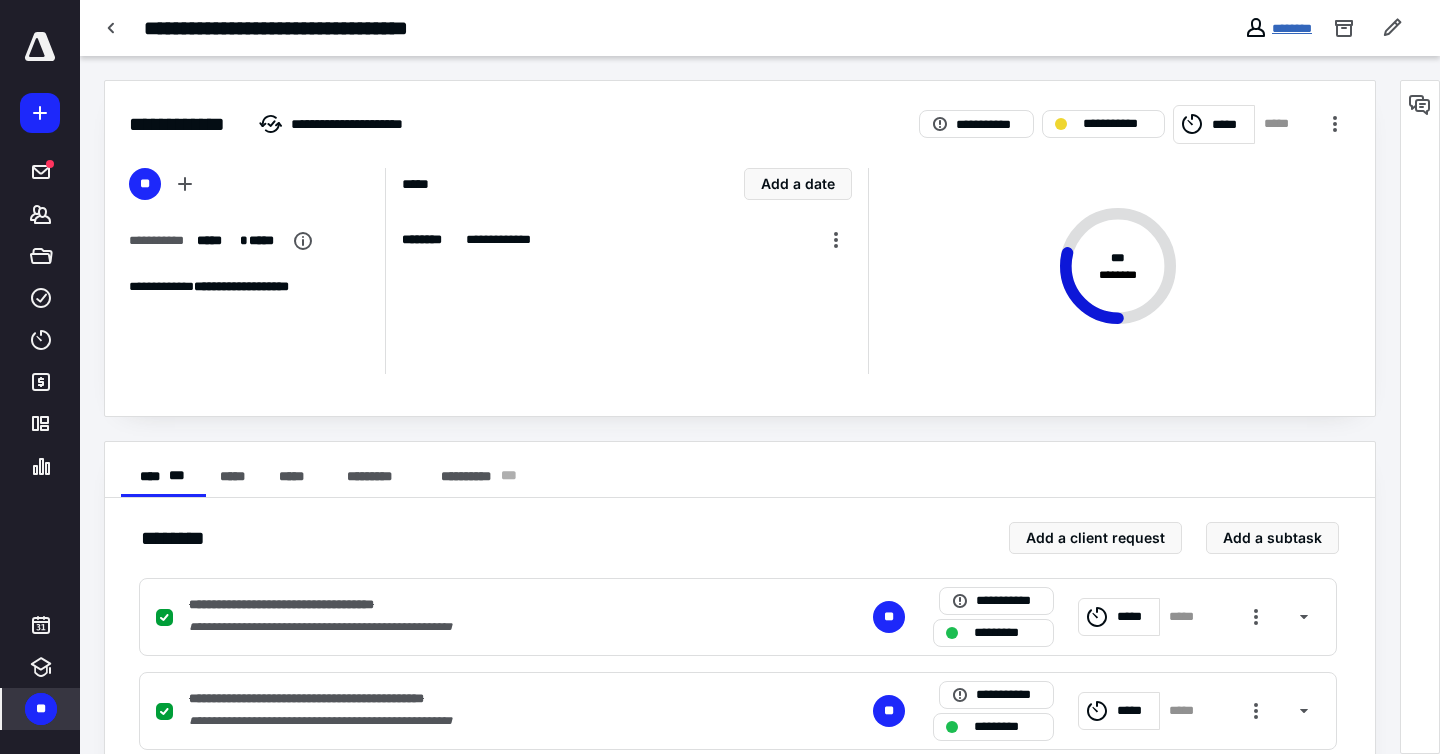 click on "********" at bounding box center (1292, 28) 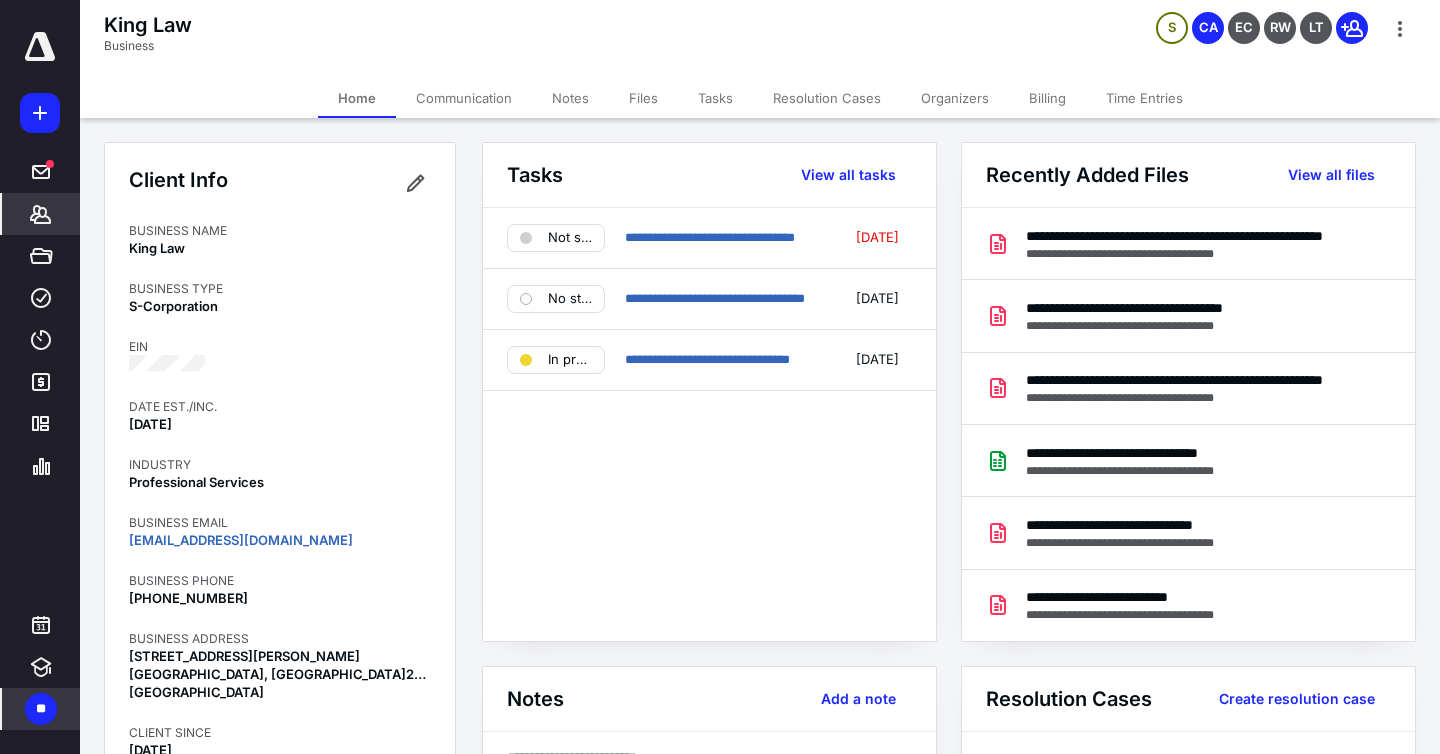 click on "Files" at bounding box center [643, 98] 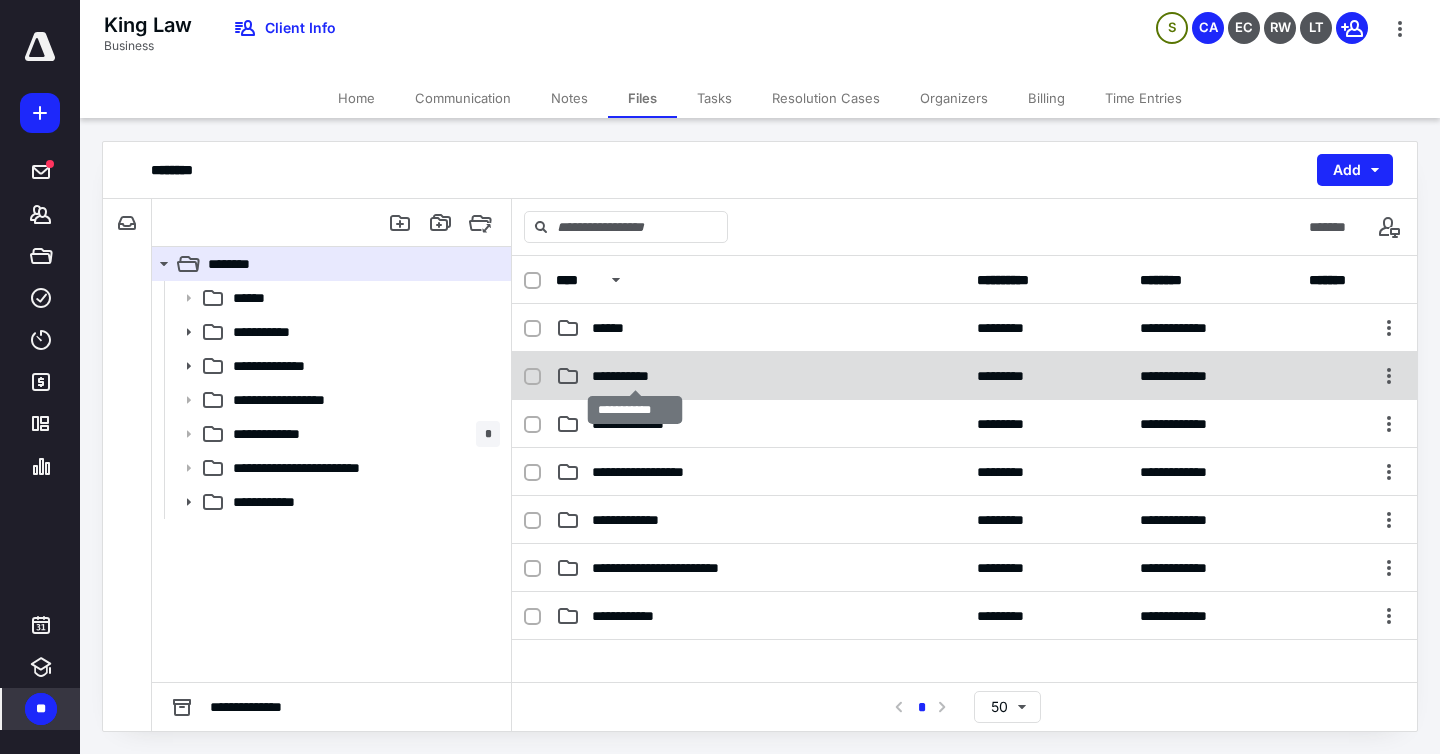 click on "**********" at bounding box center (635, 376) 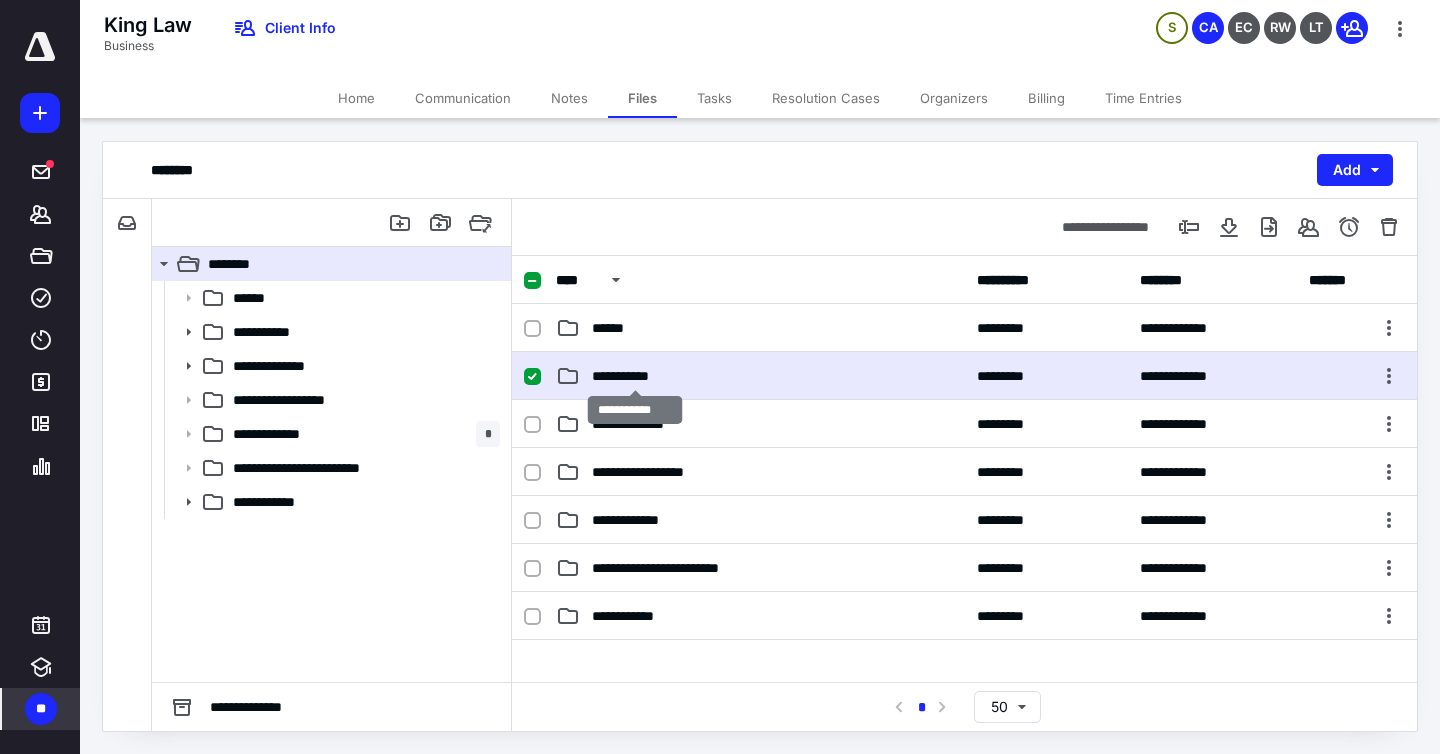 click on "**********" at bounding box center [635, 376] 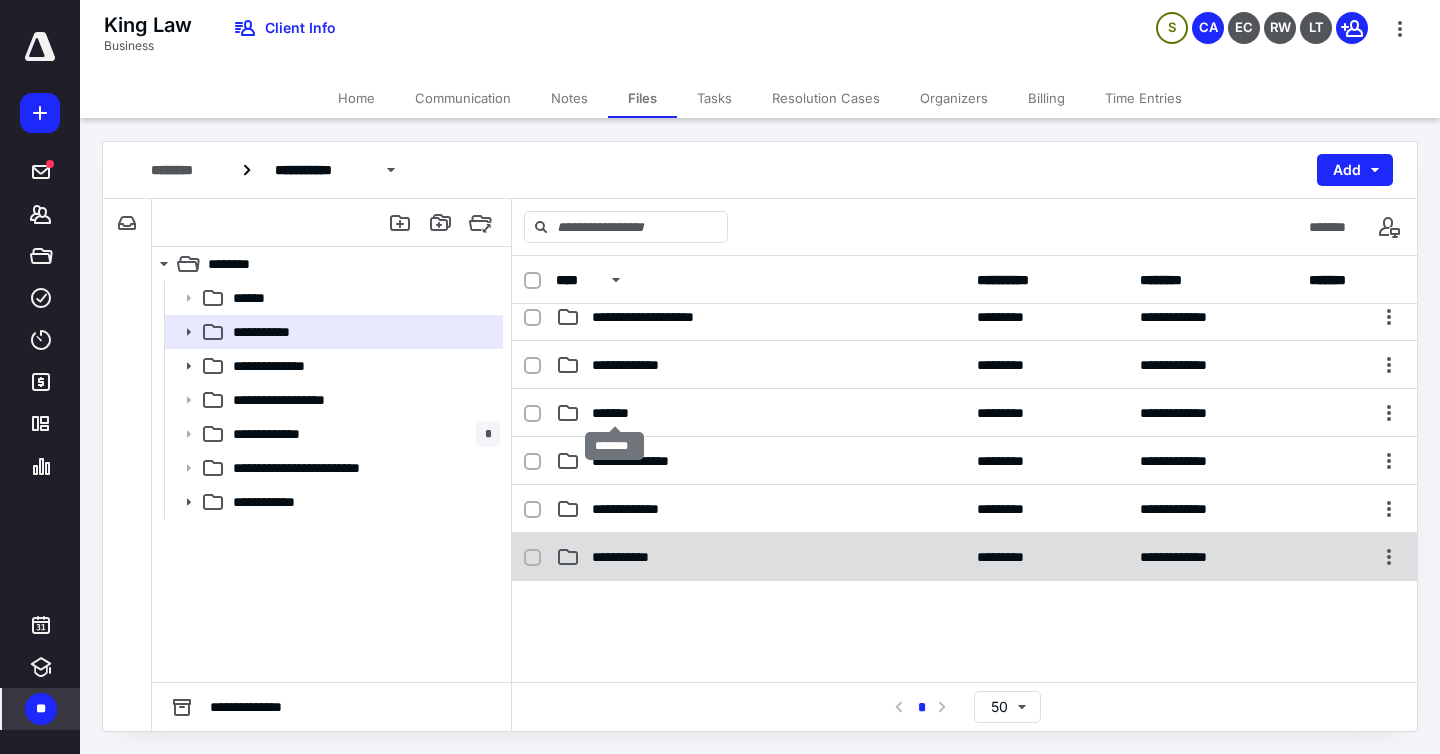 scroll, scrollTop: 156, scrollLeft: 0, axis: vertical 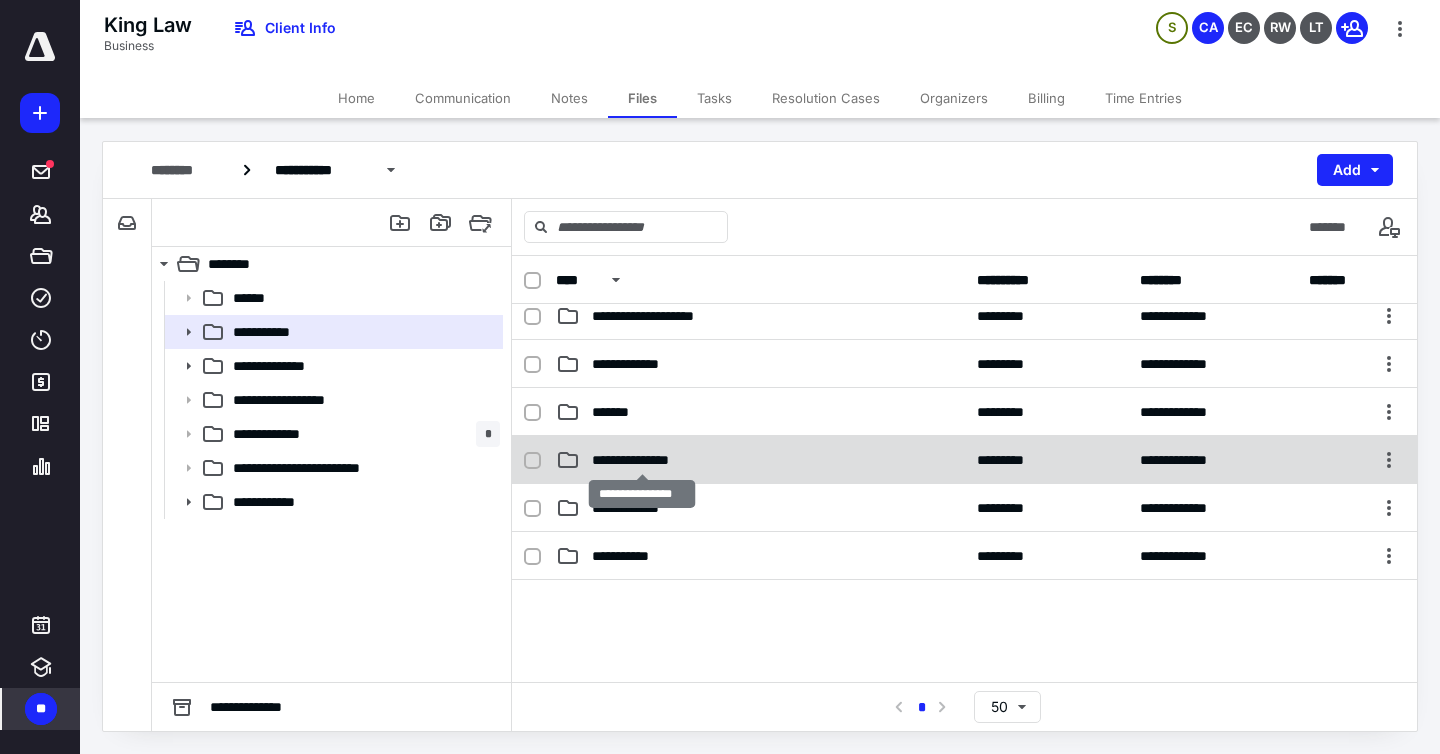 click on "**********" at bounding box center [642, 460] 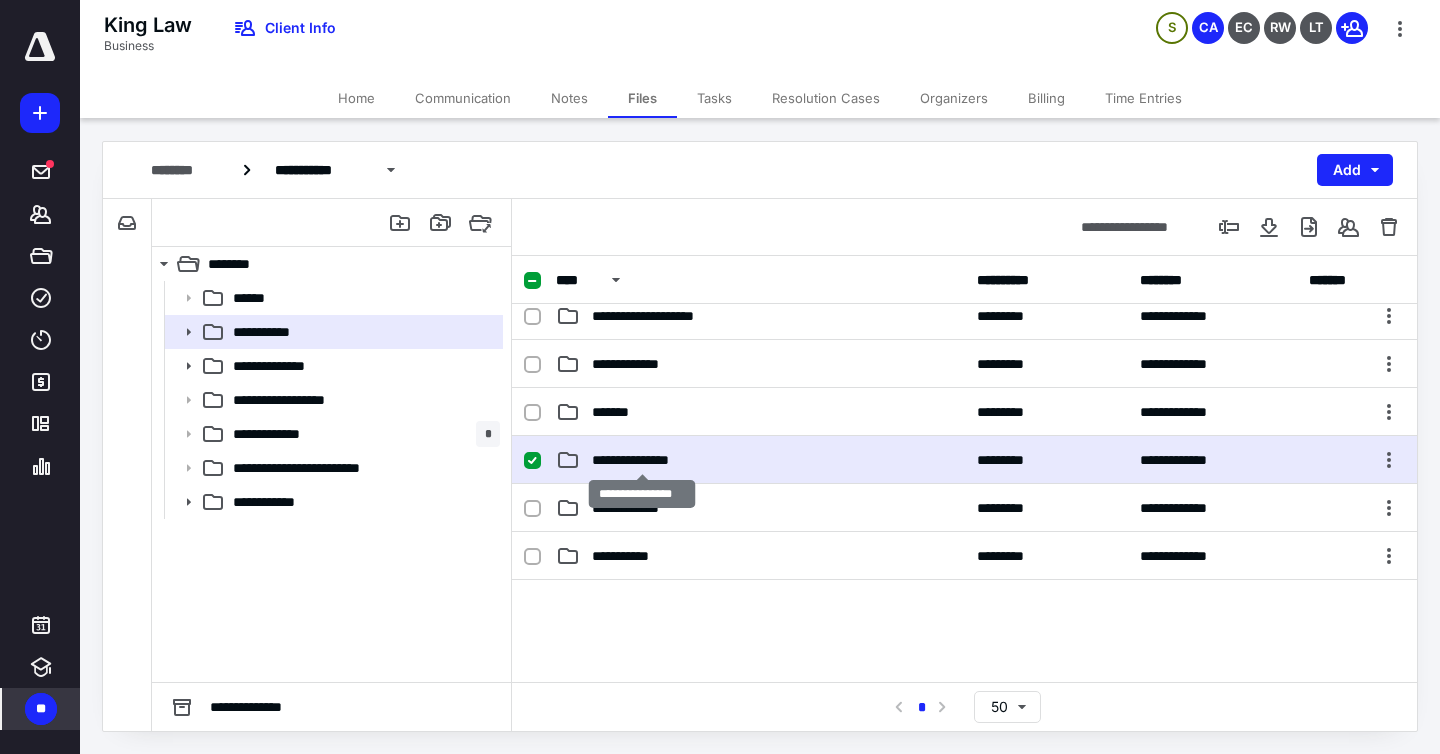 click on "**********" at bounding box center [642, 460] 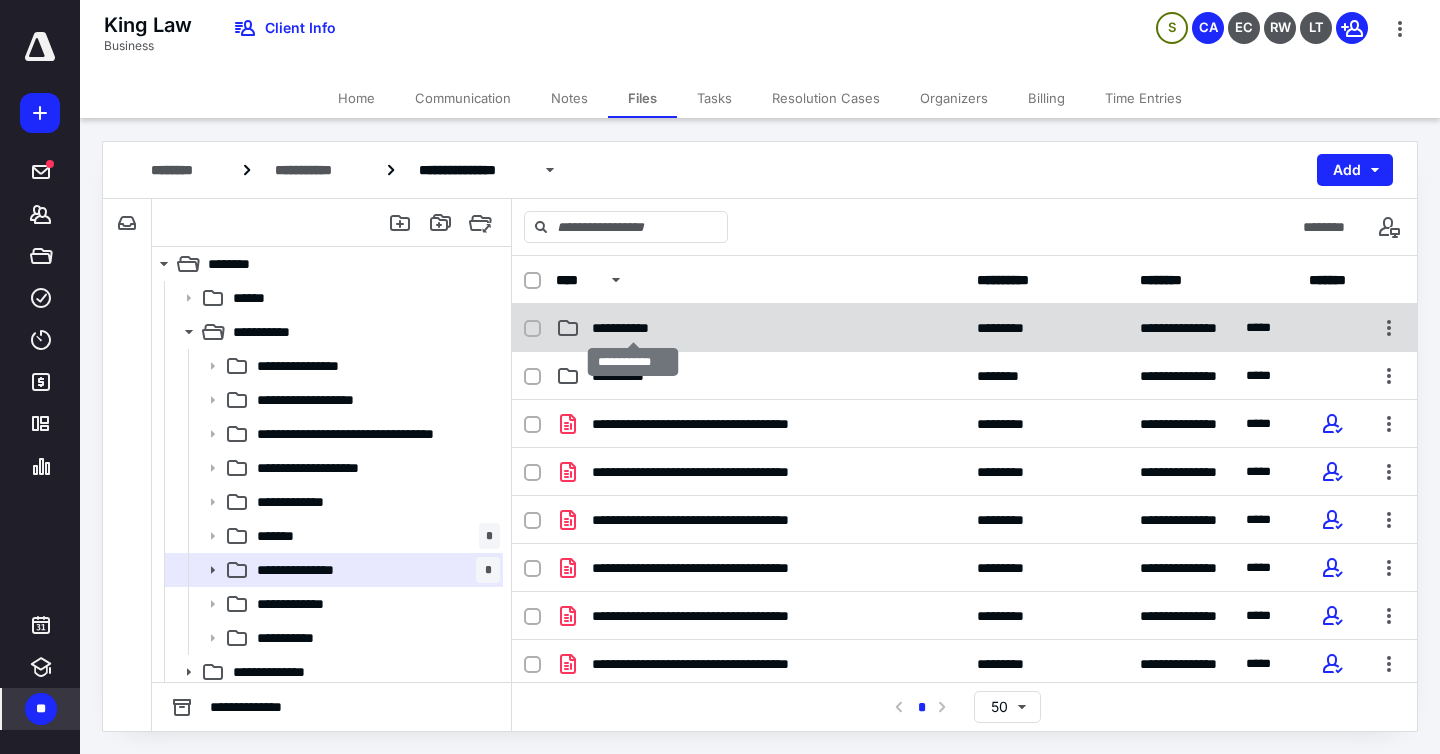 click on "**********" at bounding box center (632, 328) 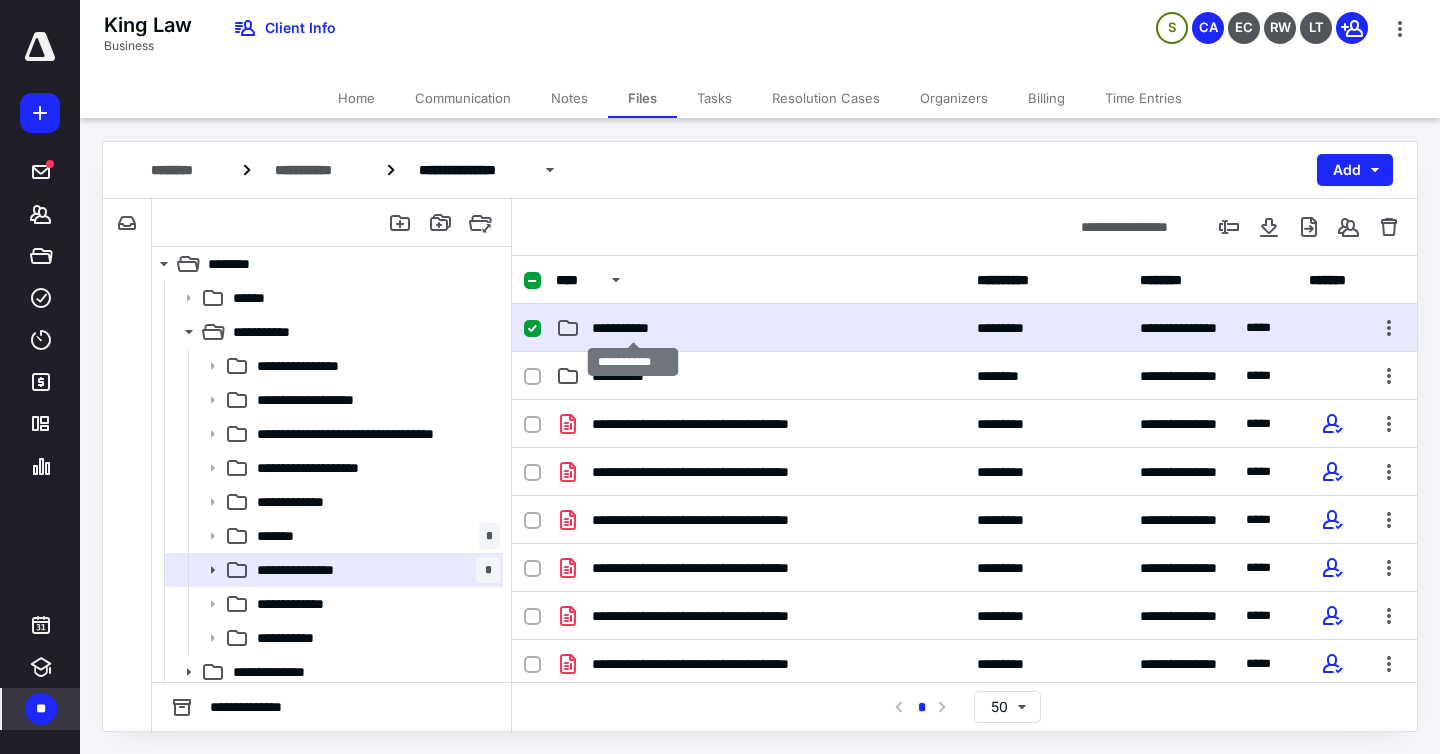 click on "**********" at bounding box center (632, 328) 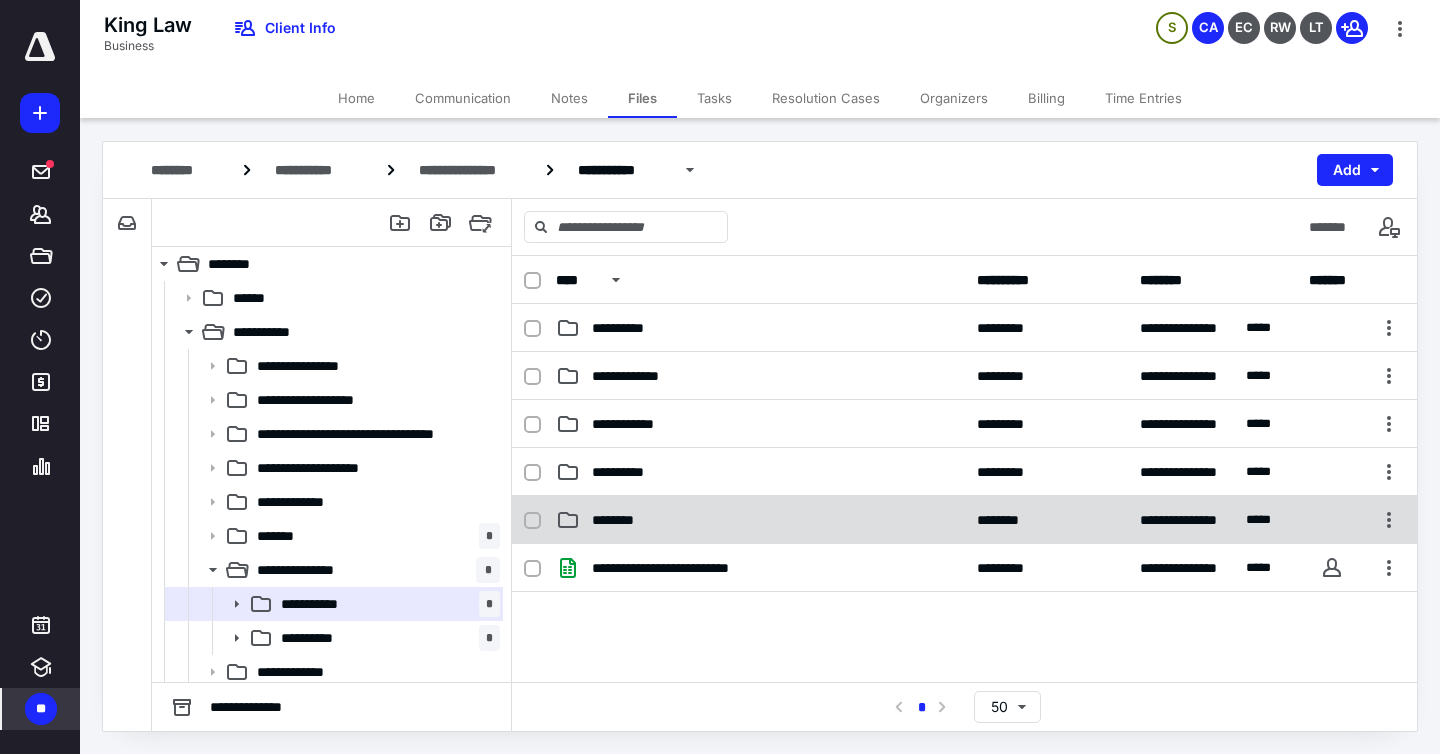 click on "********" at bounding box center [625, 520] 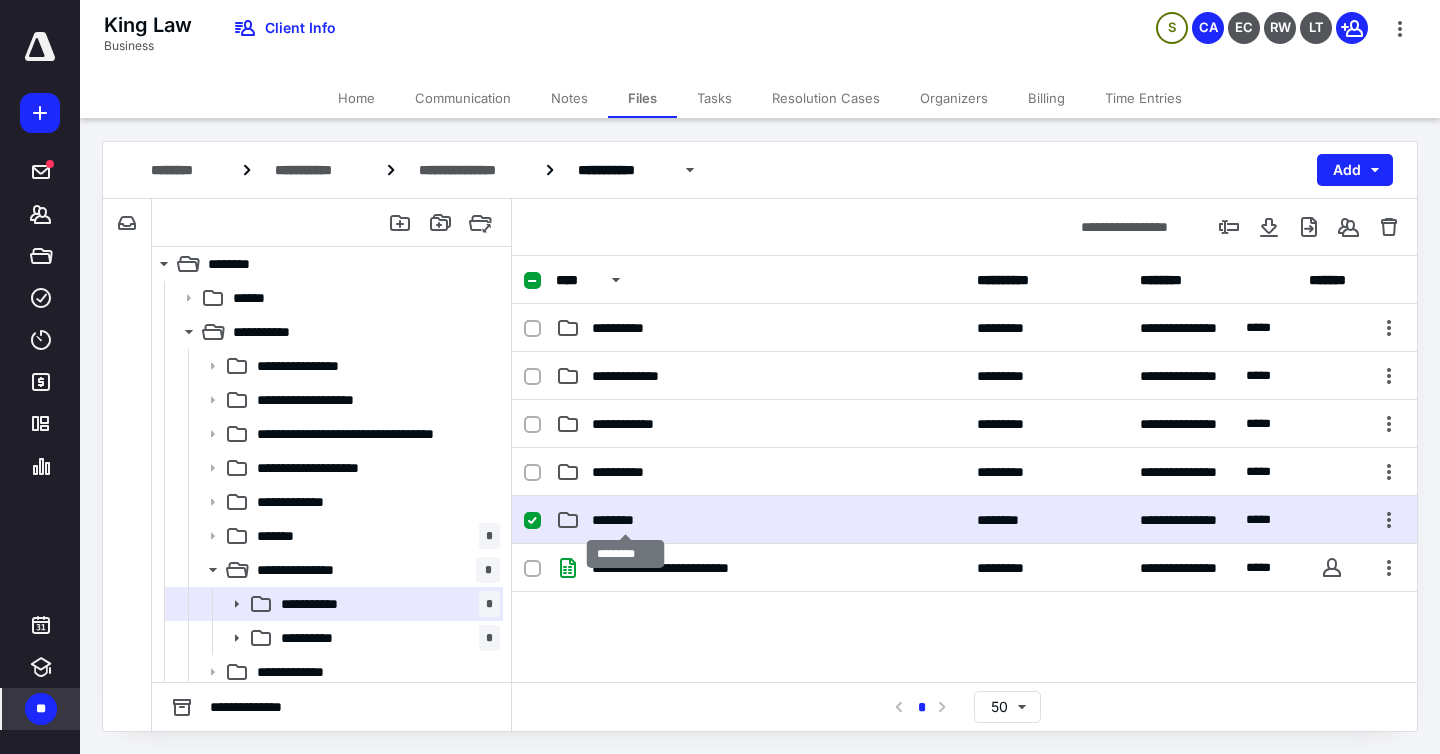 click on "********" at bounding box center [625, 520] 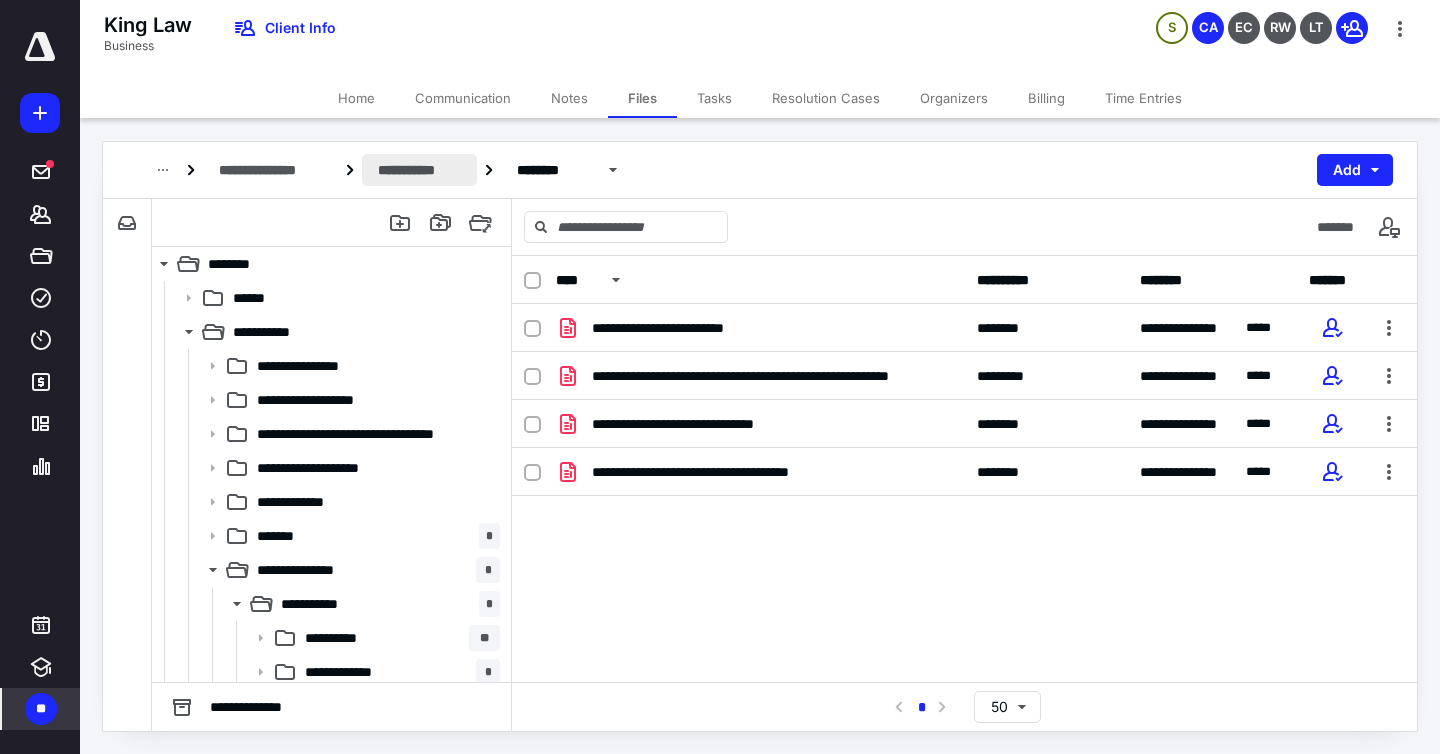 click on "**********" at bounding box center (419, 170) 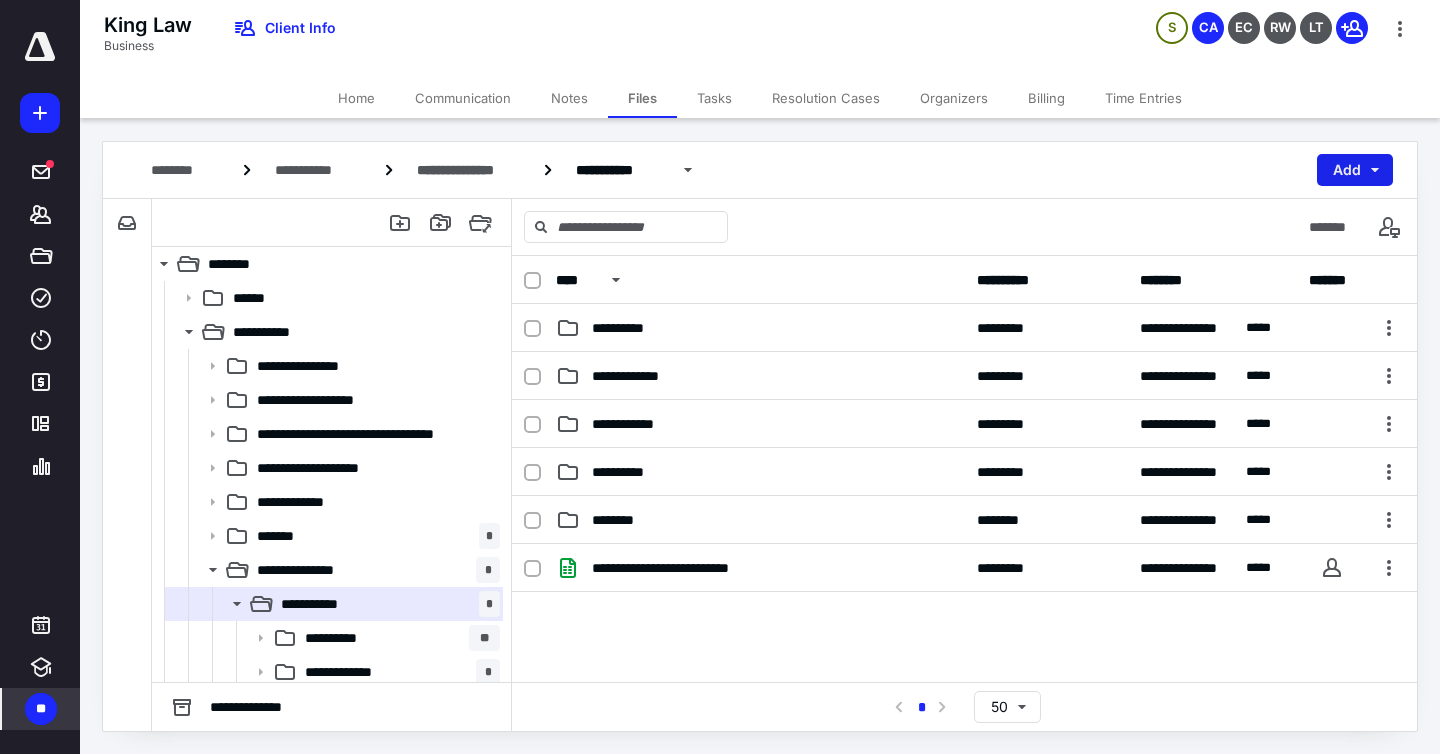 click on "Add" at bounding box center [1355, 170] 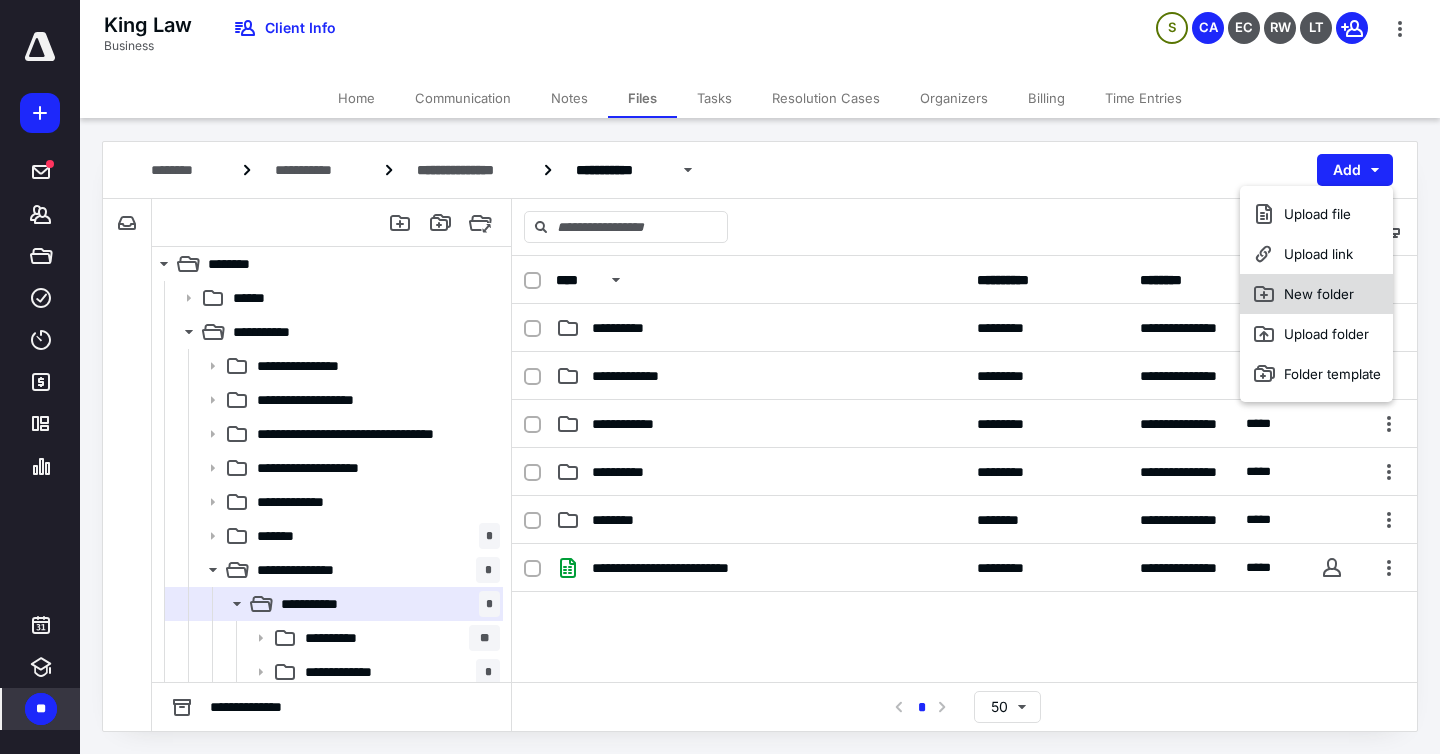 click on "New folder" at bounding box center (1316, 294) 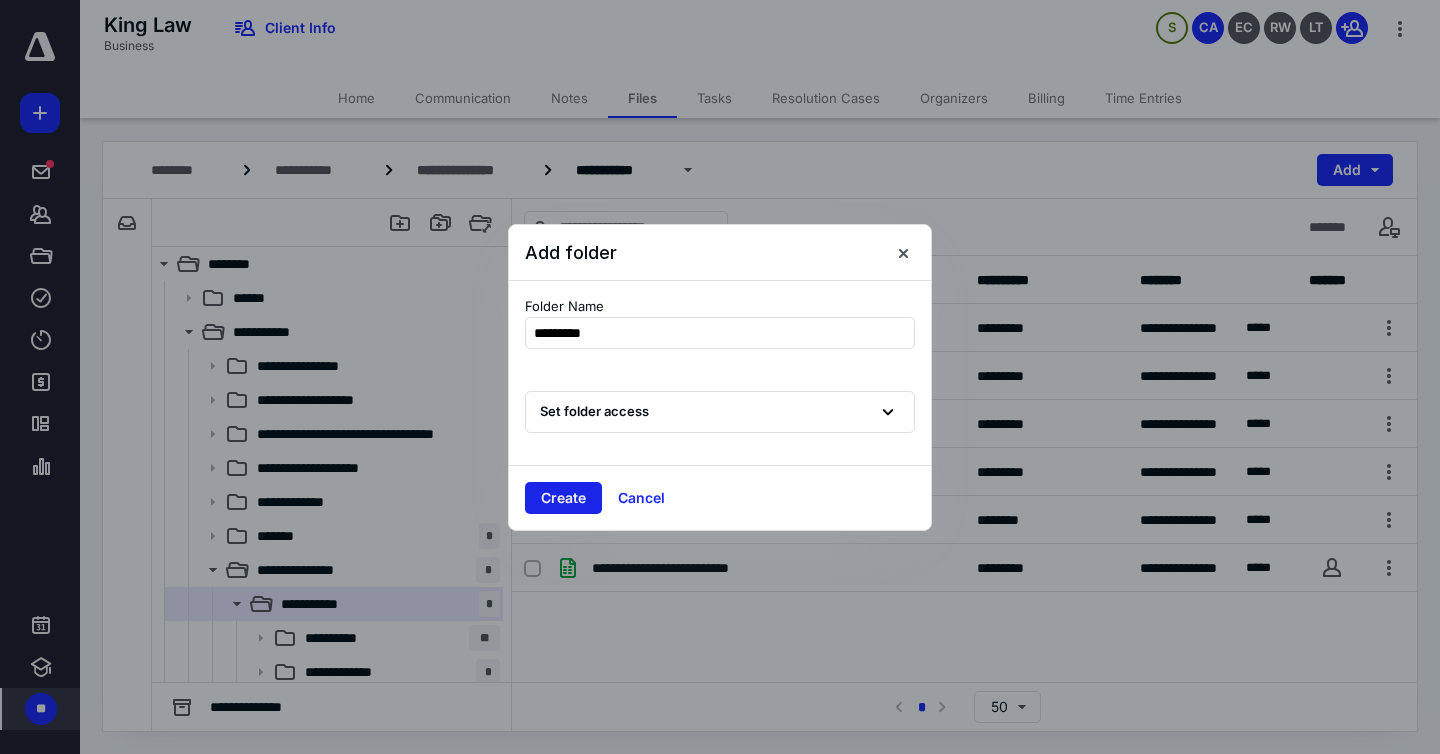 type on "*********" 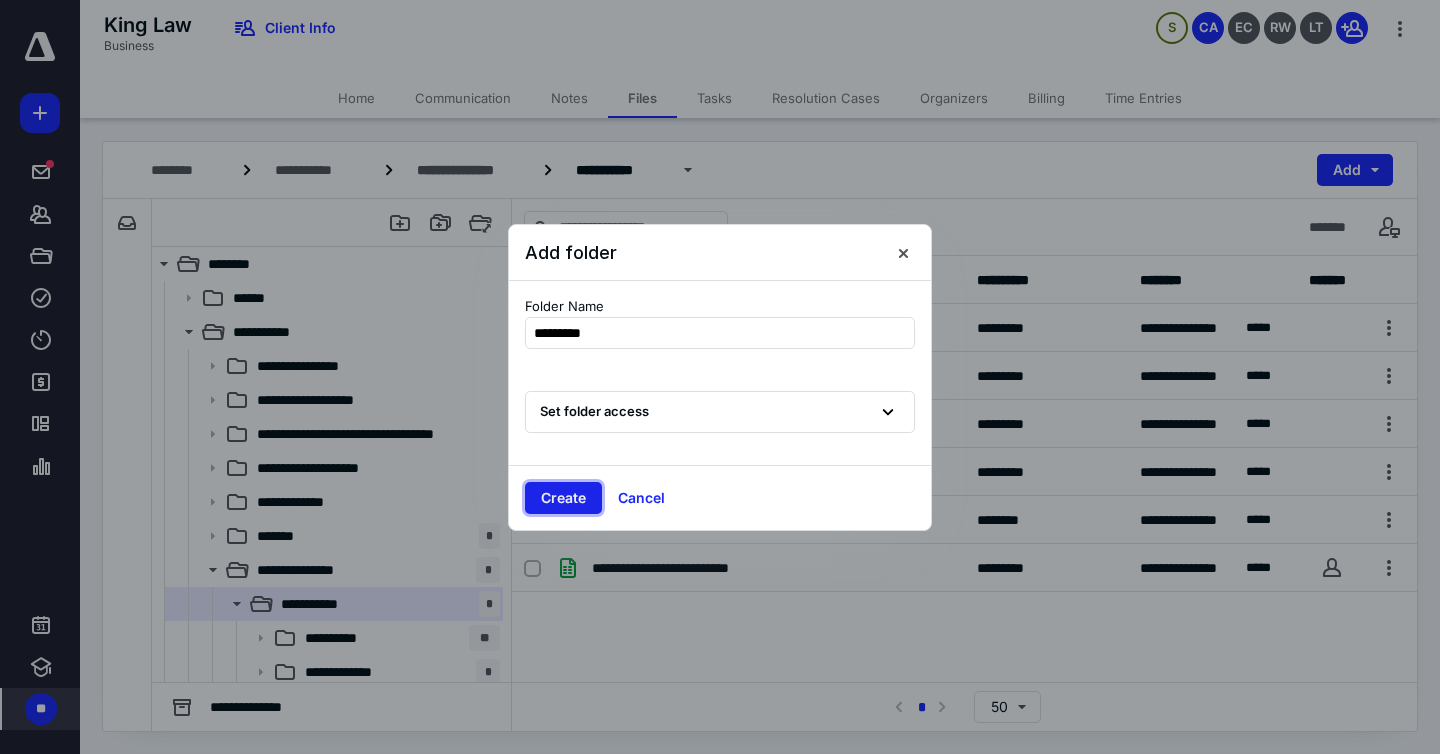 click on "Create" at bounding box center (563, 498) 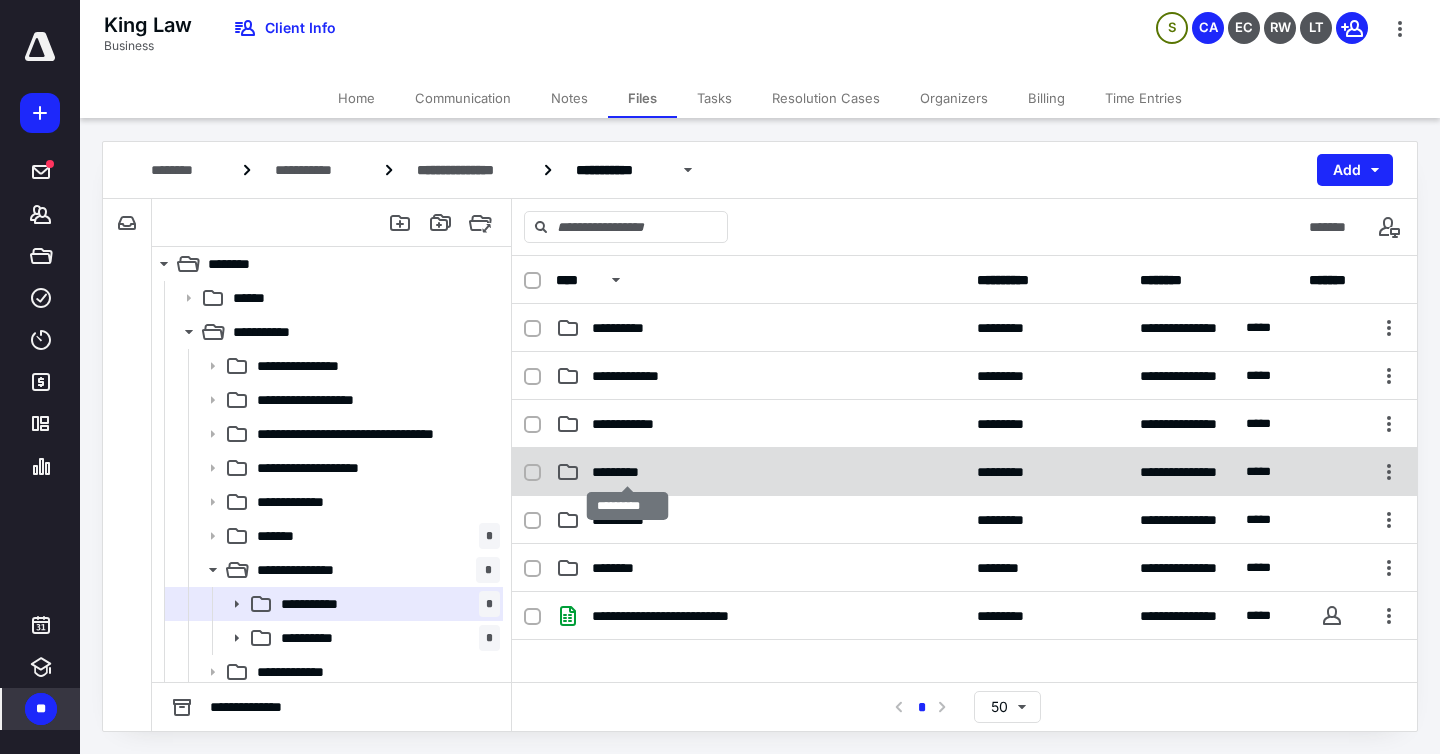 click on "*********" at bounding box center [627, 472] 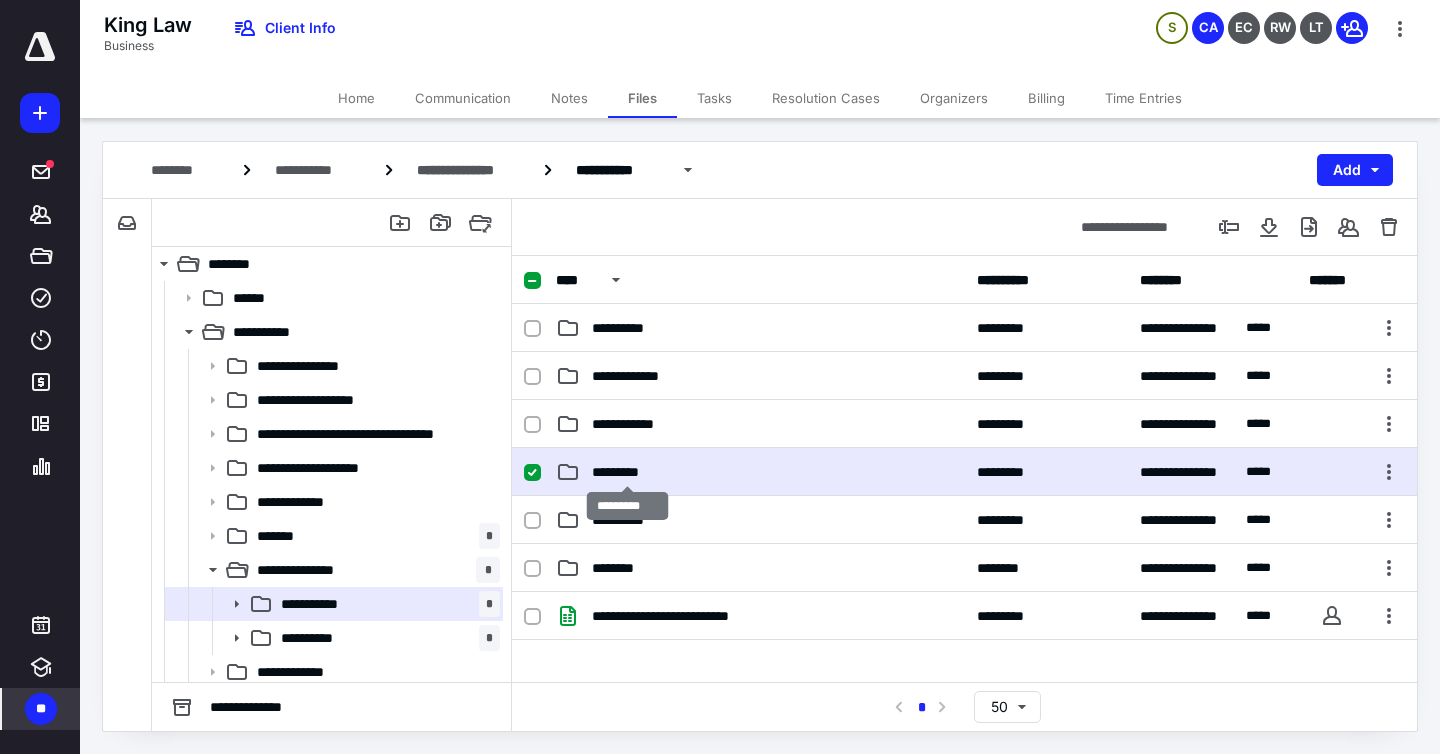 click on "*********" at bounding box center [627, 472] 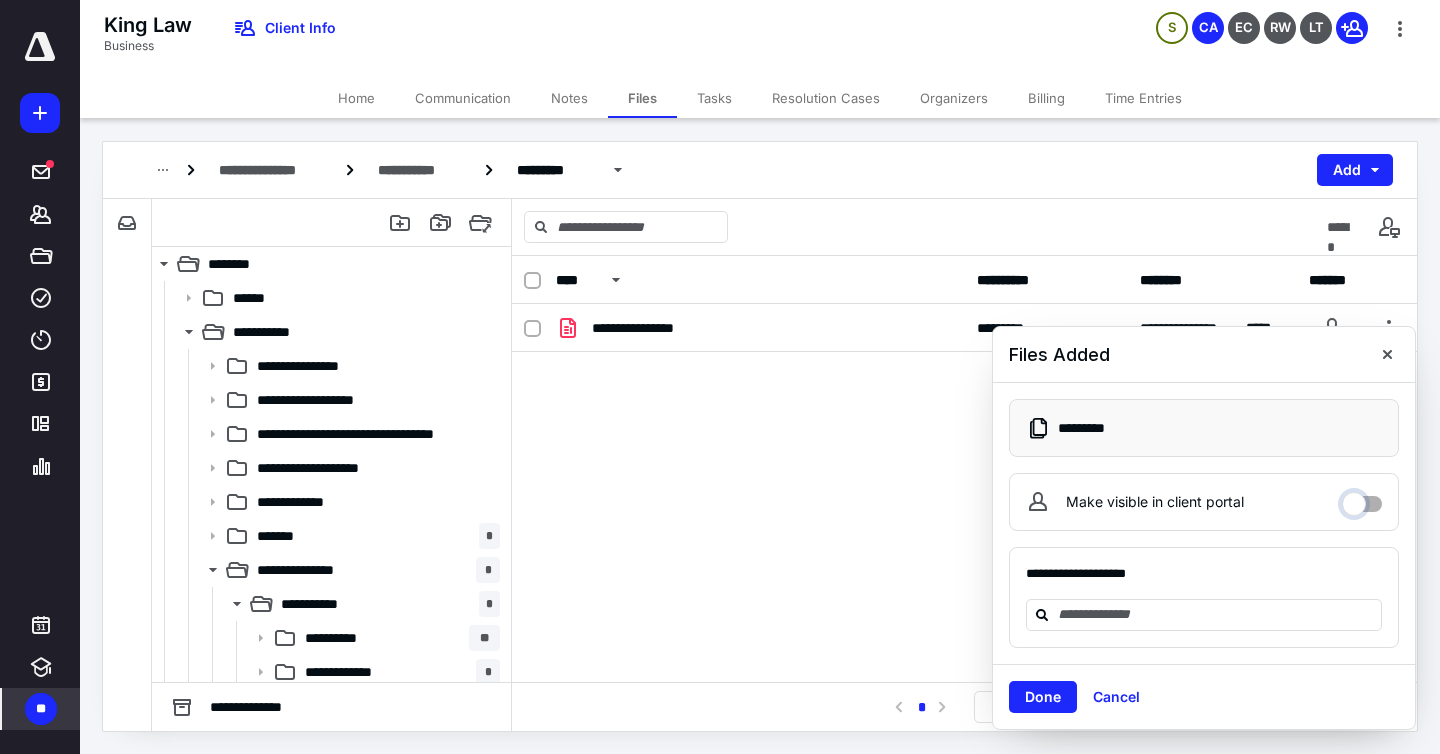 click on "Make visible in client portal" at bounding box center [1362, 499] 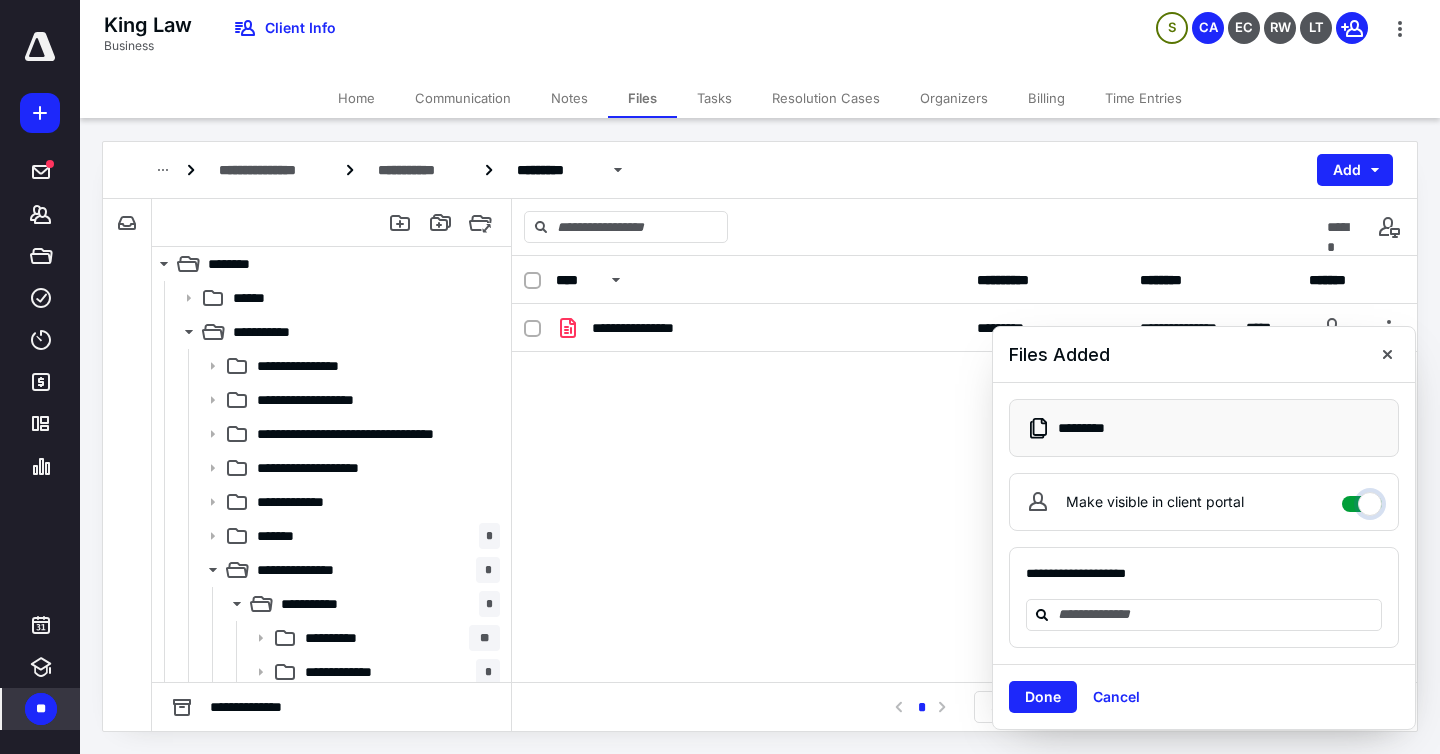 checkbox on "****" 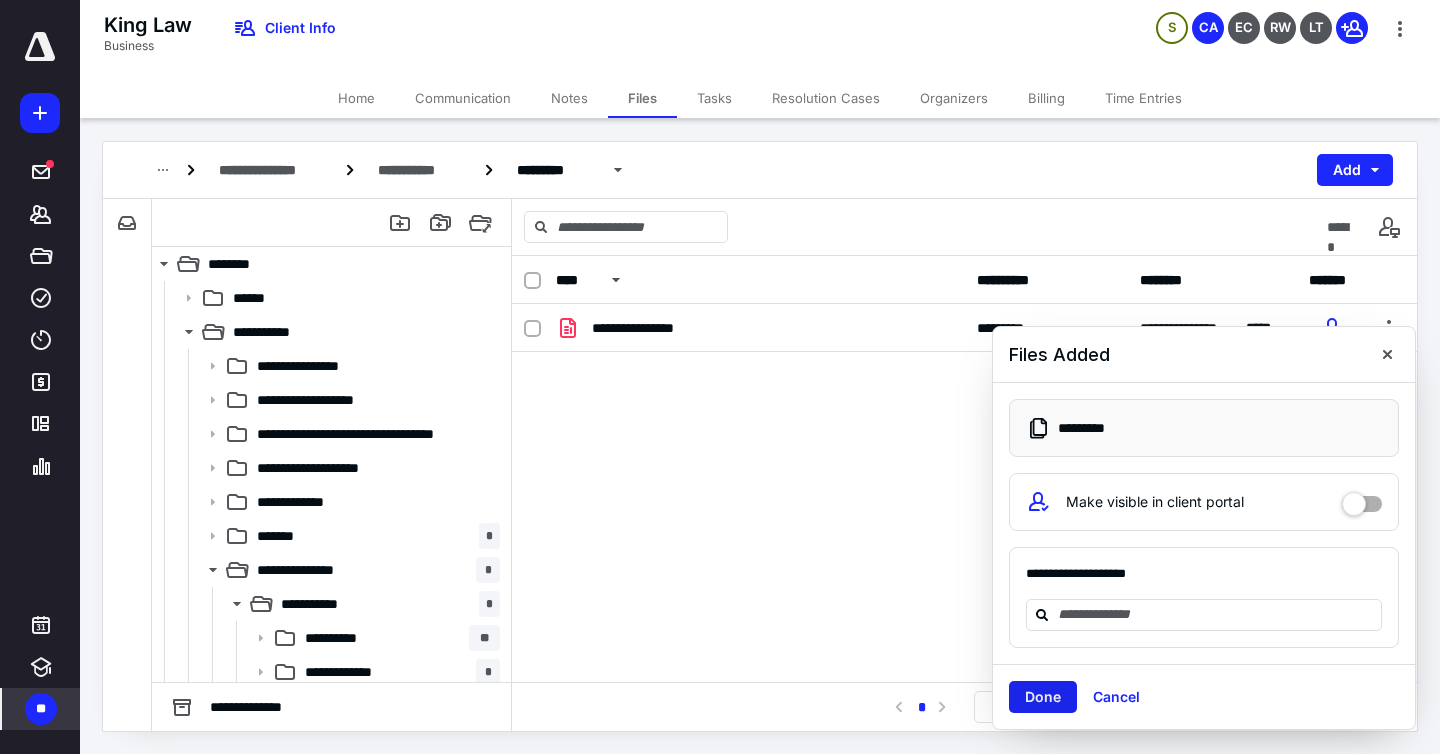 click on "Done" at bounding box center (1043, 697) 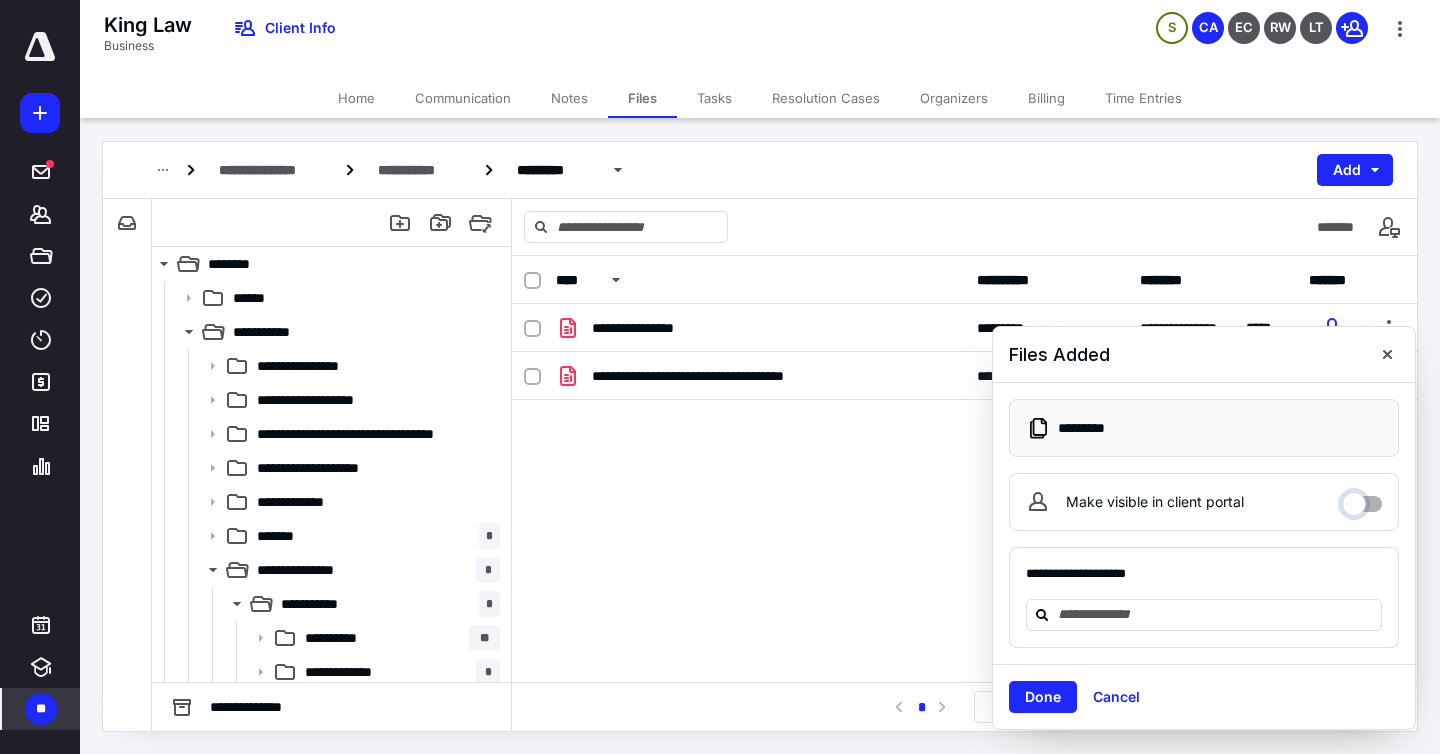 click on "Make visible in client portal" at bounding box center [1362, 499] 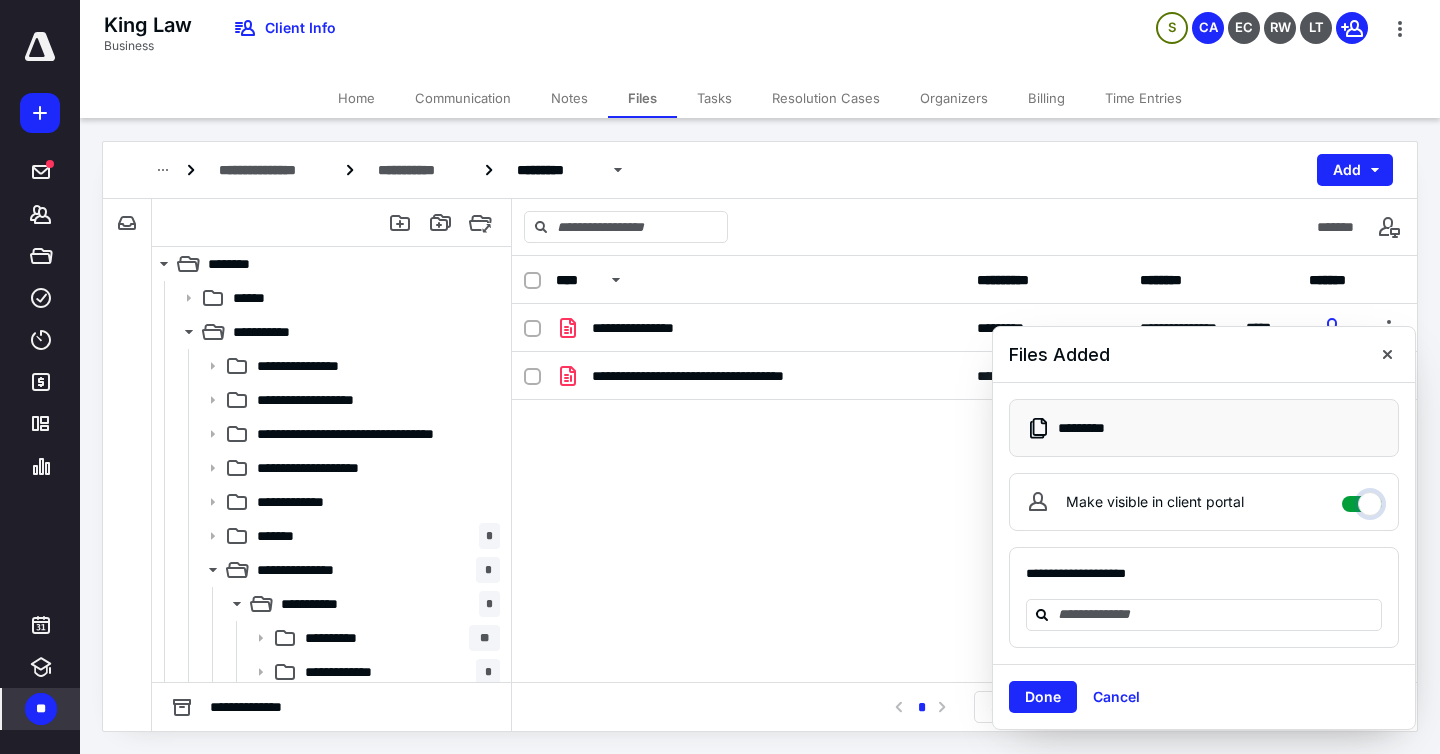 checkbox on "****" 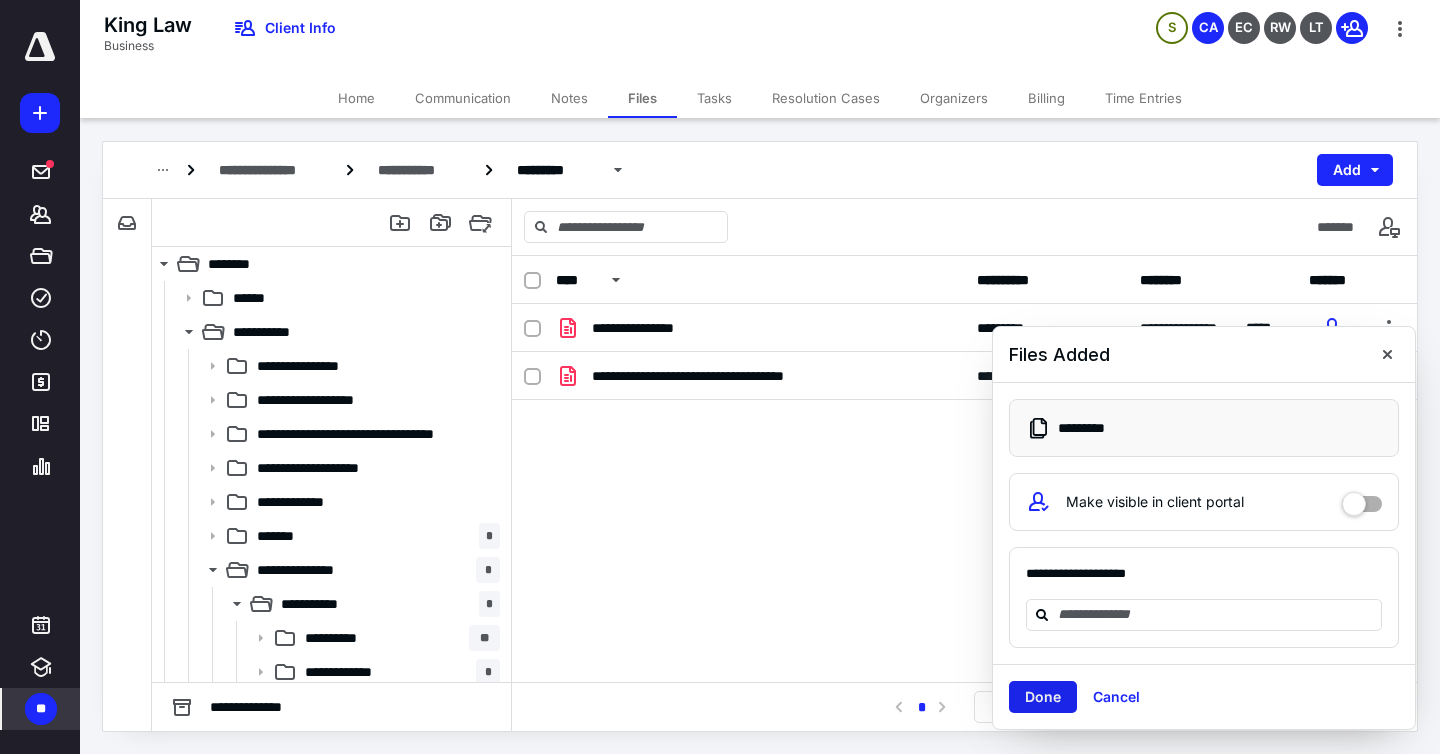 click on "Done" at bounding box center [1043, 697] 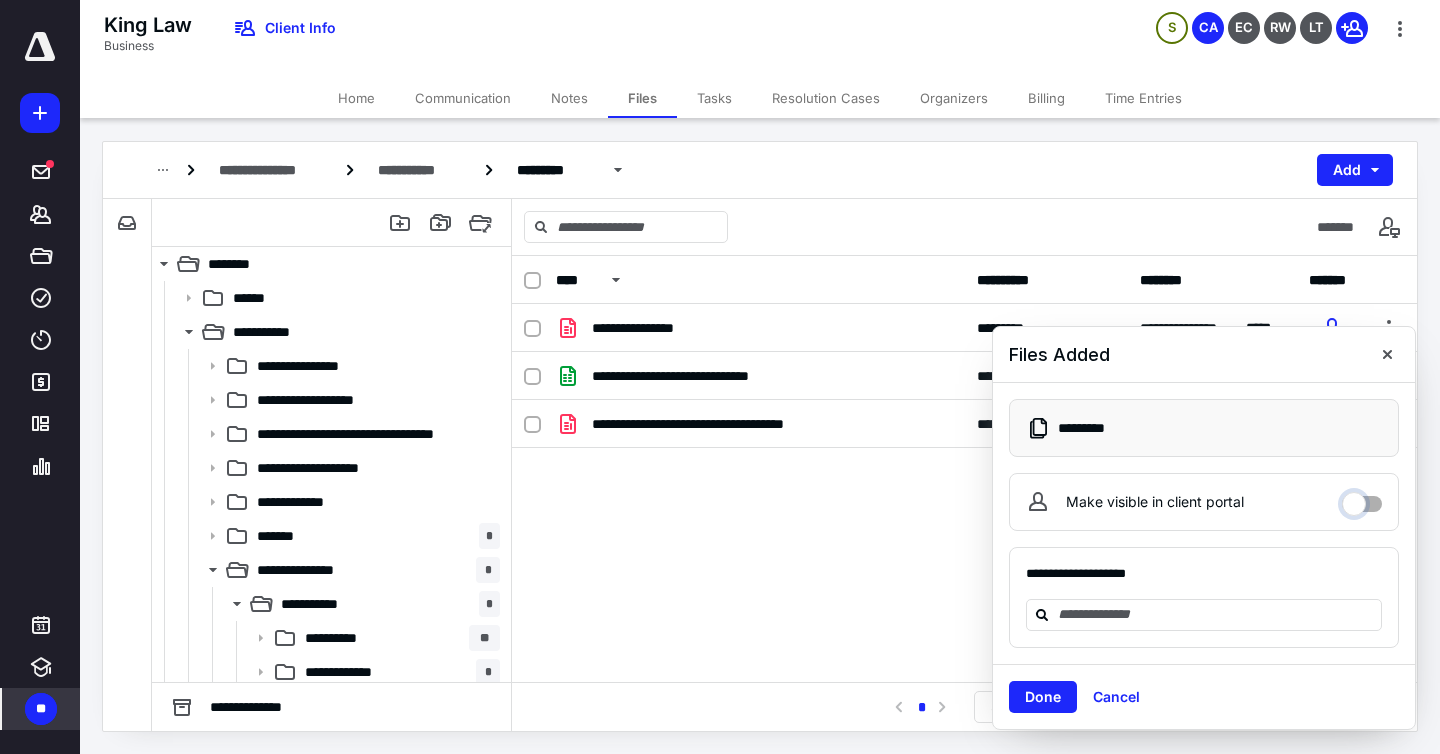 click on "Make visible in client portal" at bounding box center (1362, 499) 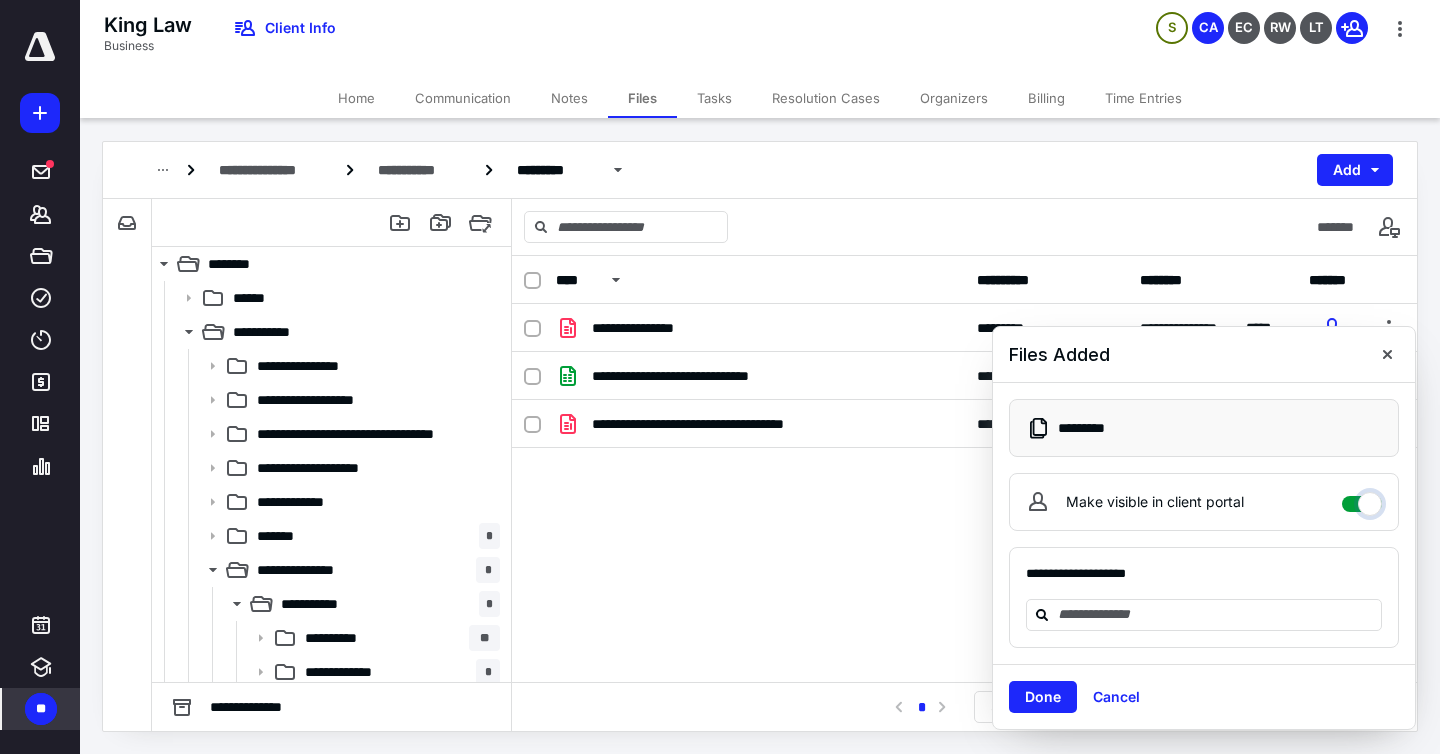 checkbox on "****" 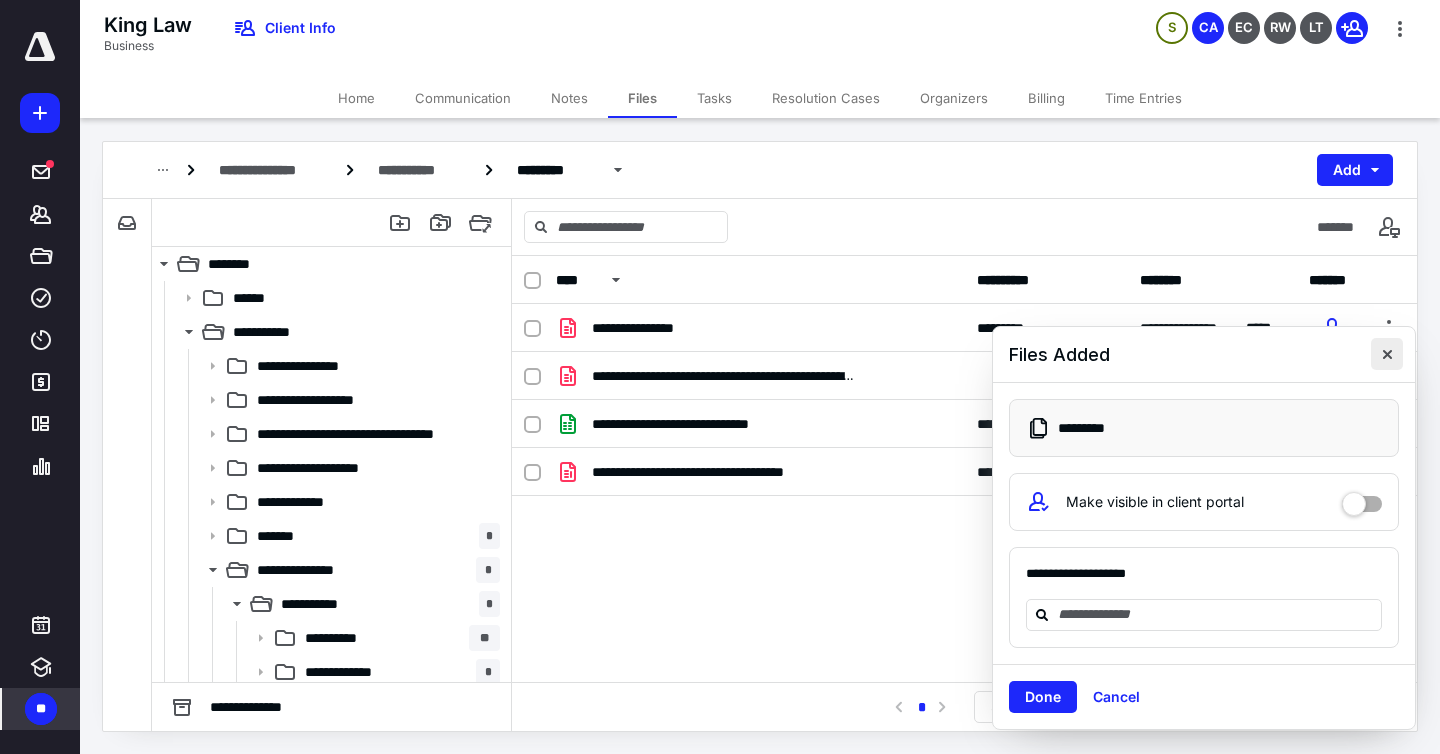 click at bounding box center (1387, 354) 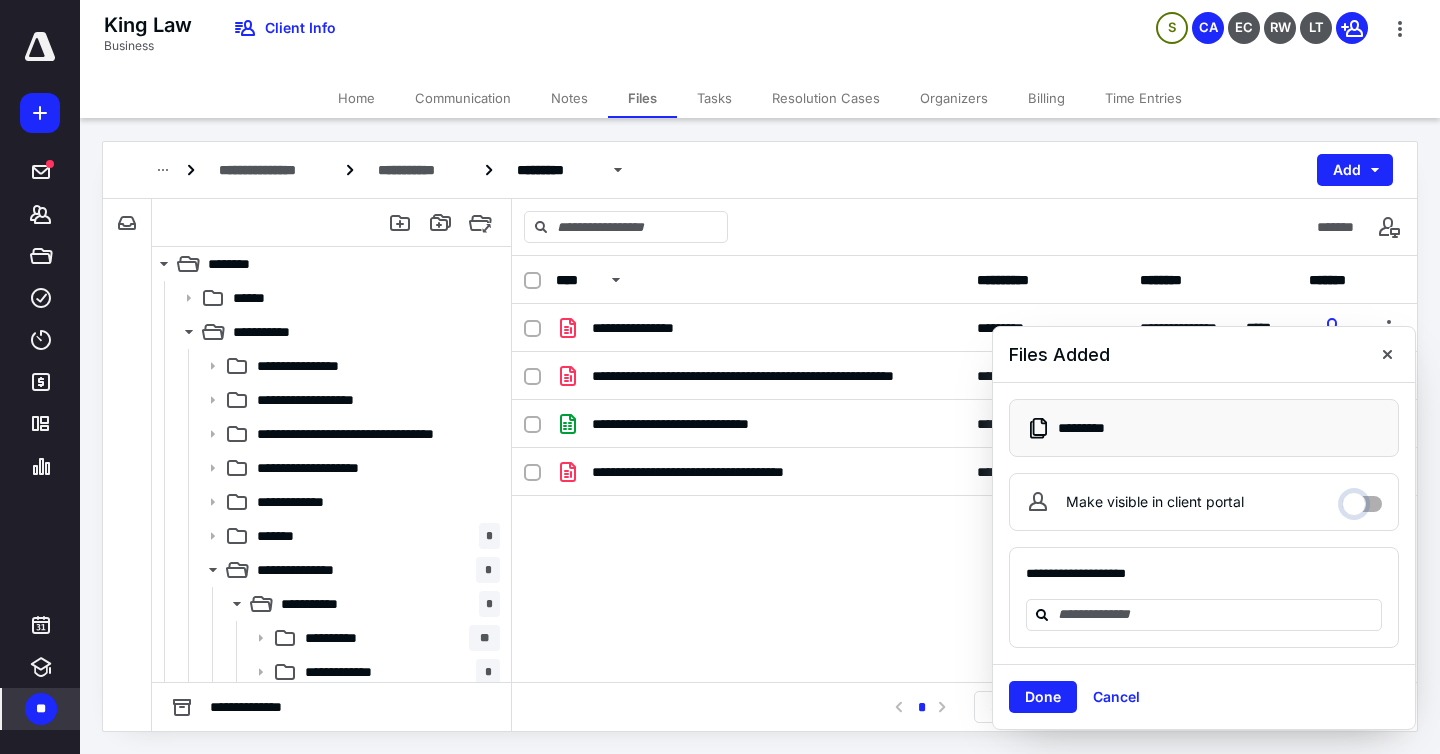 click on "Make visible in client portal" at bounding box center [1362, 499] 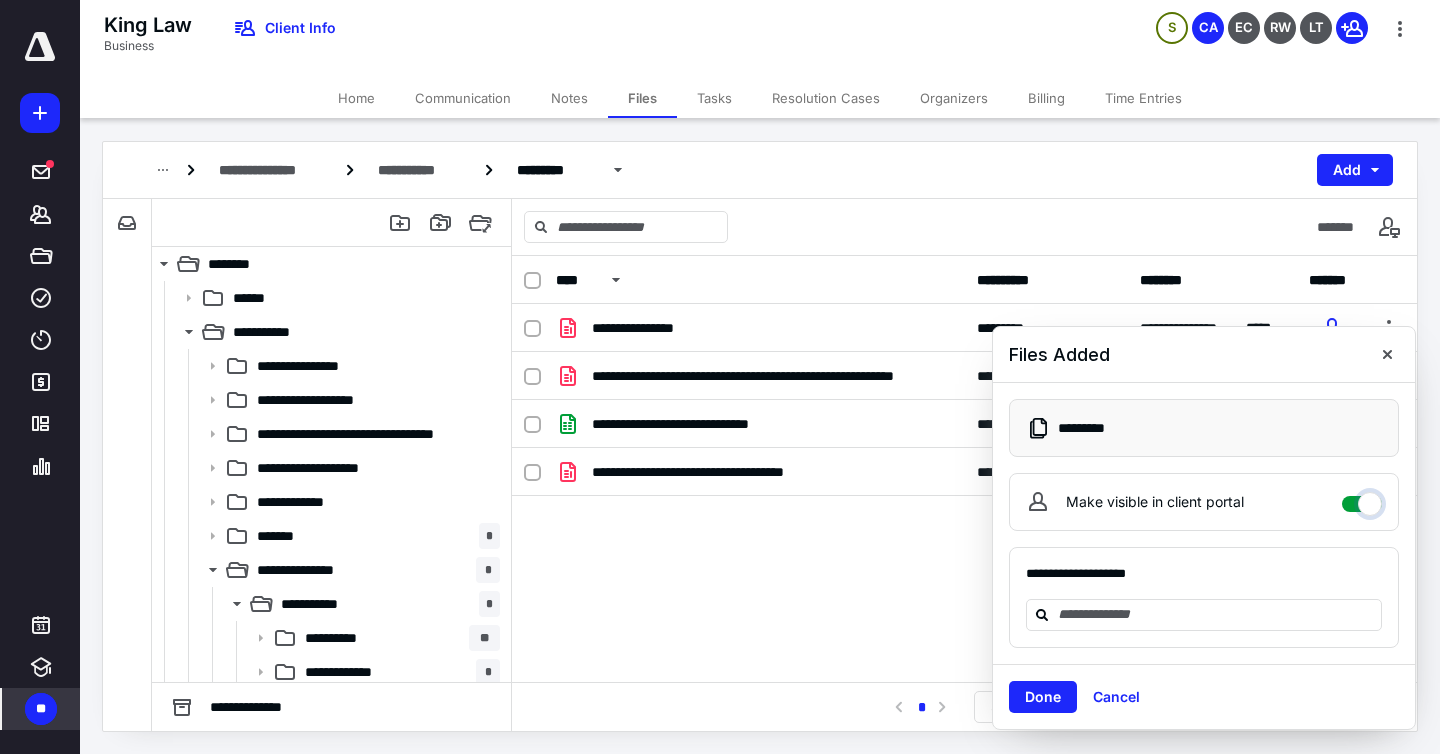 checkbox on "****" 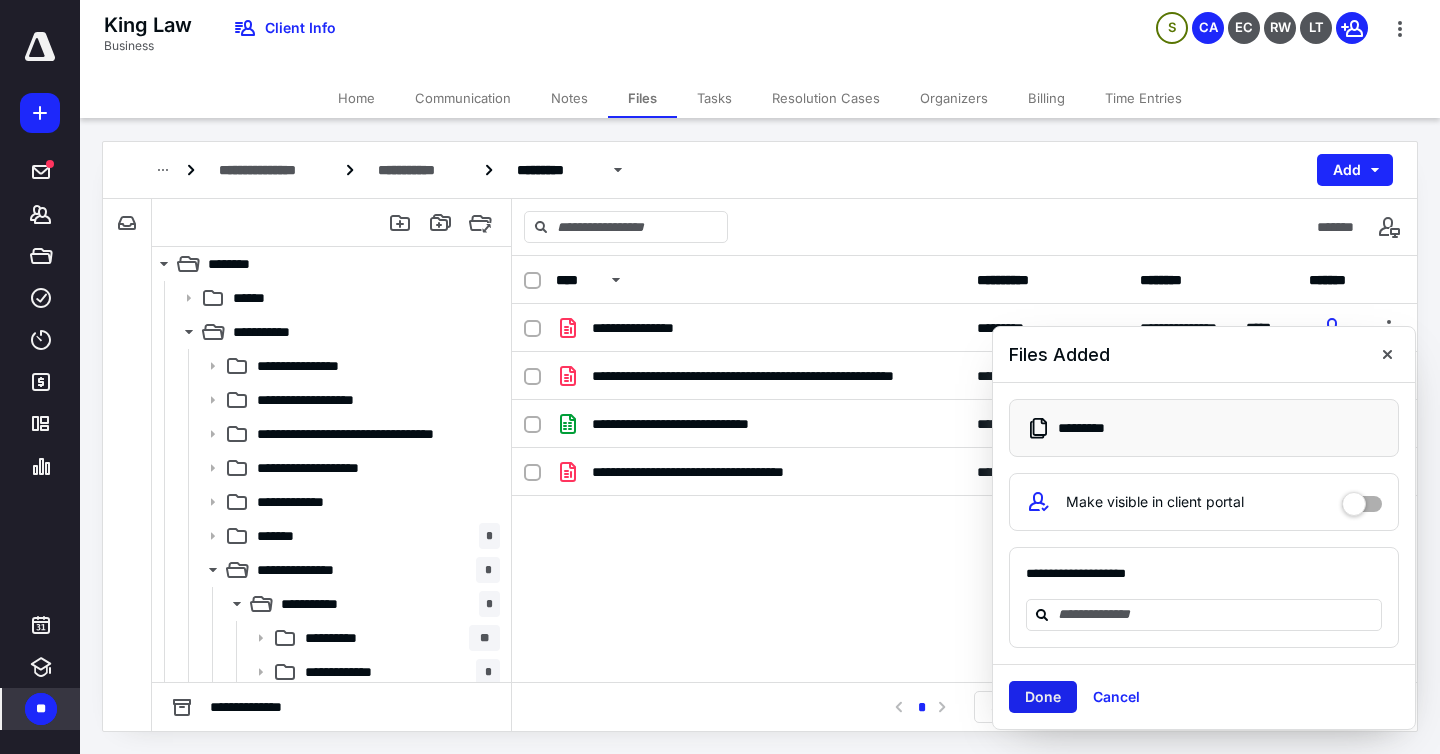 click on "Done" at bounding box center [1043, 697] 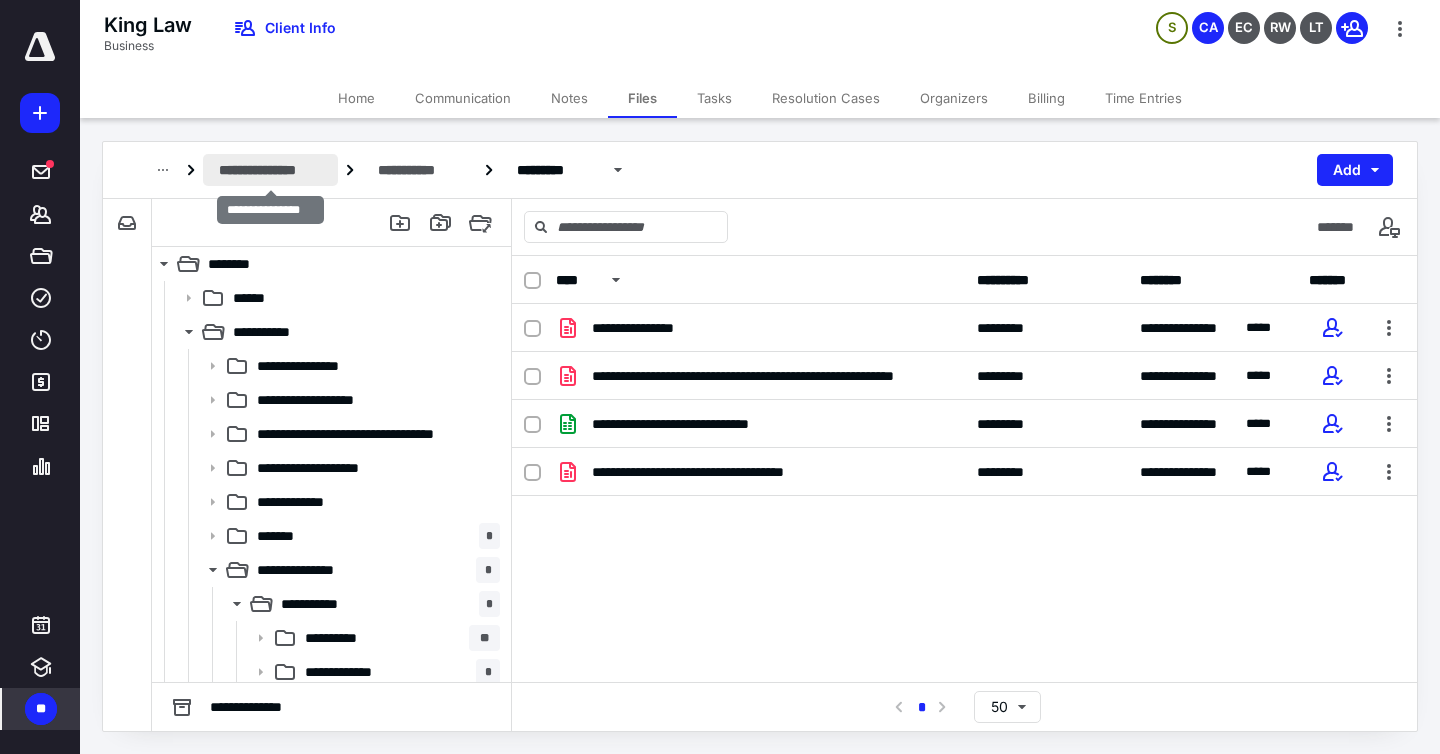 click on "**********" at bounding box center [270, 170] 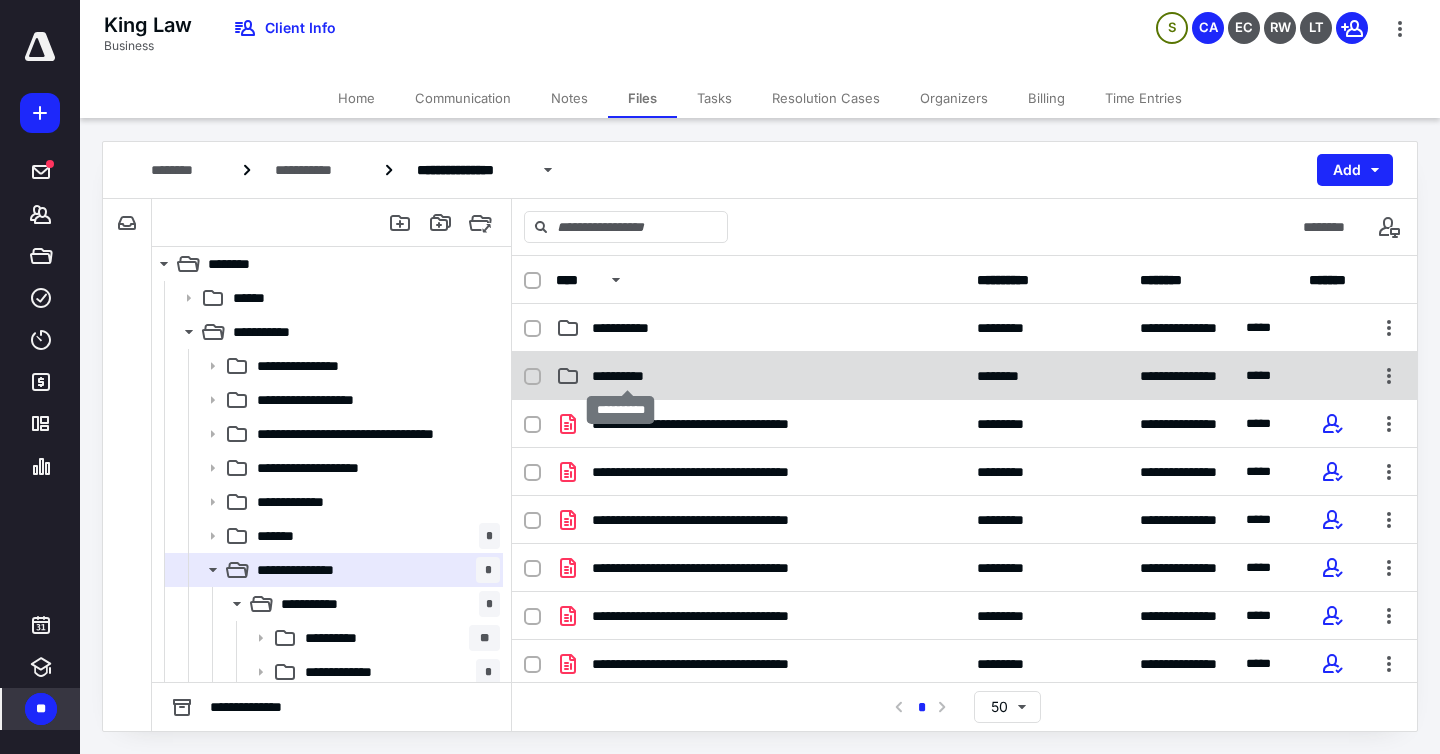 click on "**********" at bounding box center [627, 376] 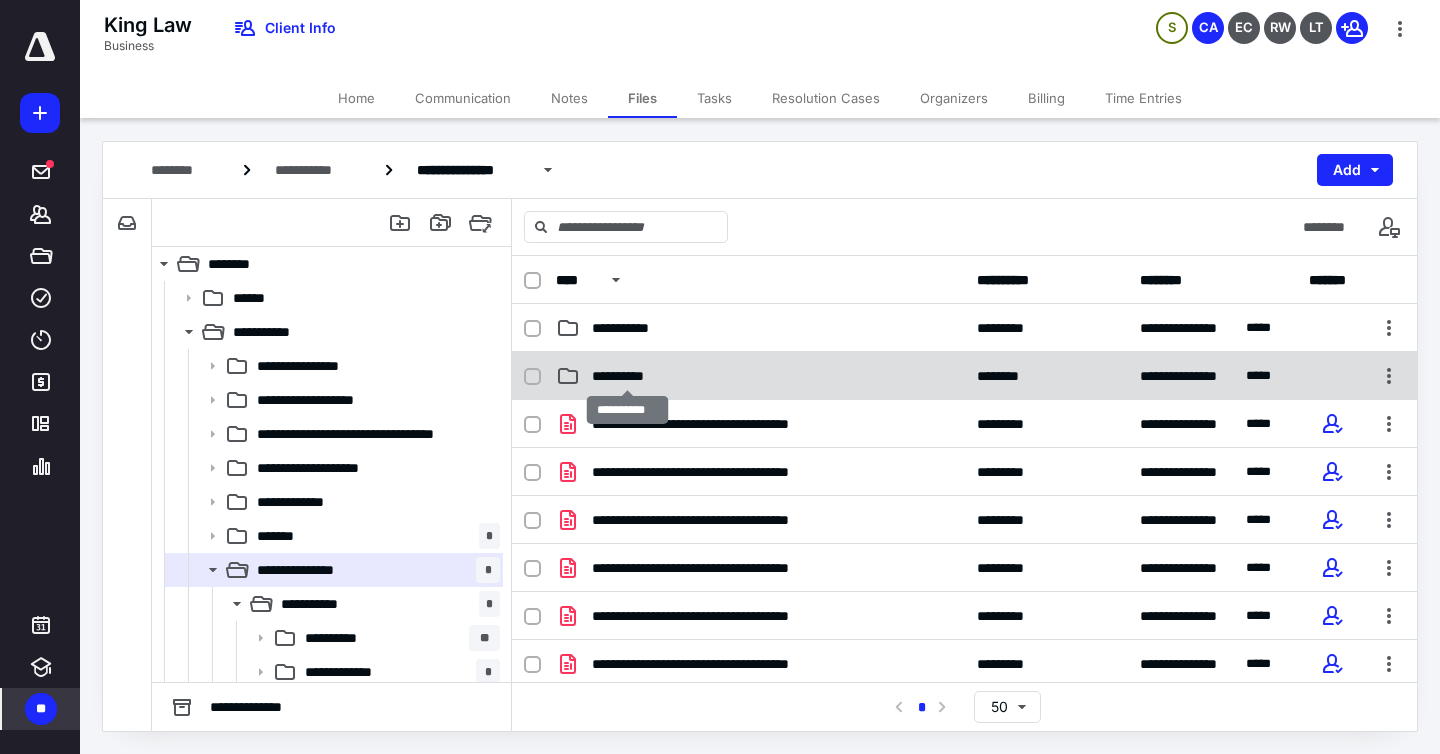 click on "**********" at bounding box center (627, 376) 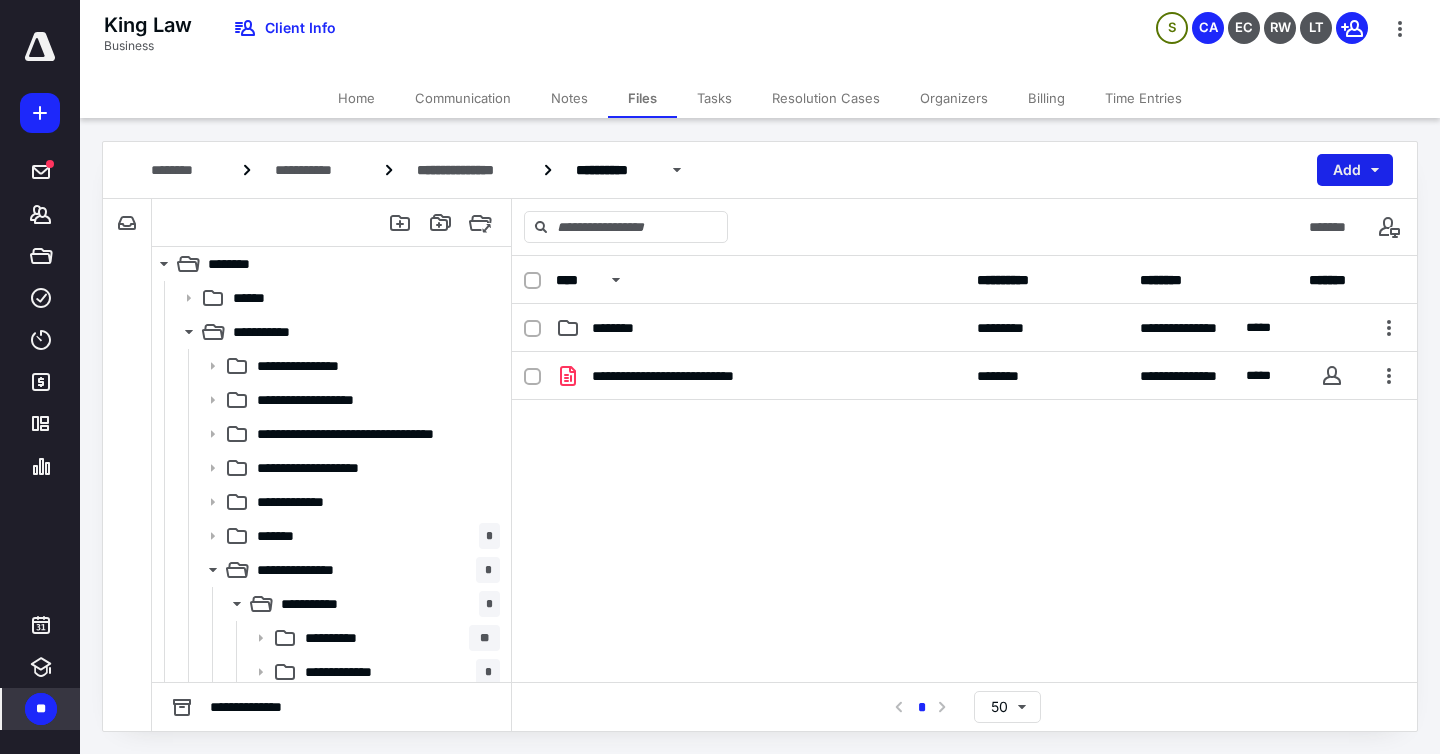 click on "Add" at bounding box center [1355, 170] 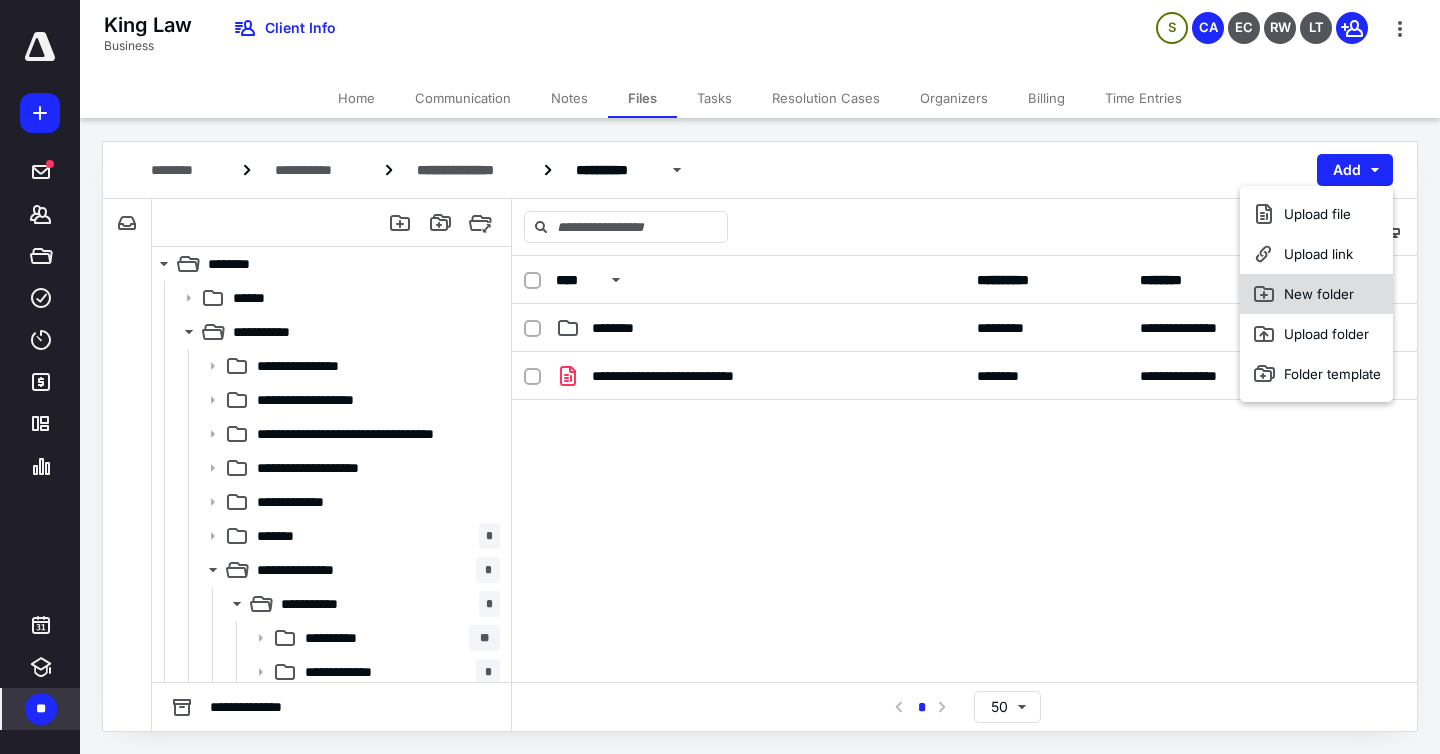 click on "New folder" at bounding box center [1316, 294] 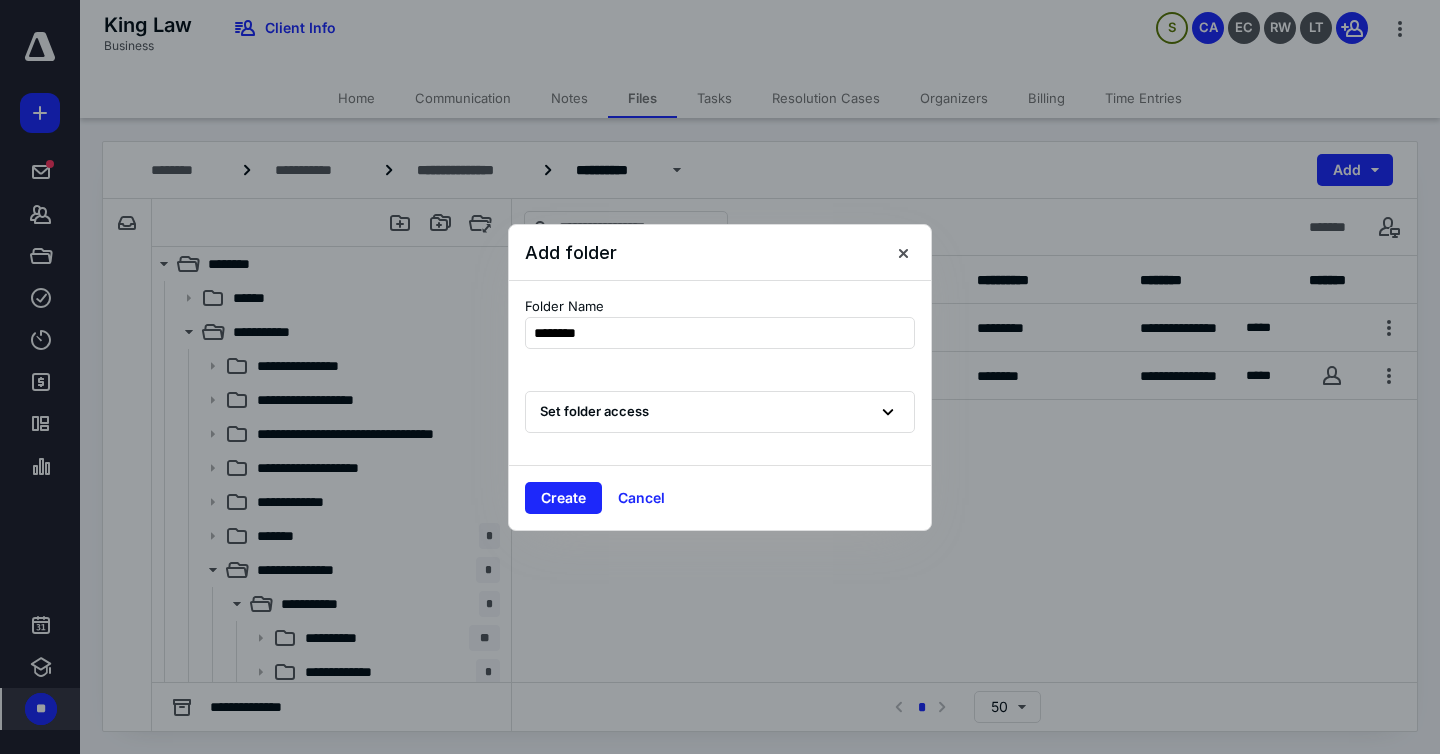 type on "*********" 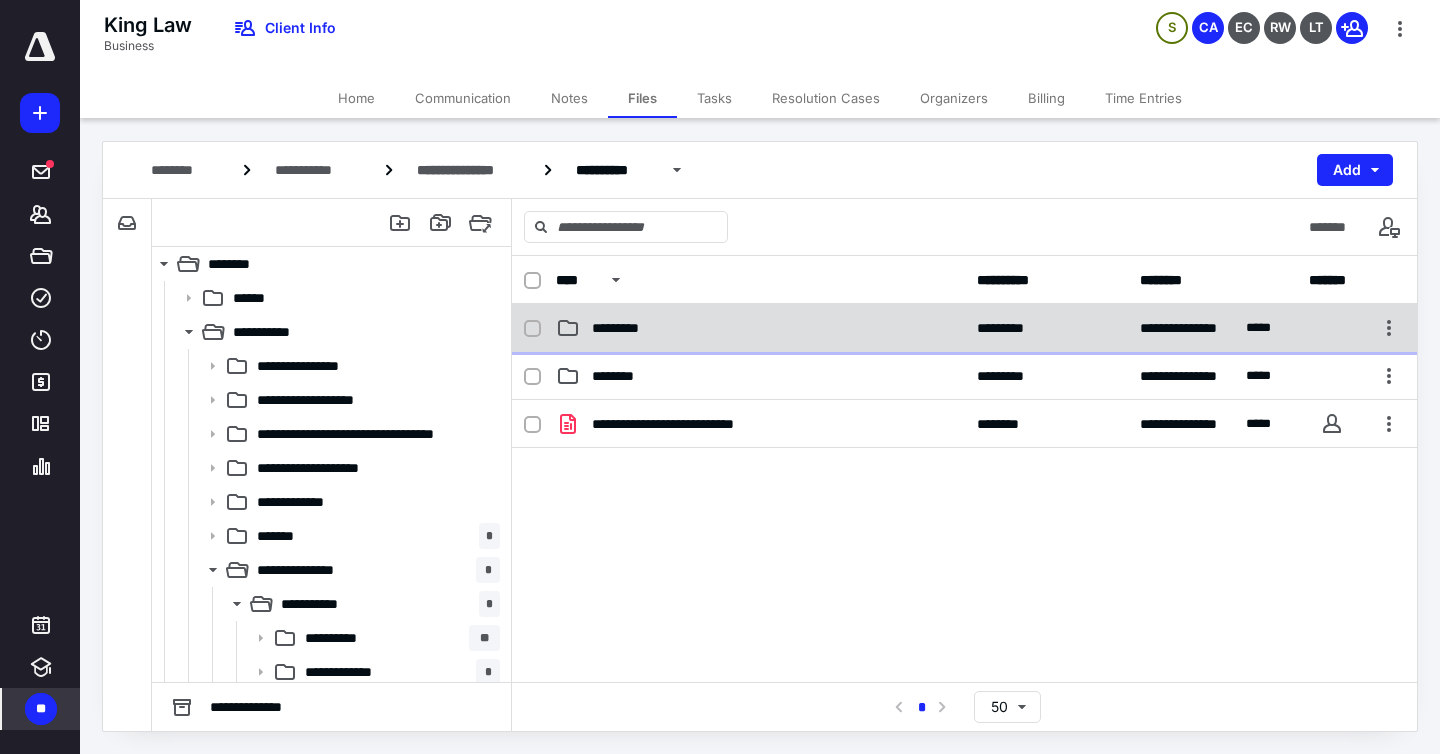 click on "*********" at bounding box center (760, 328) 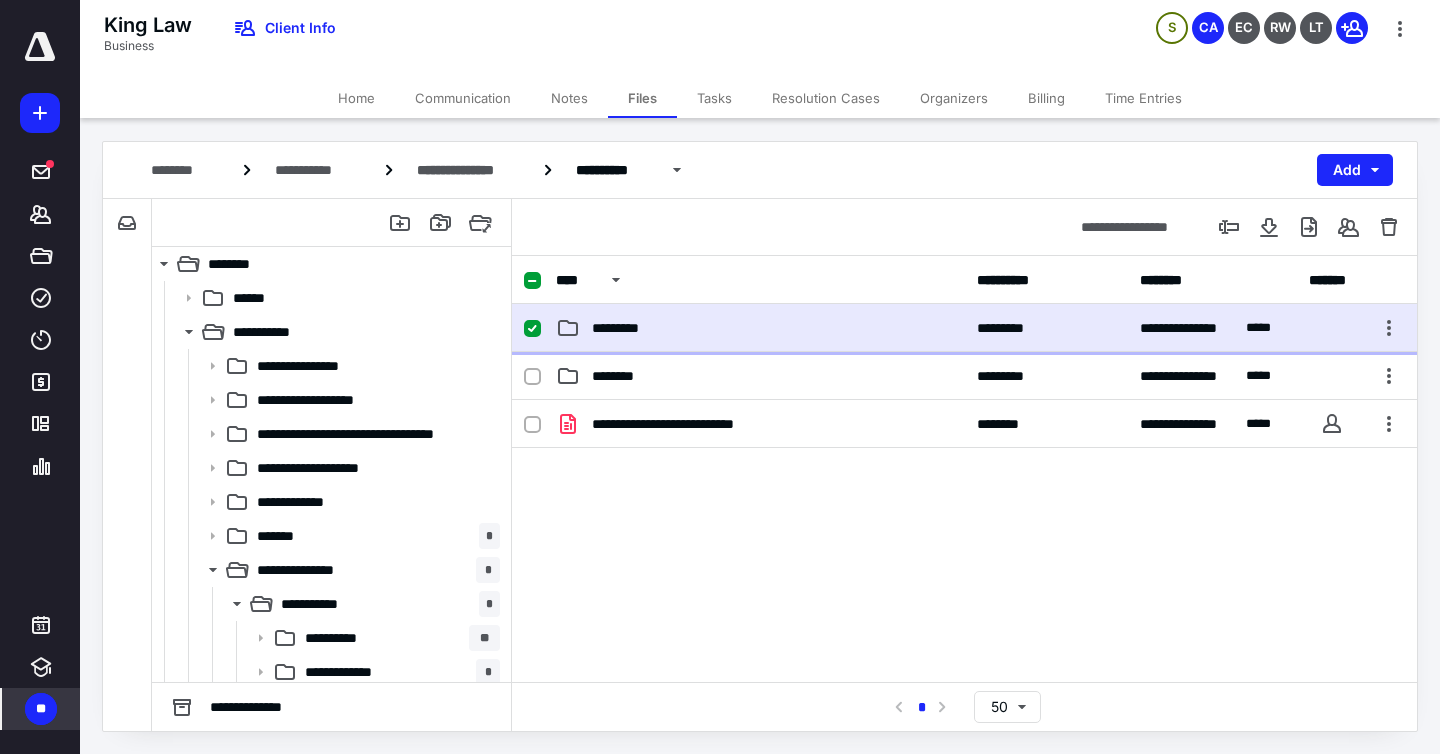 click on "*********" at bounding box center [760, 328] 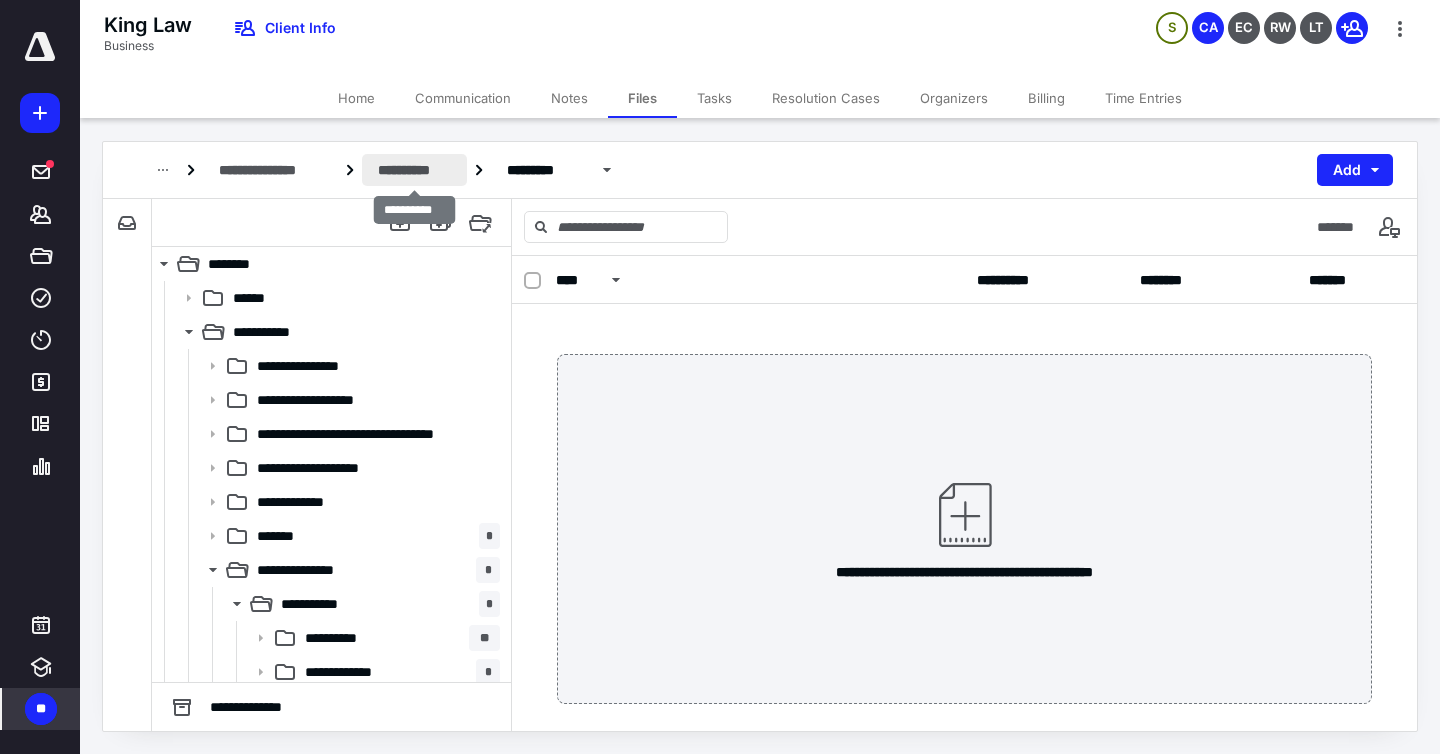 click on "**********" at bounding box center (414, 170) 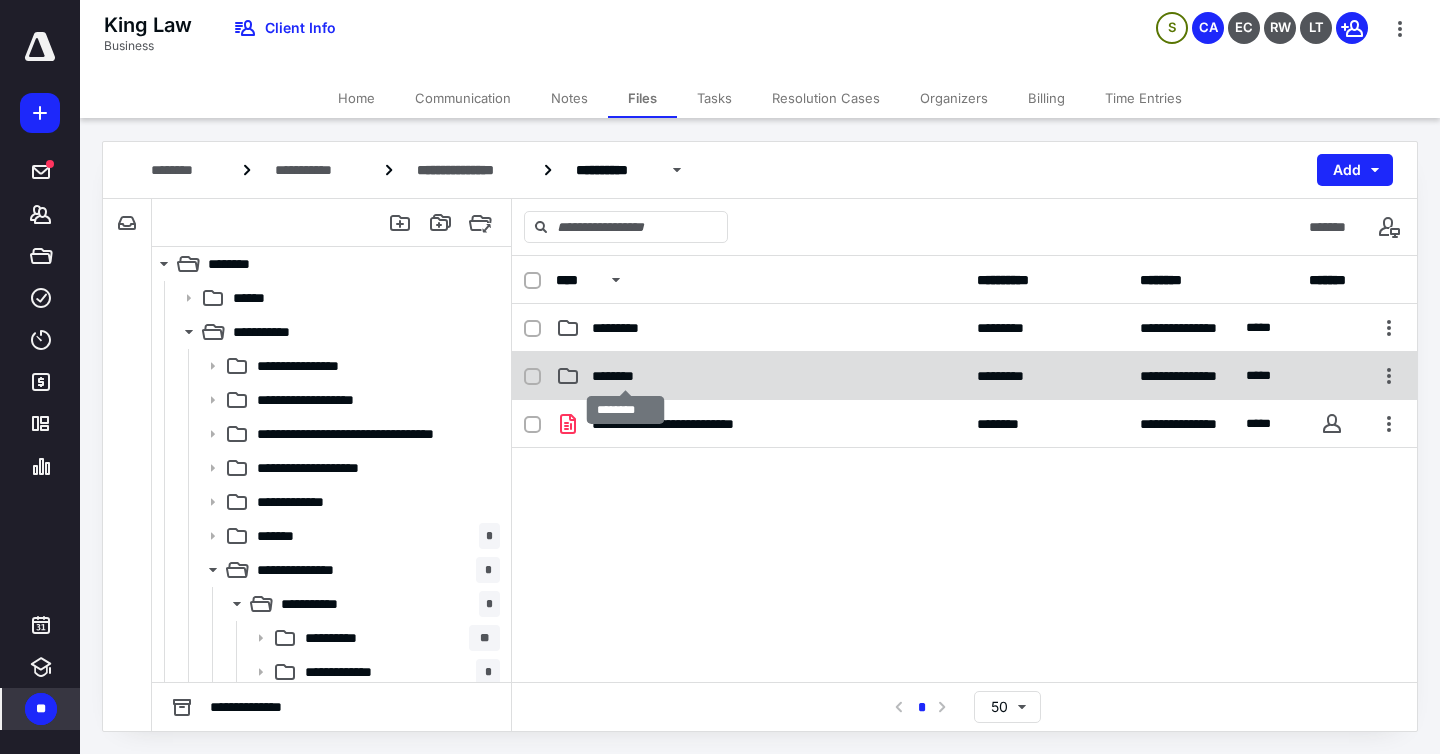 click on "********" at bounding box center (625, 376) 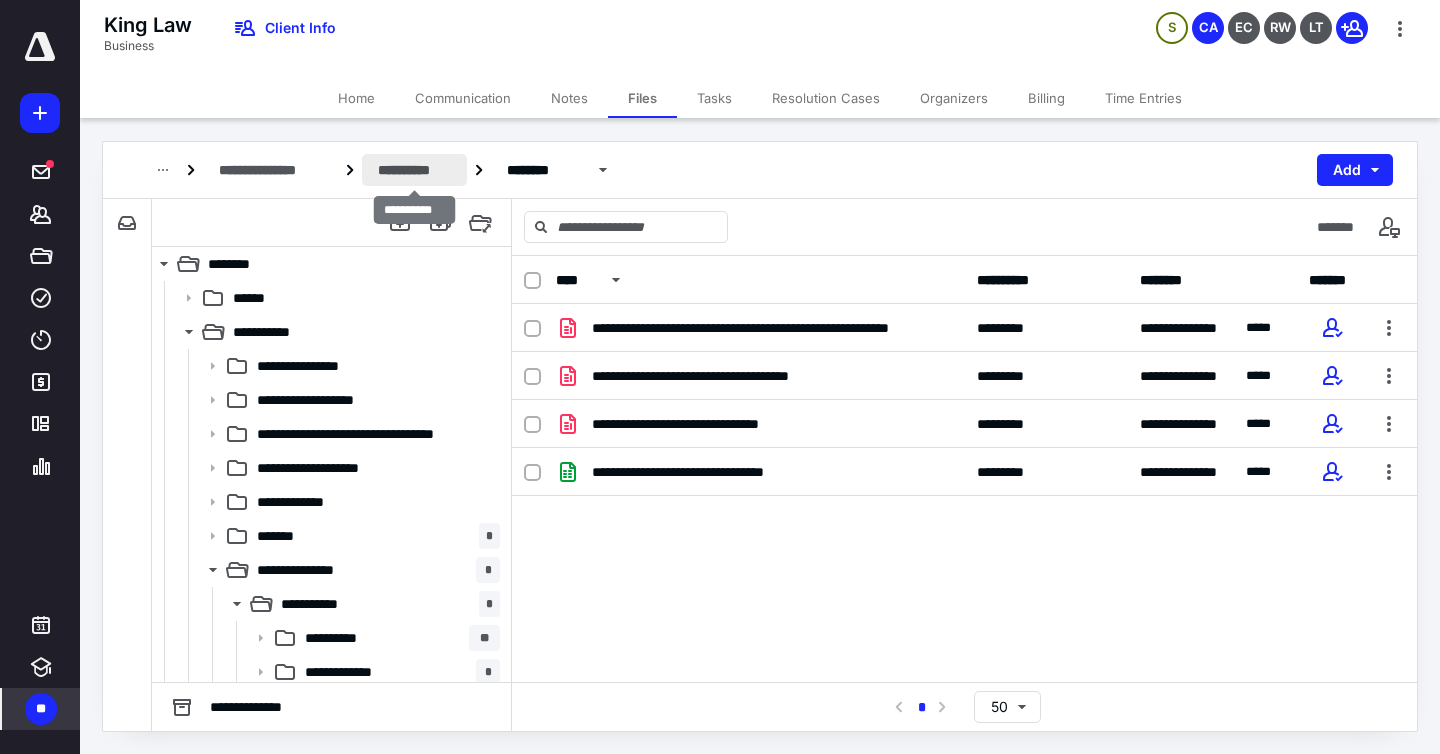 click on "**********" at bounding box center [414, 170] 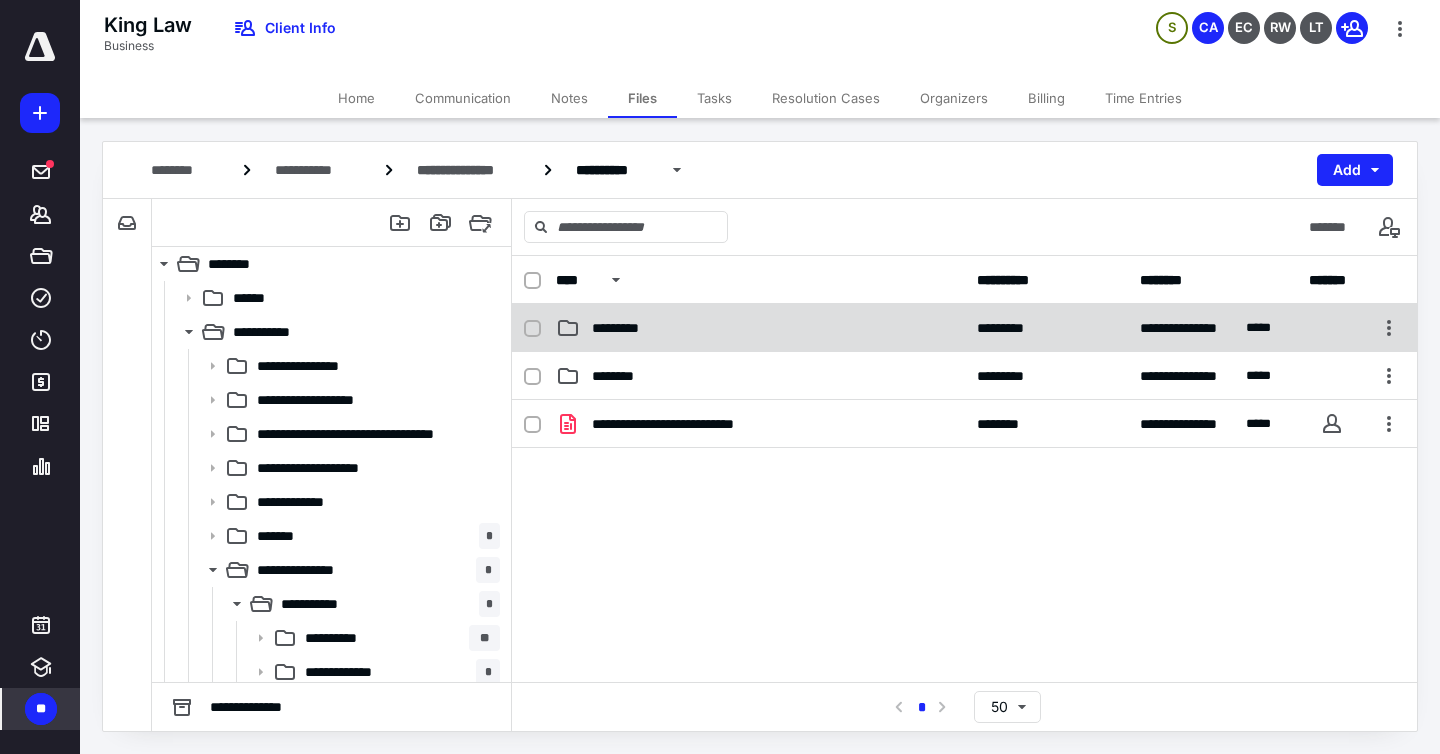click on "**********" at bounding box center [964, 328] 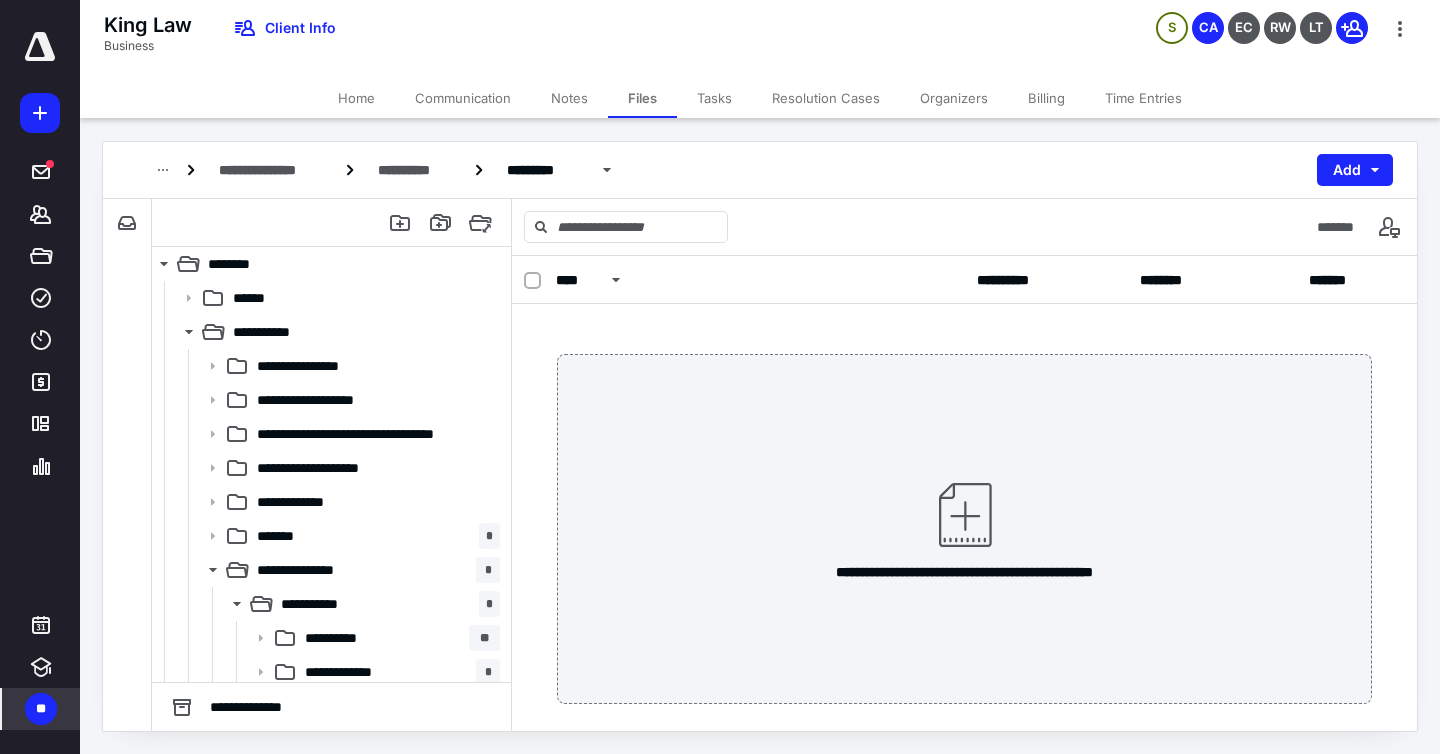 click on "**********" at bounding box center (964, 529) 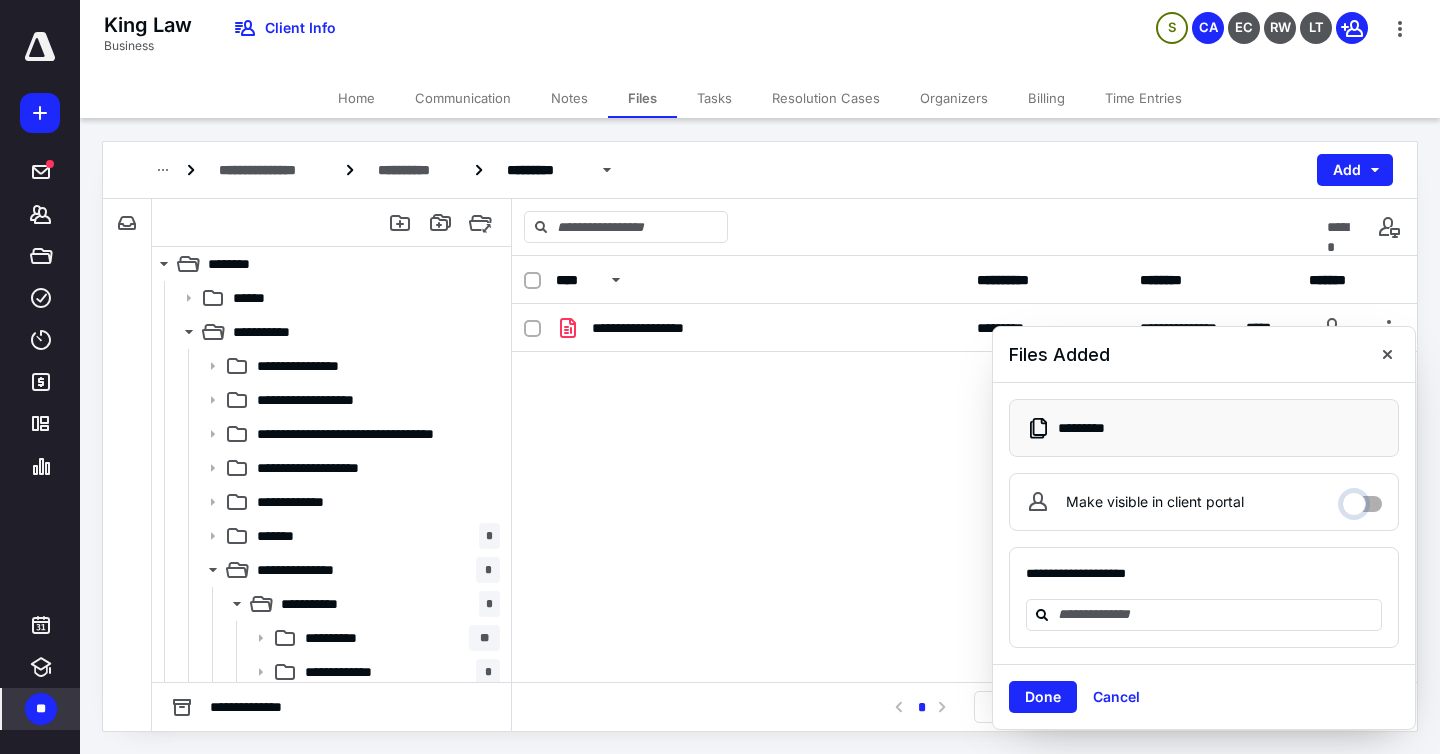 click on "Make visible in client portal" at bounding box center (1362, 499) 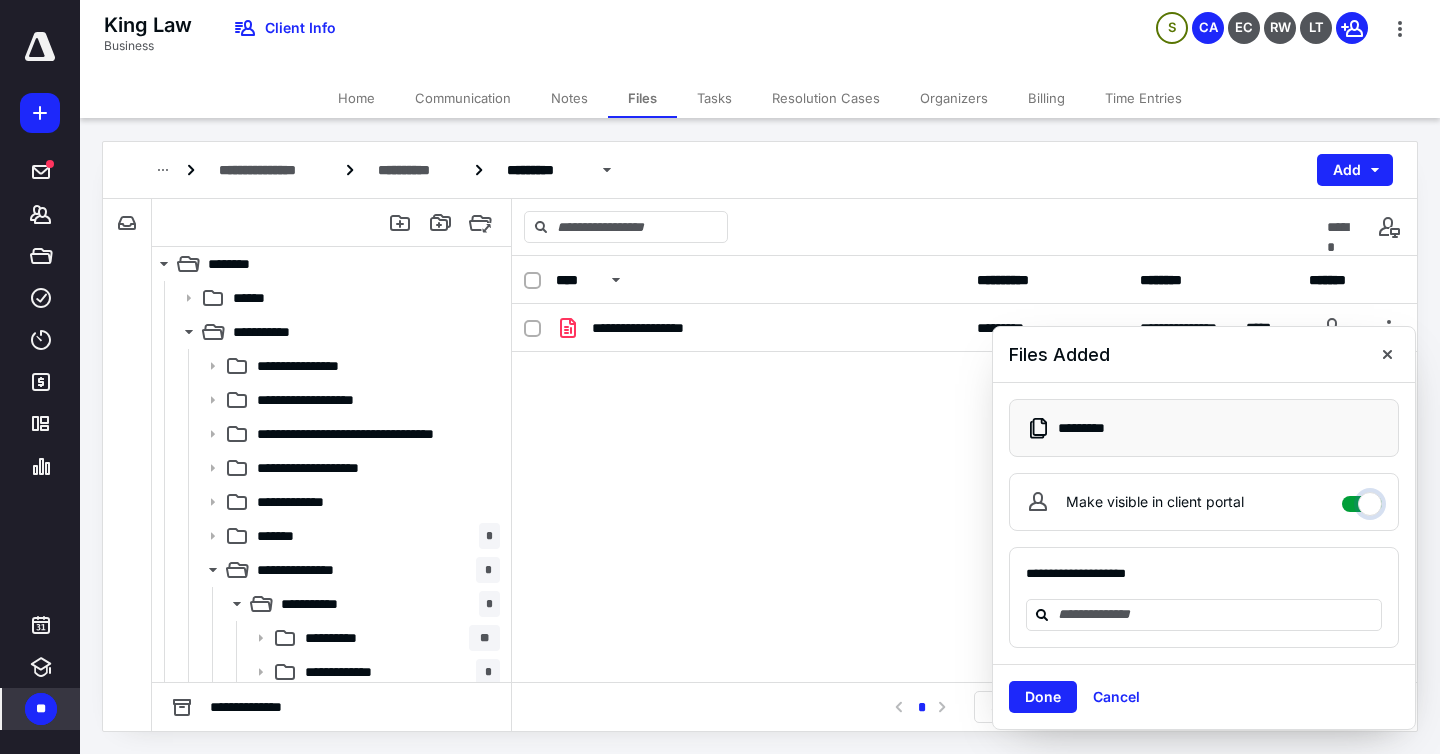 checkbox on "****" 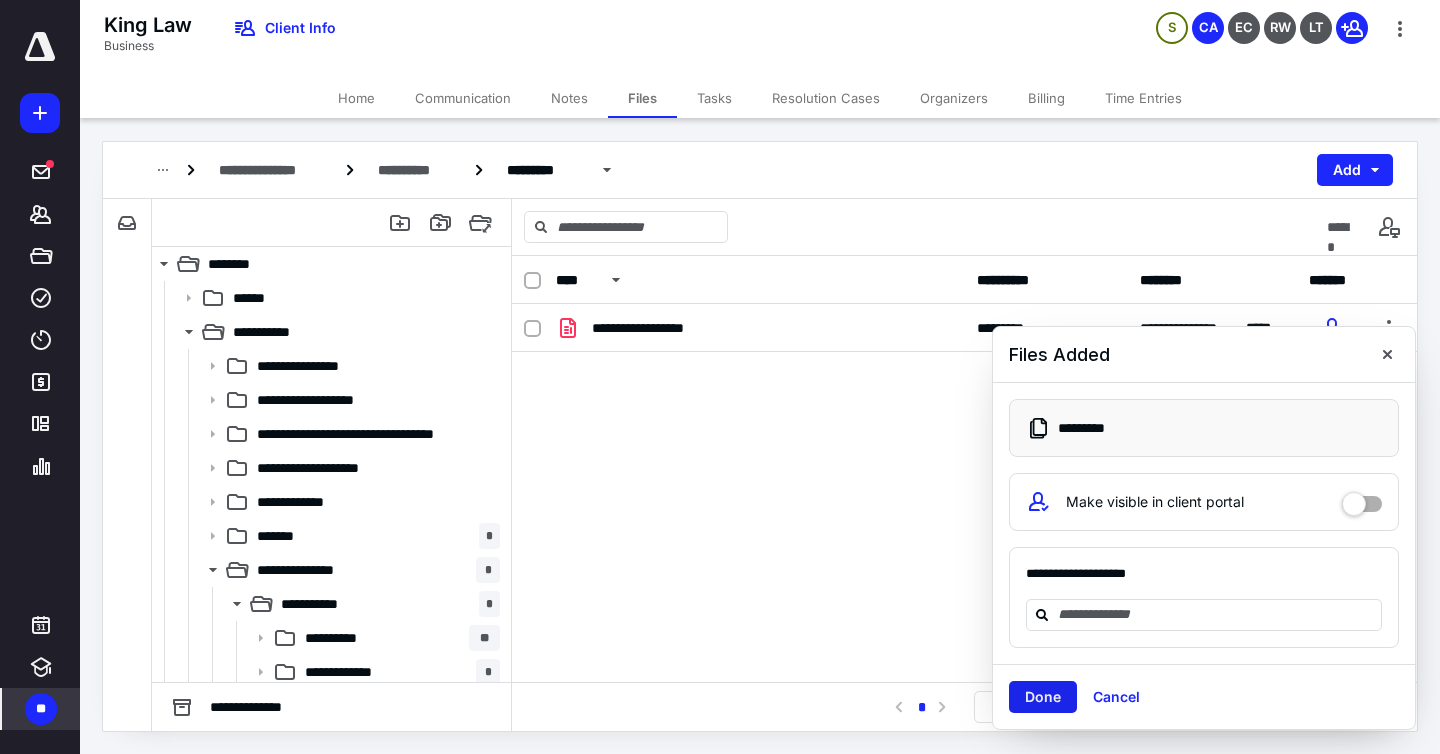 click on "Done" at bounding box center [1043, 697] 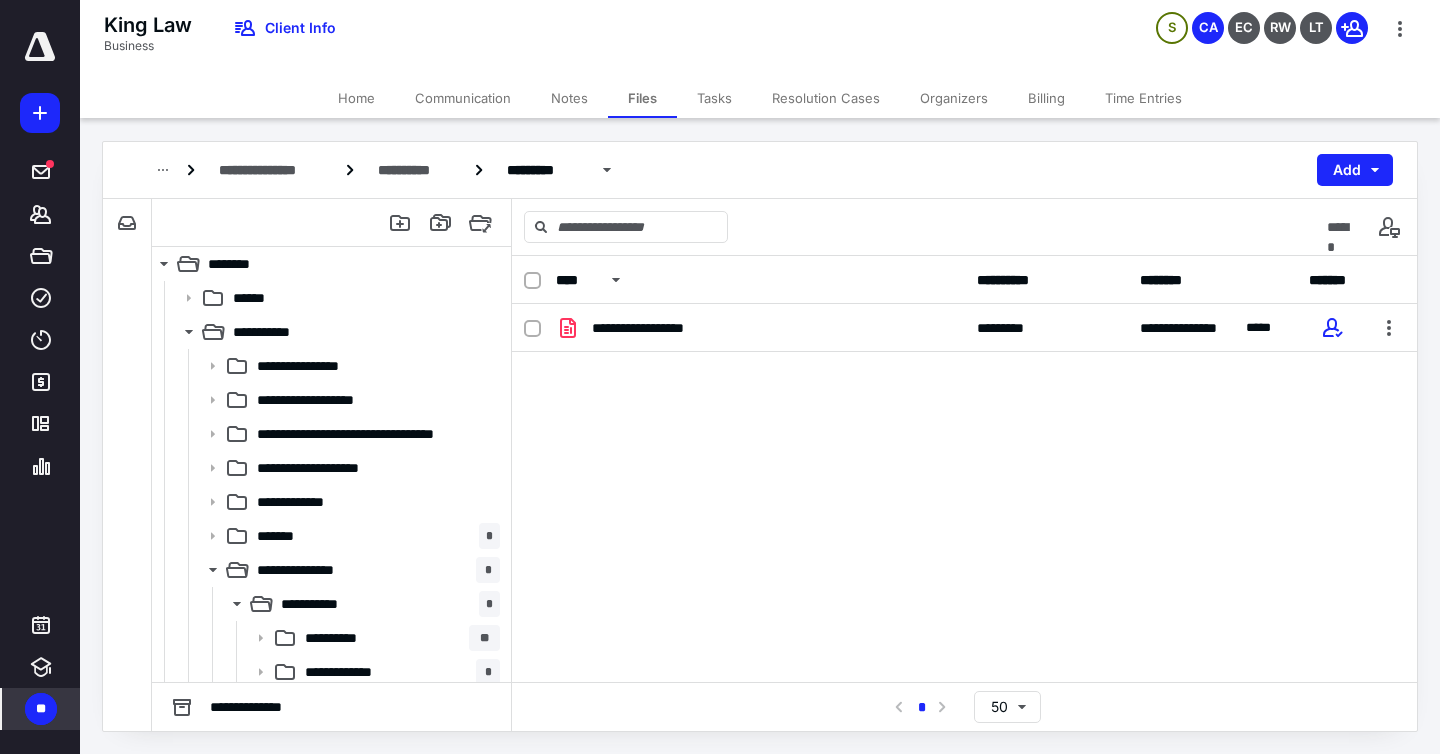 click on "**********" at bounding box center [964, 454] 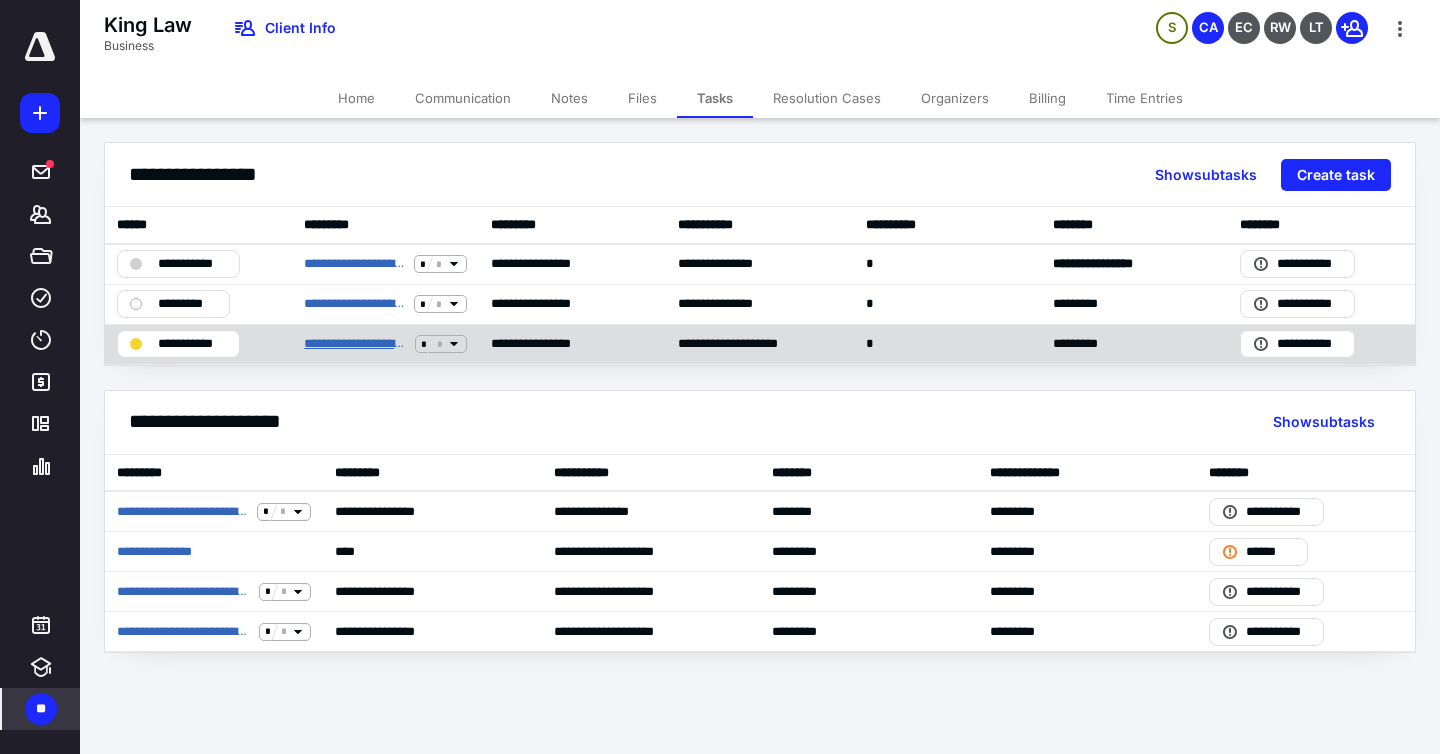 click on "**********" at bounding box center (355, 344) 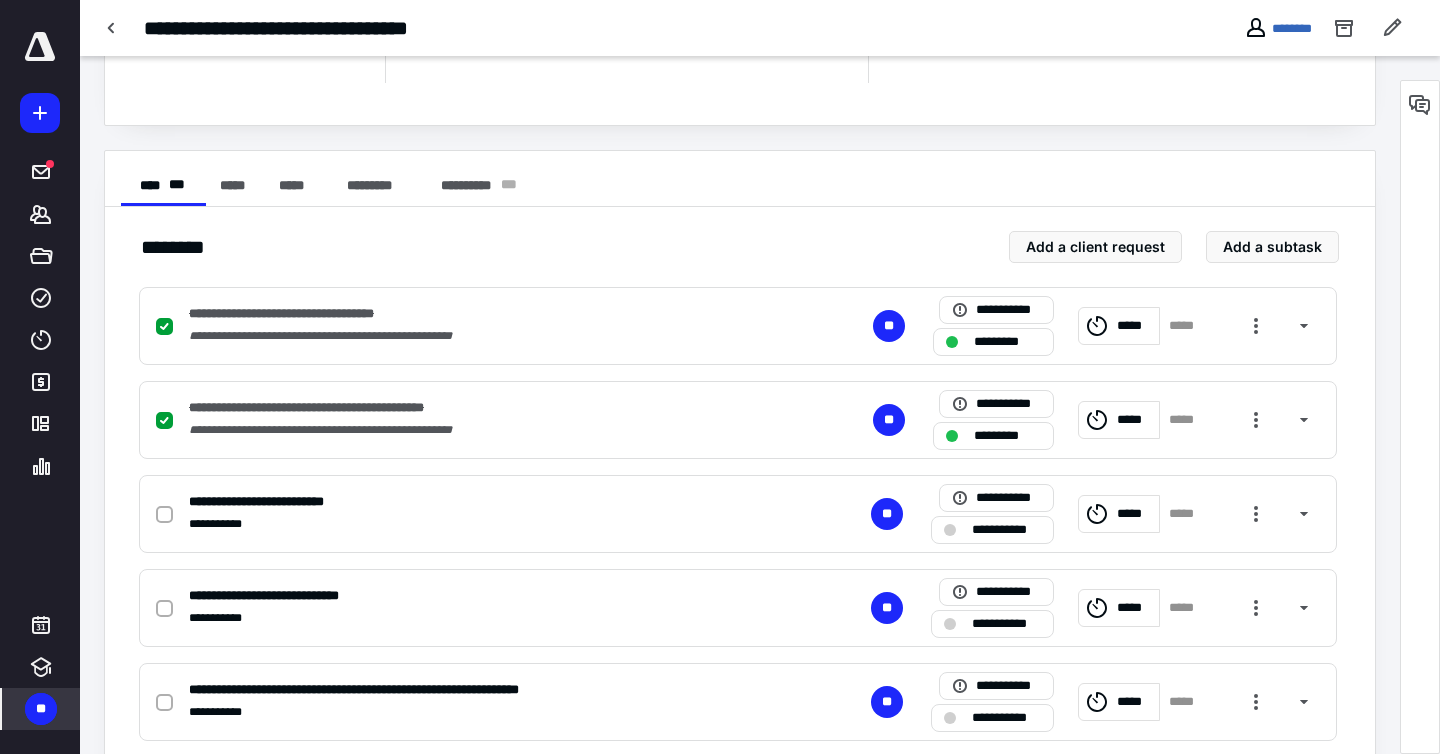 scroll, scrollTop: 307, scrollLeft: 0, axis: vertical 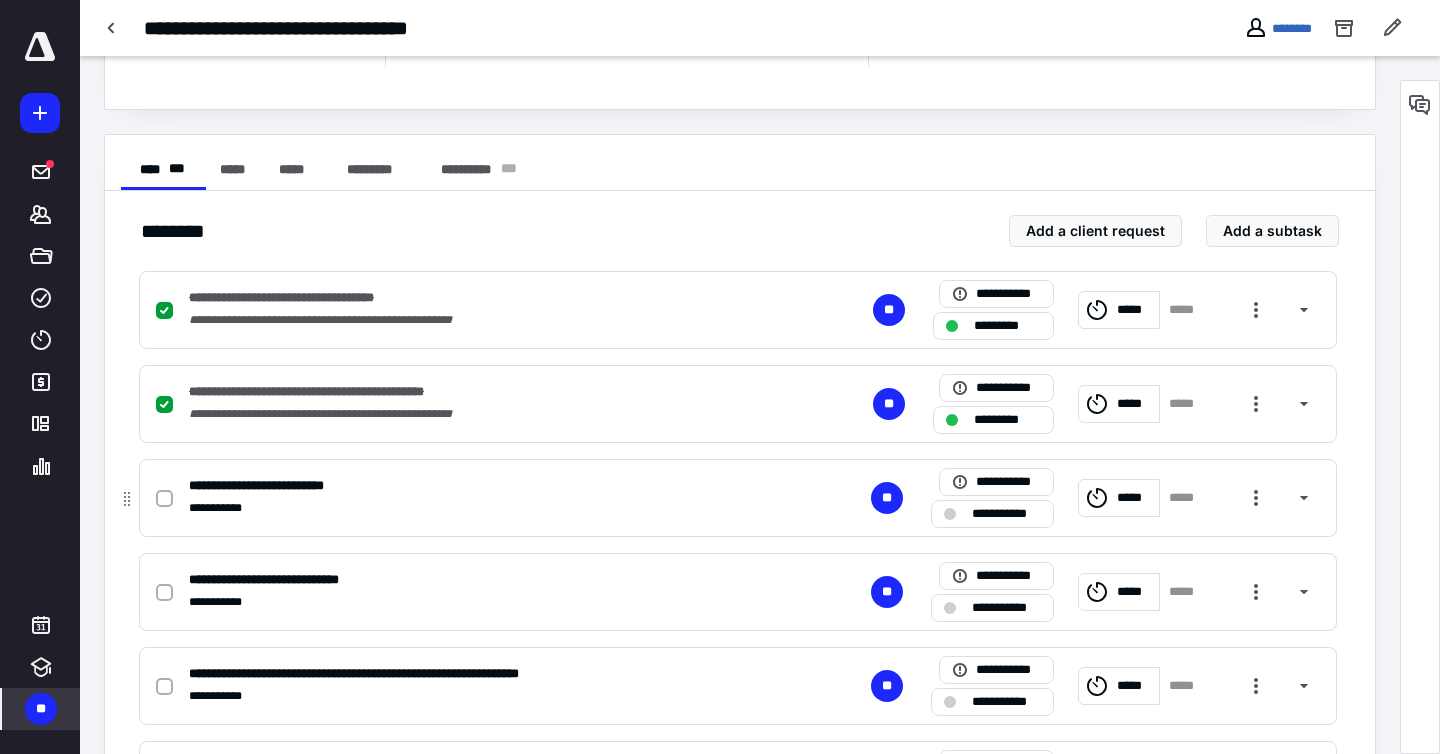 click on "**********" at bounding box center (992, 514) 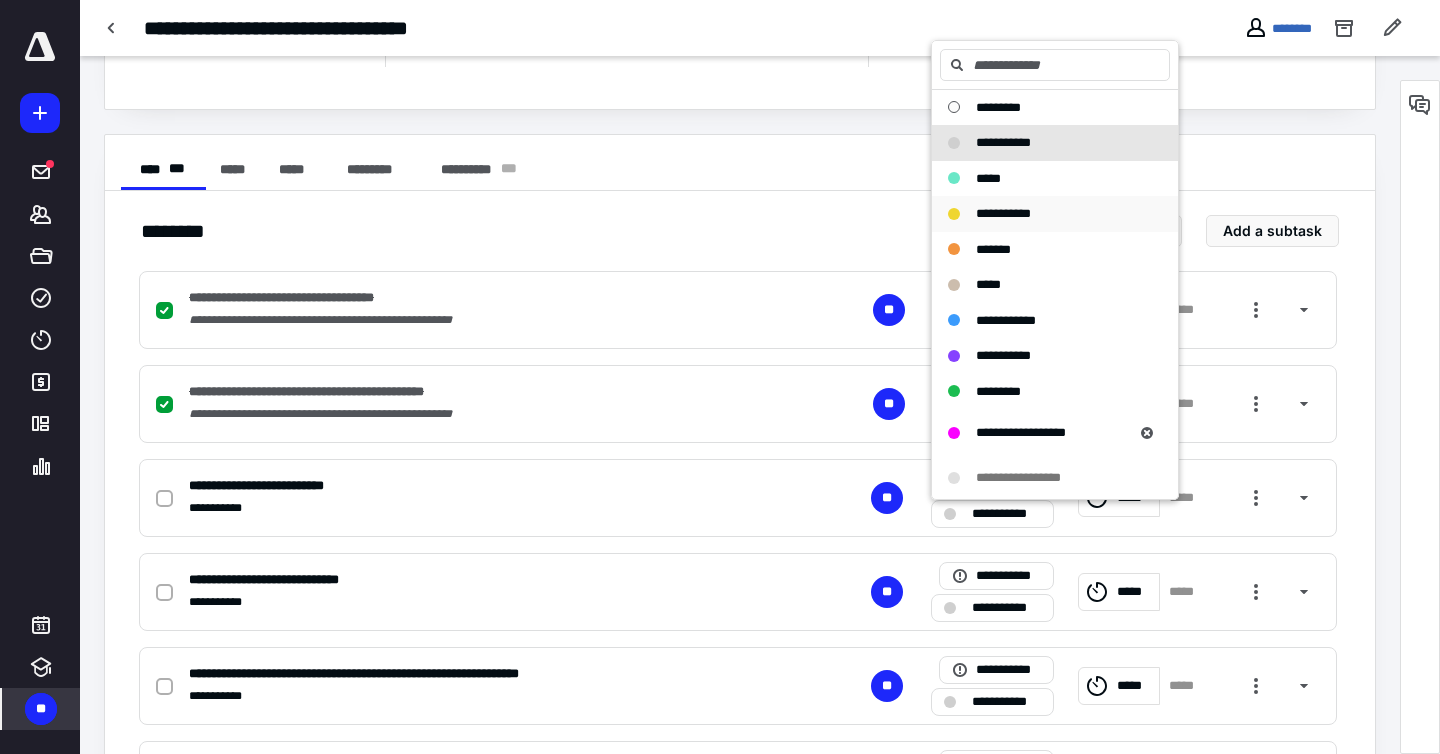 click on "**********" at bounding box center [1003, 213] 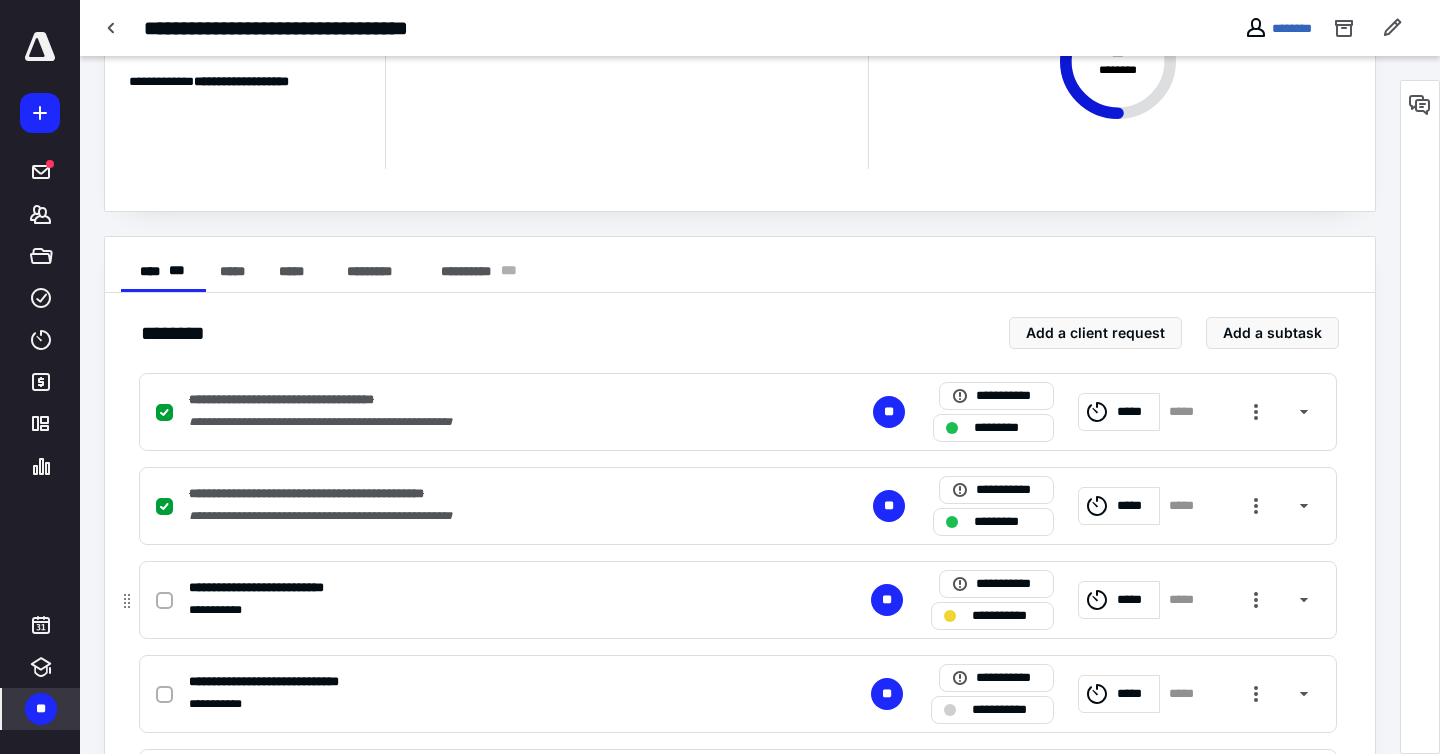 scroll, scrollTop: 441, scrollLeft: 0, axis: vertical 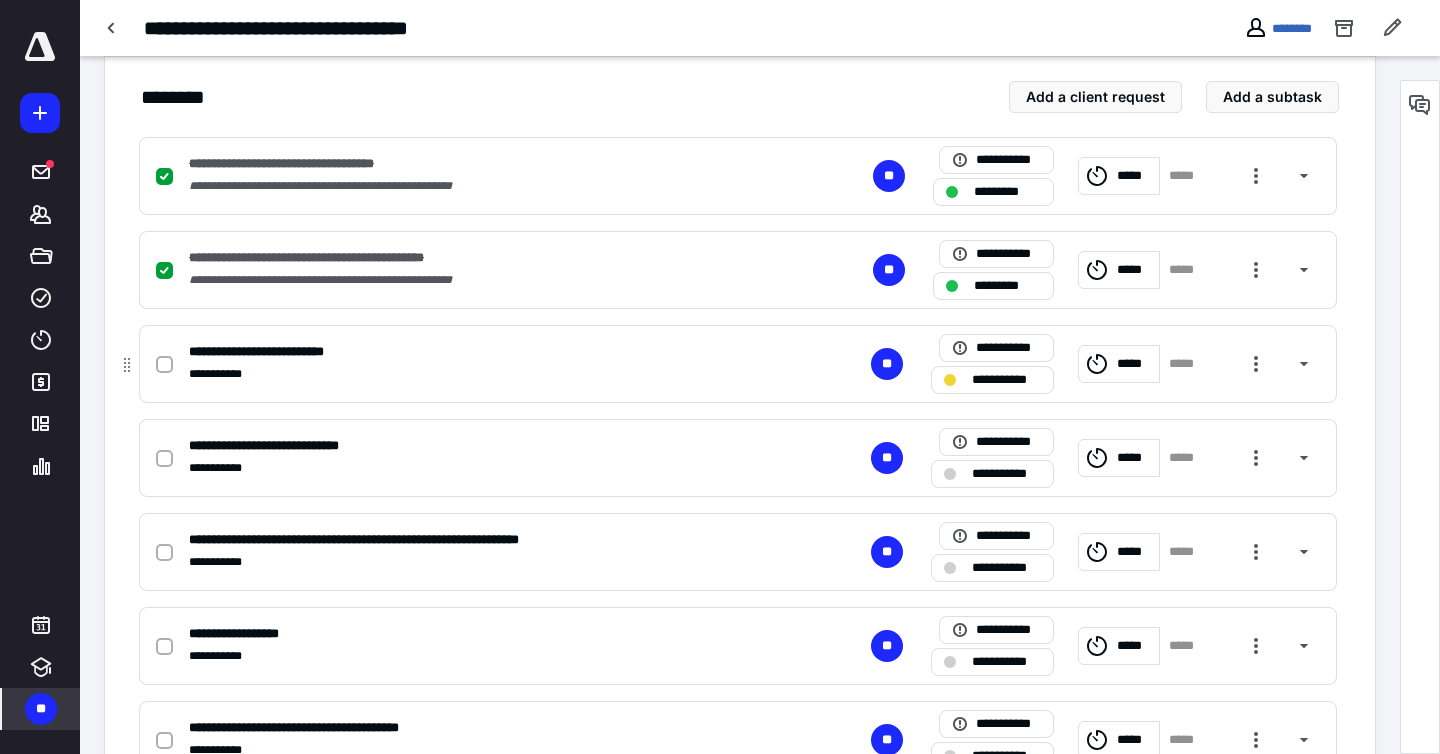 click on "**********" at bounding box center (475, 352) 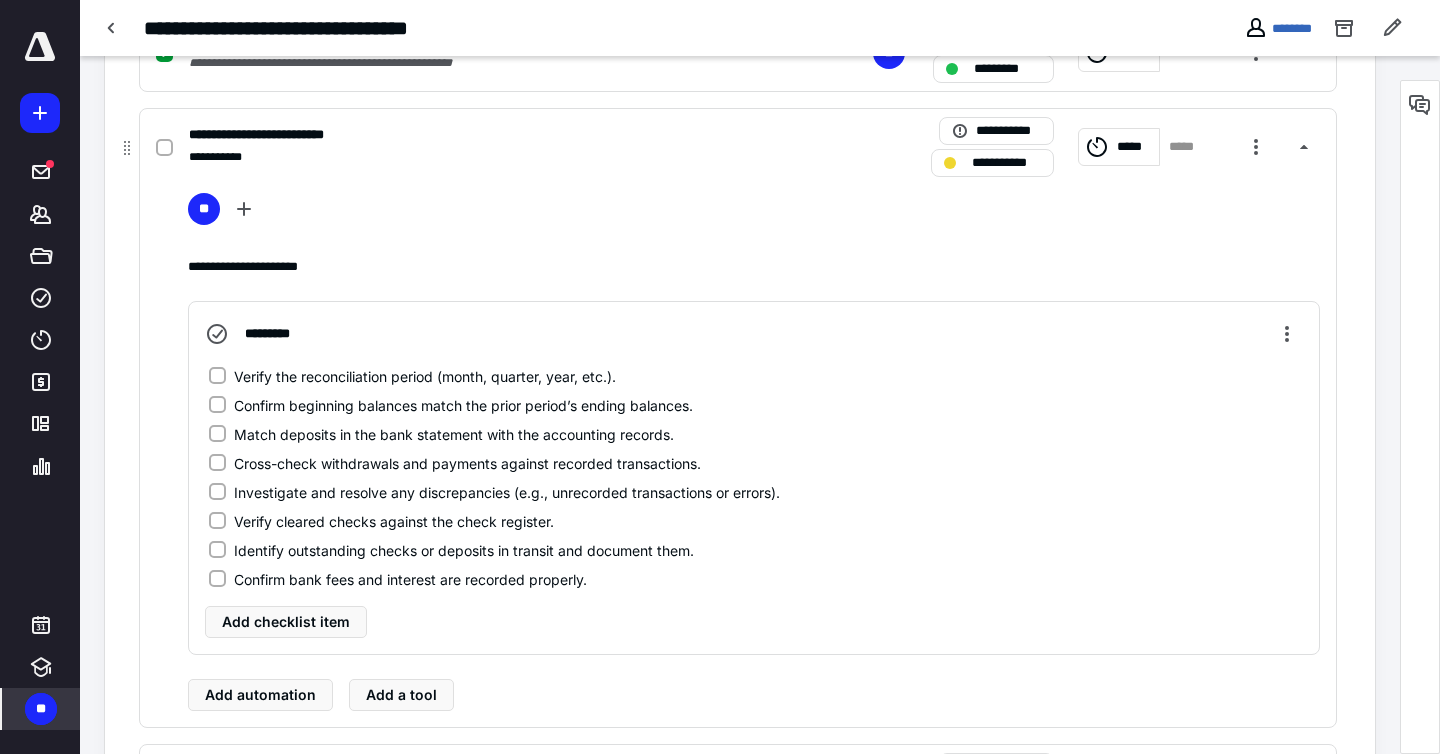 scroll, scrollTop: 674, scrollLeft: 0, axis: vertical 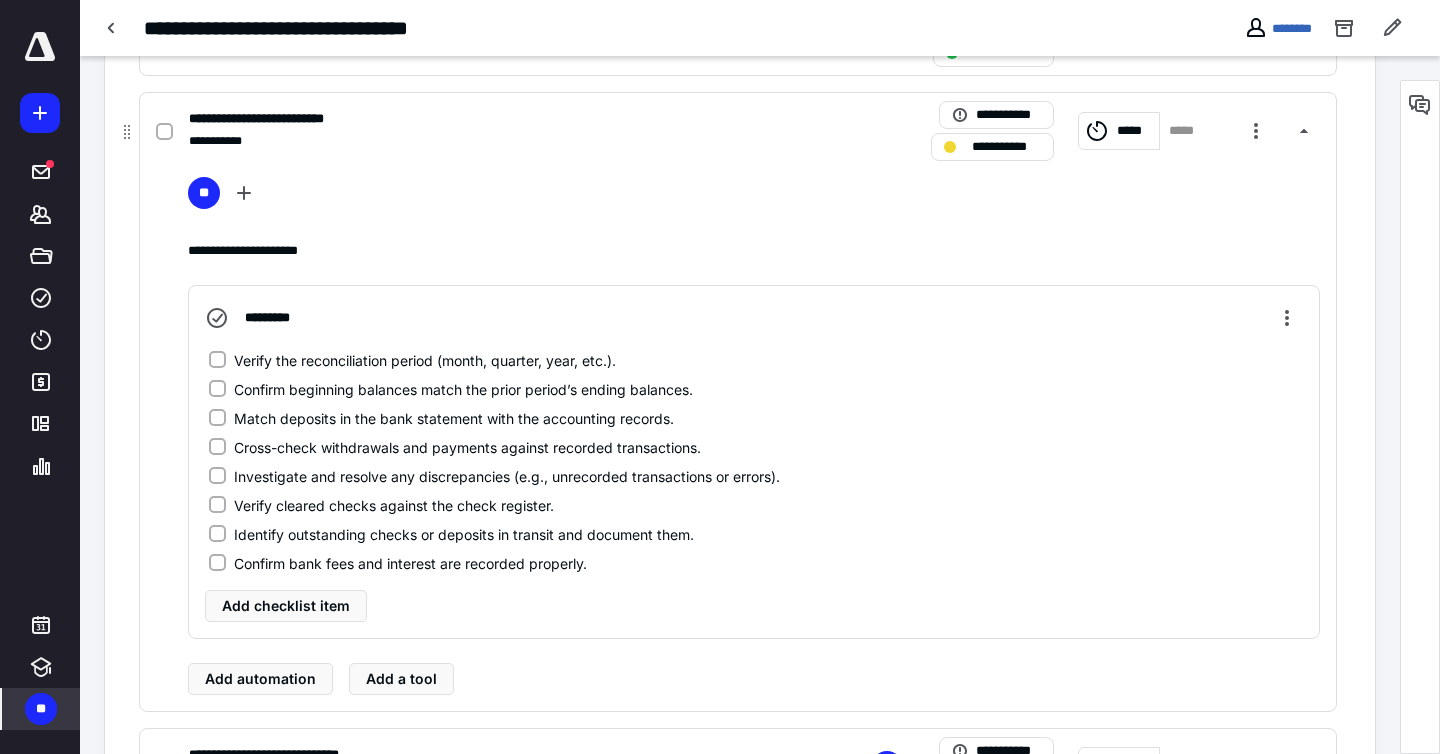 click 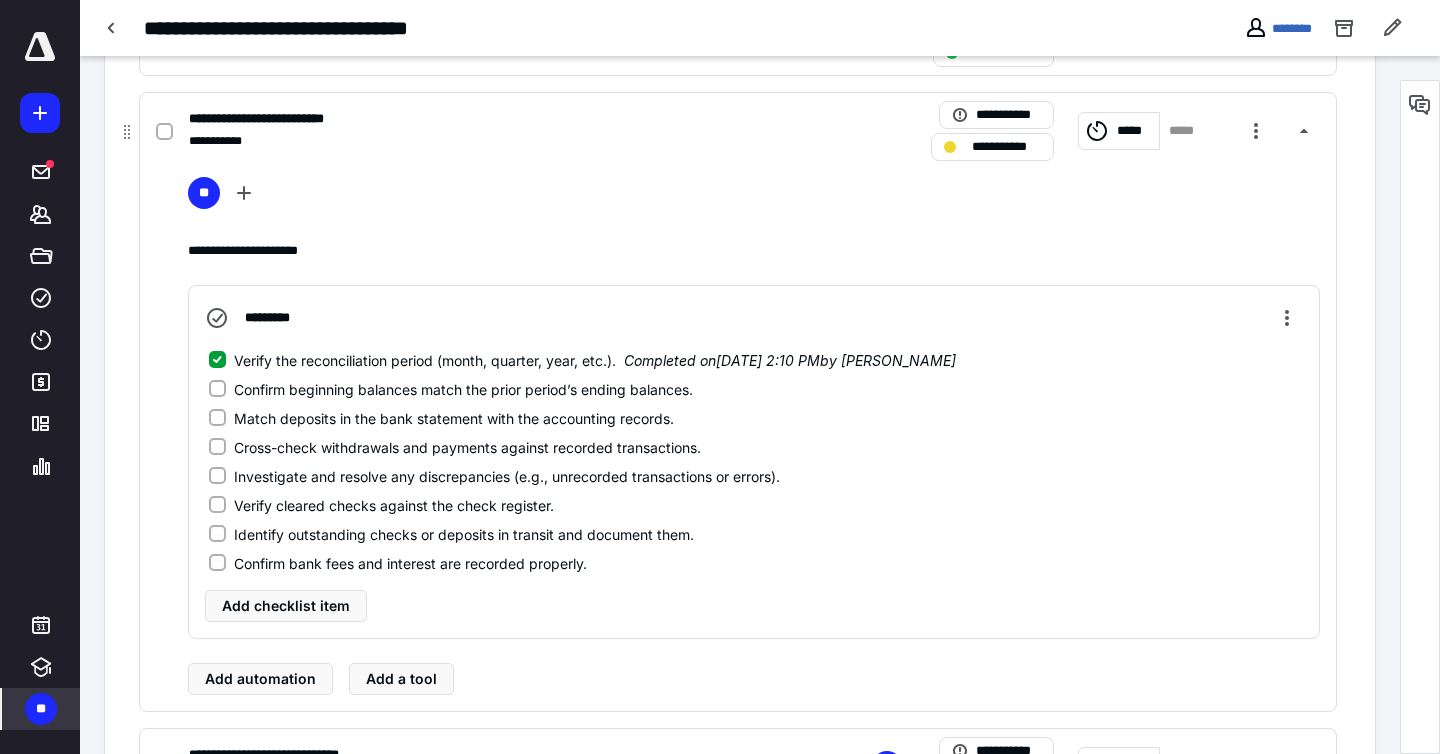 click 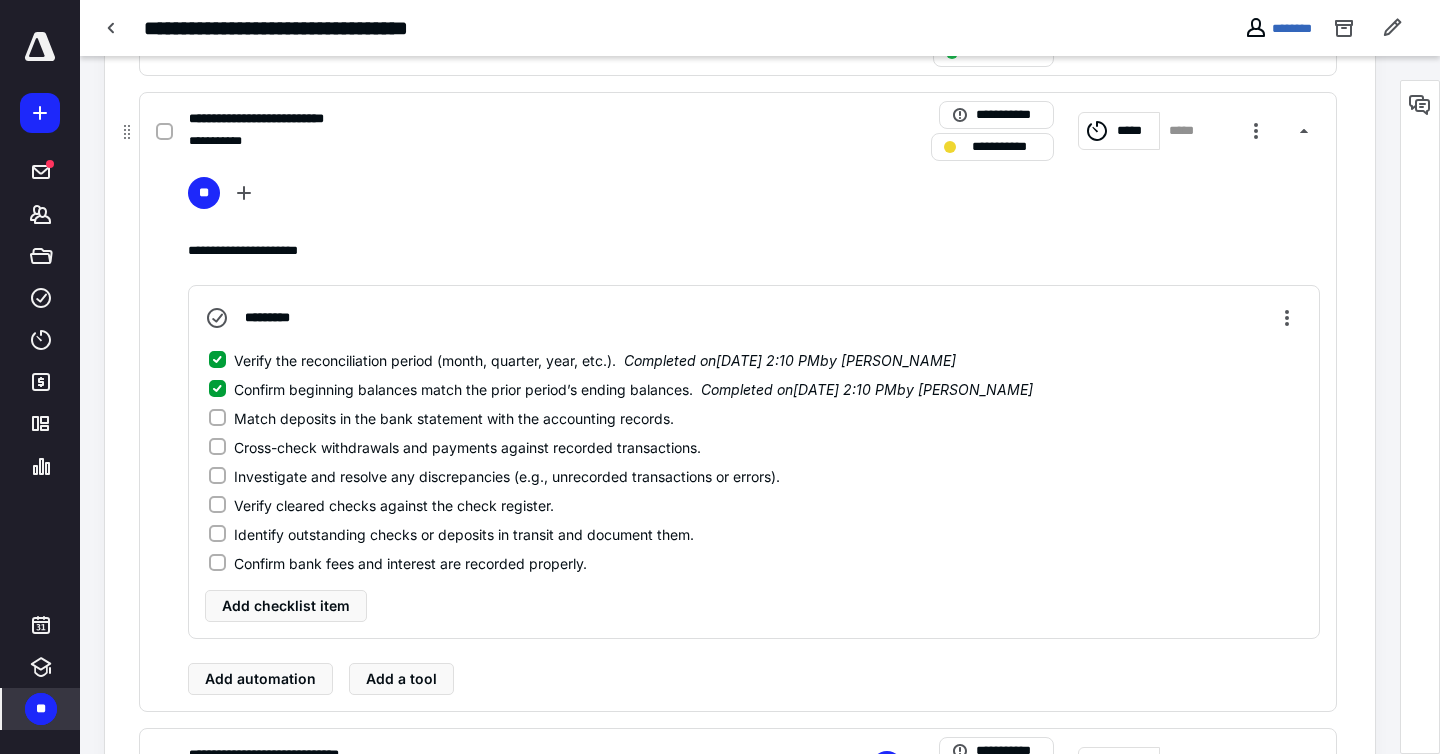 click 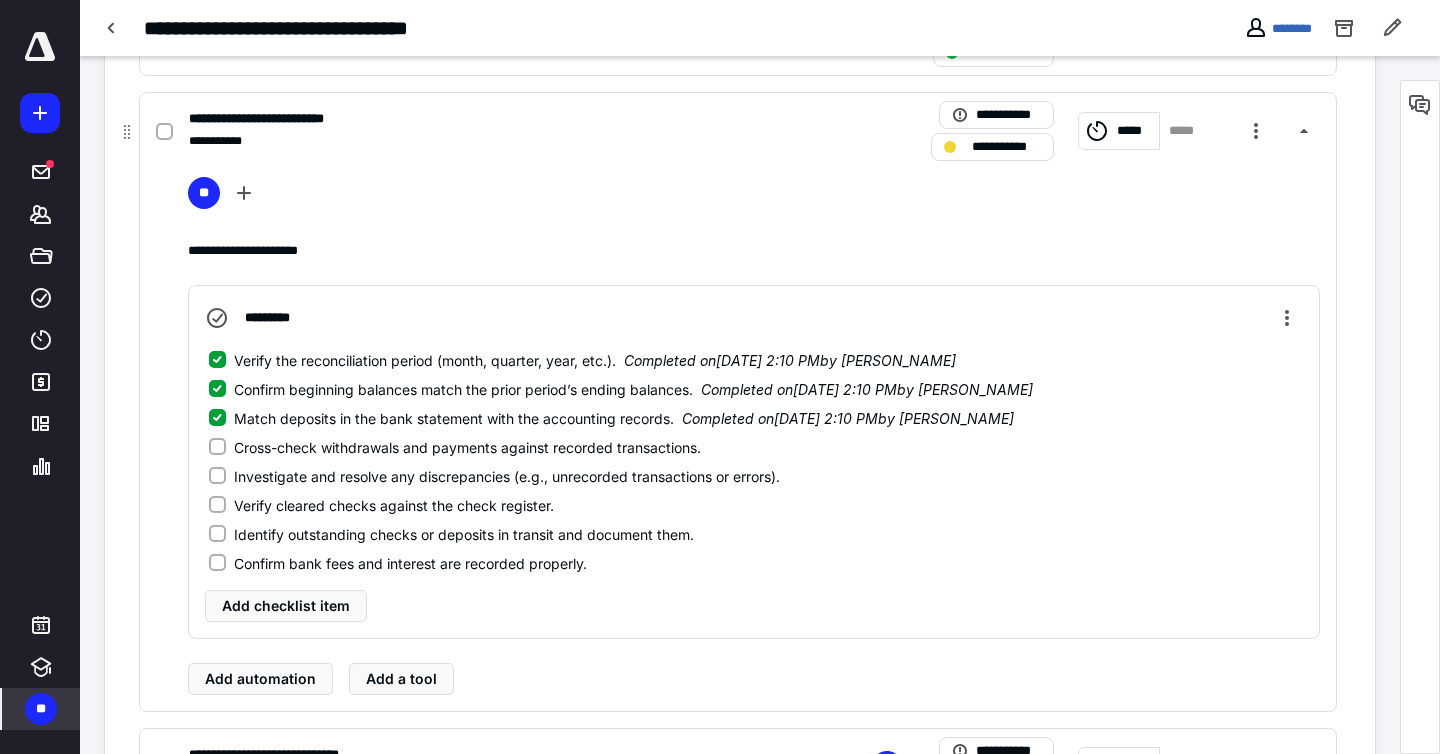 click 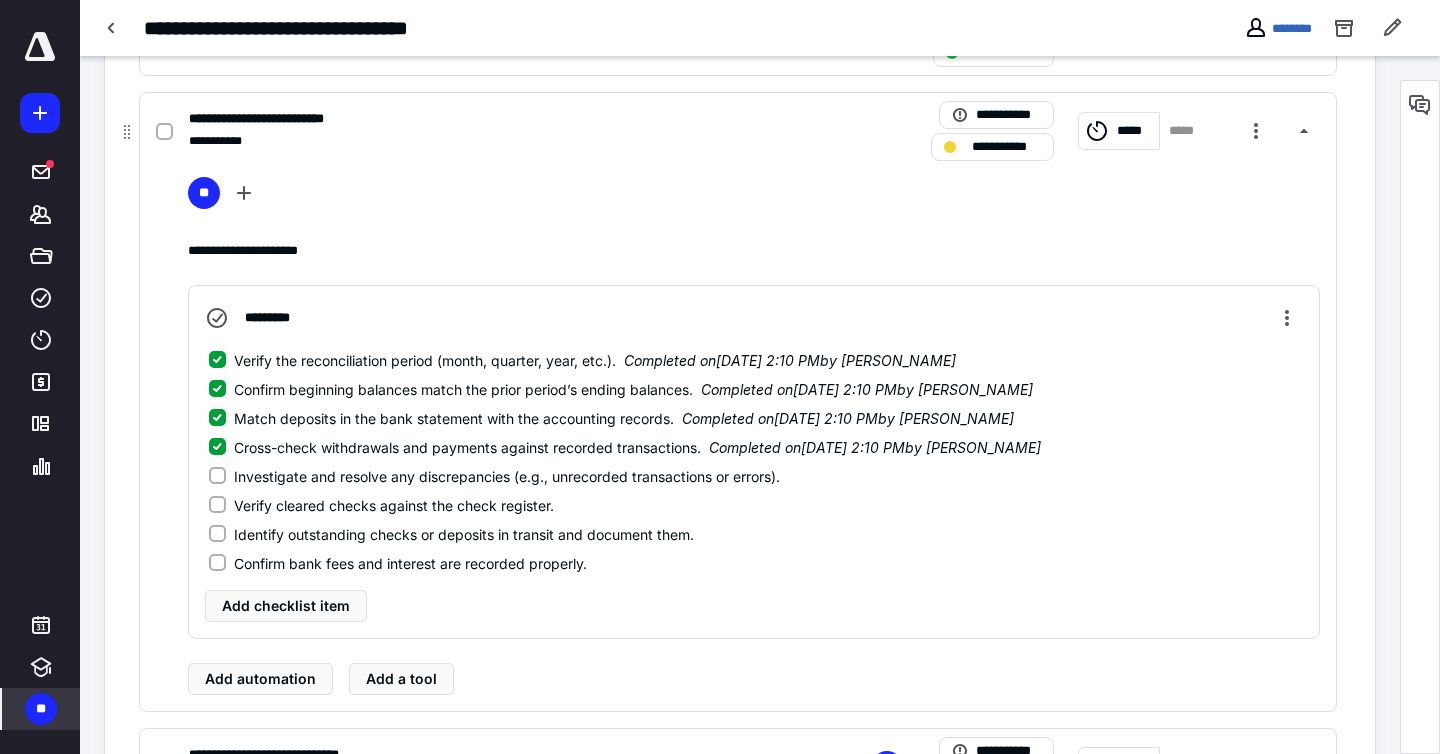 click on "**********" at bounding box center (754, 436) 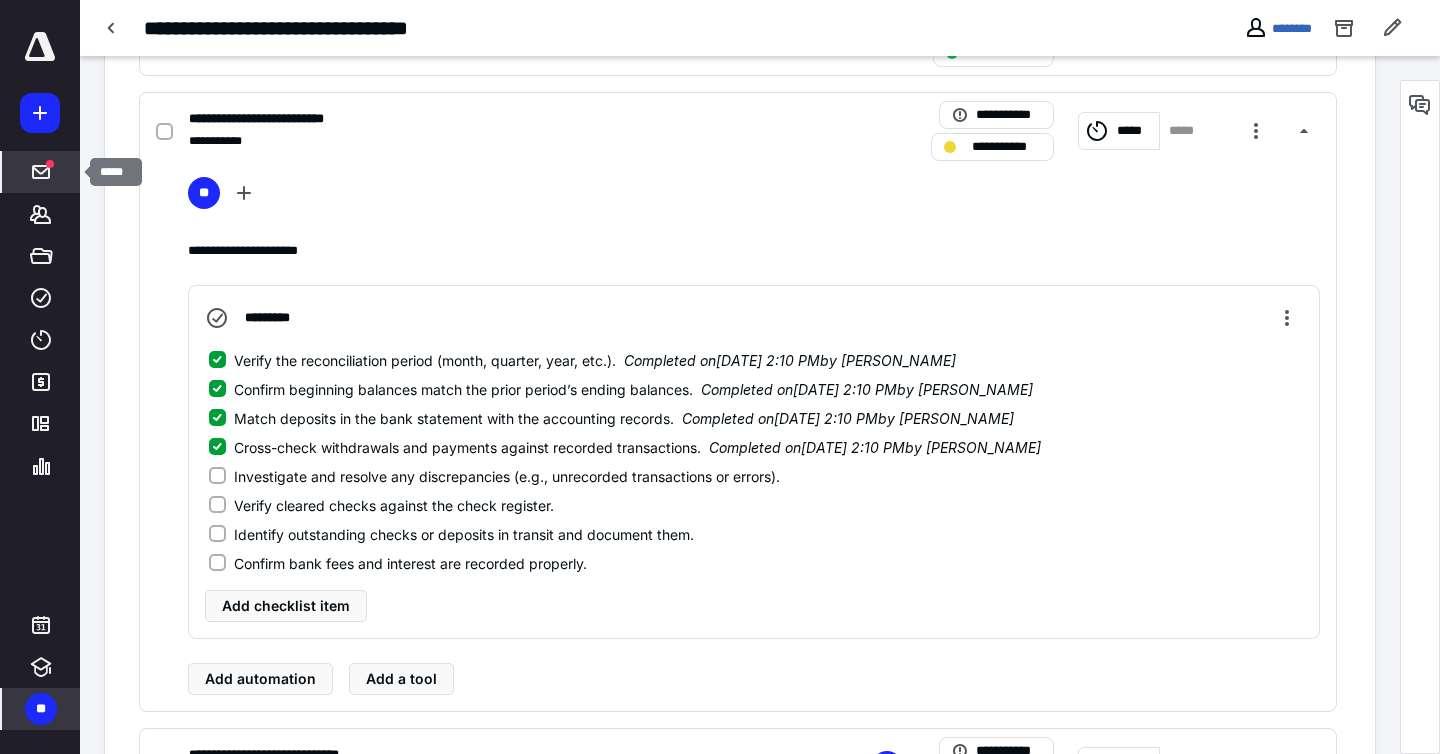click 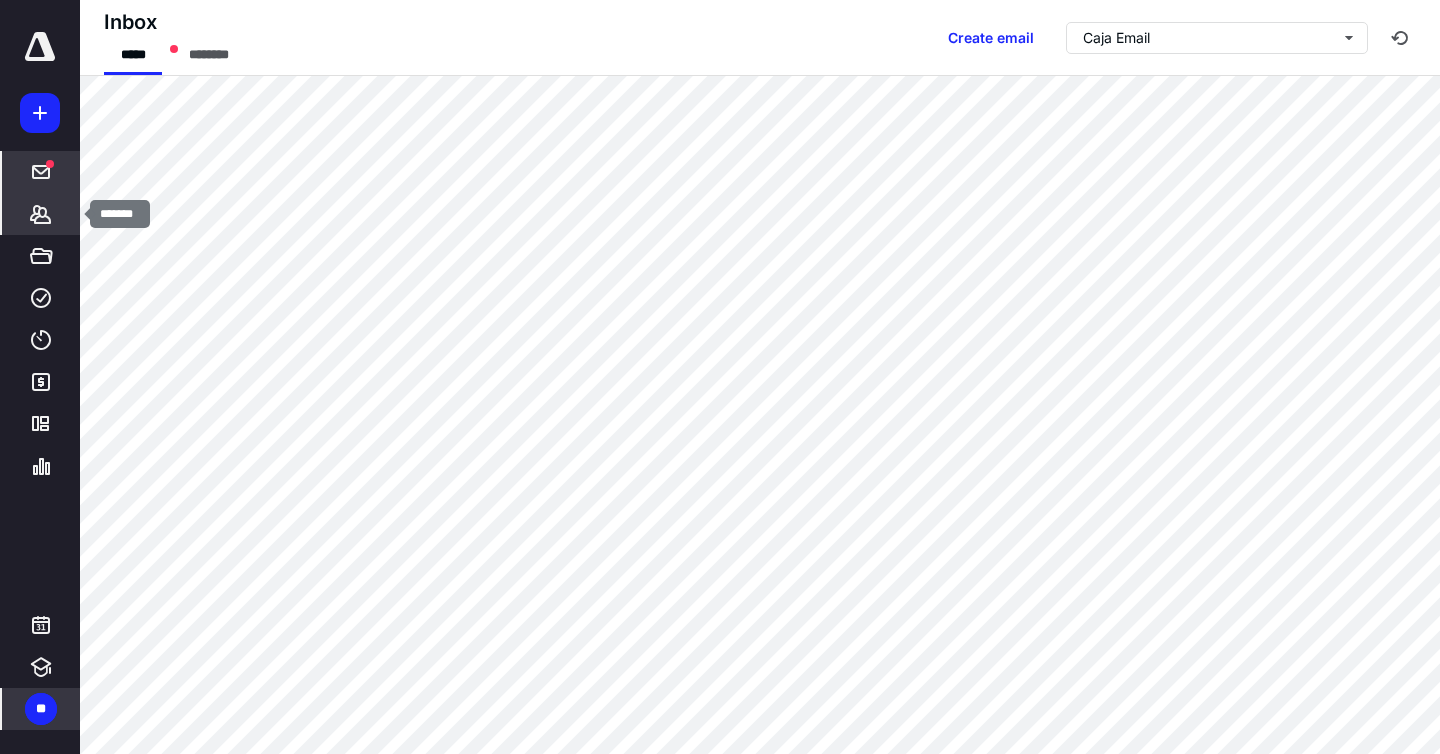 click 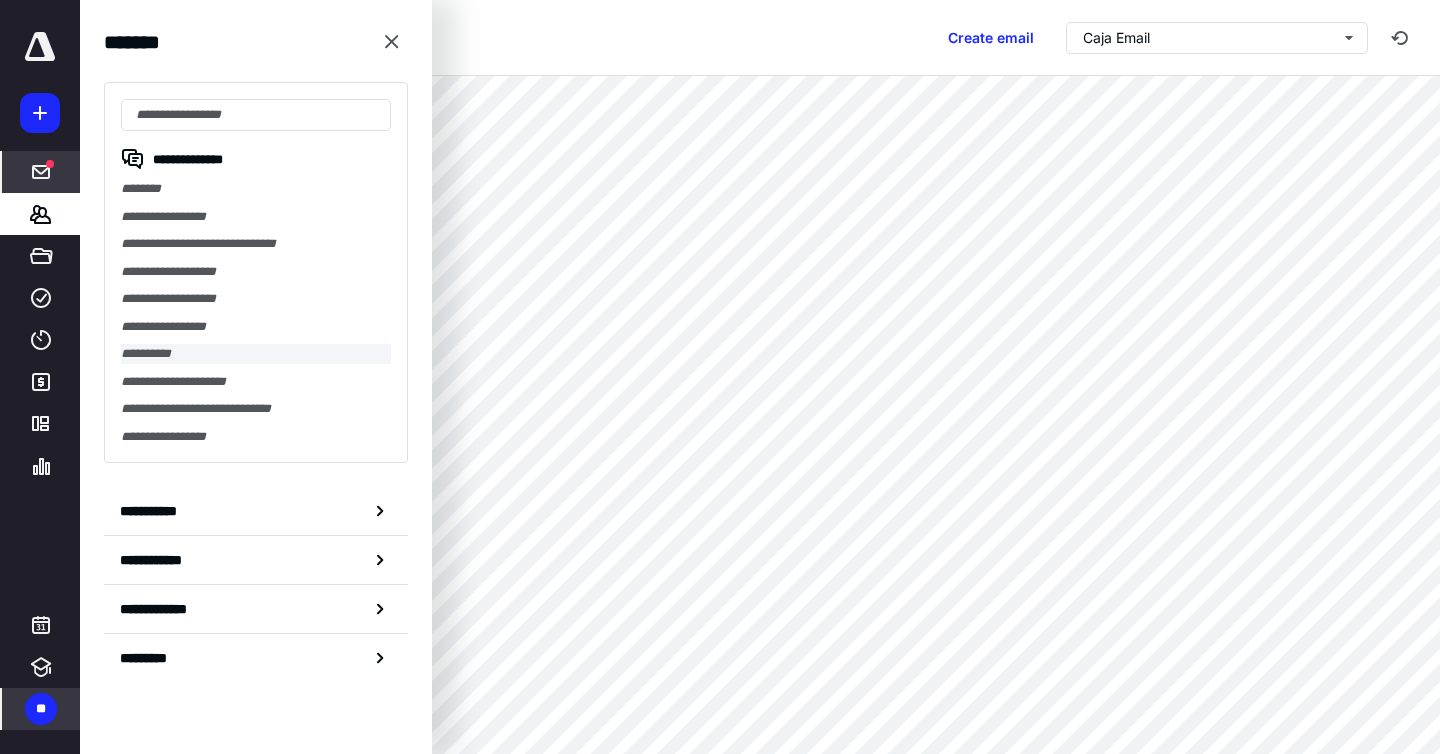 click on "**********" at bounding box center (256, 354) 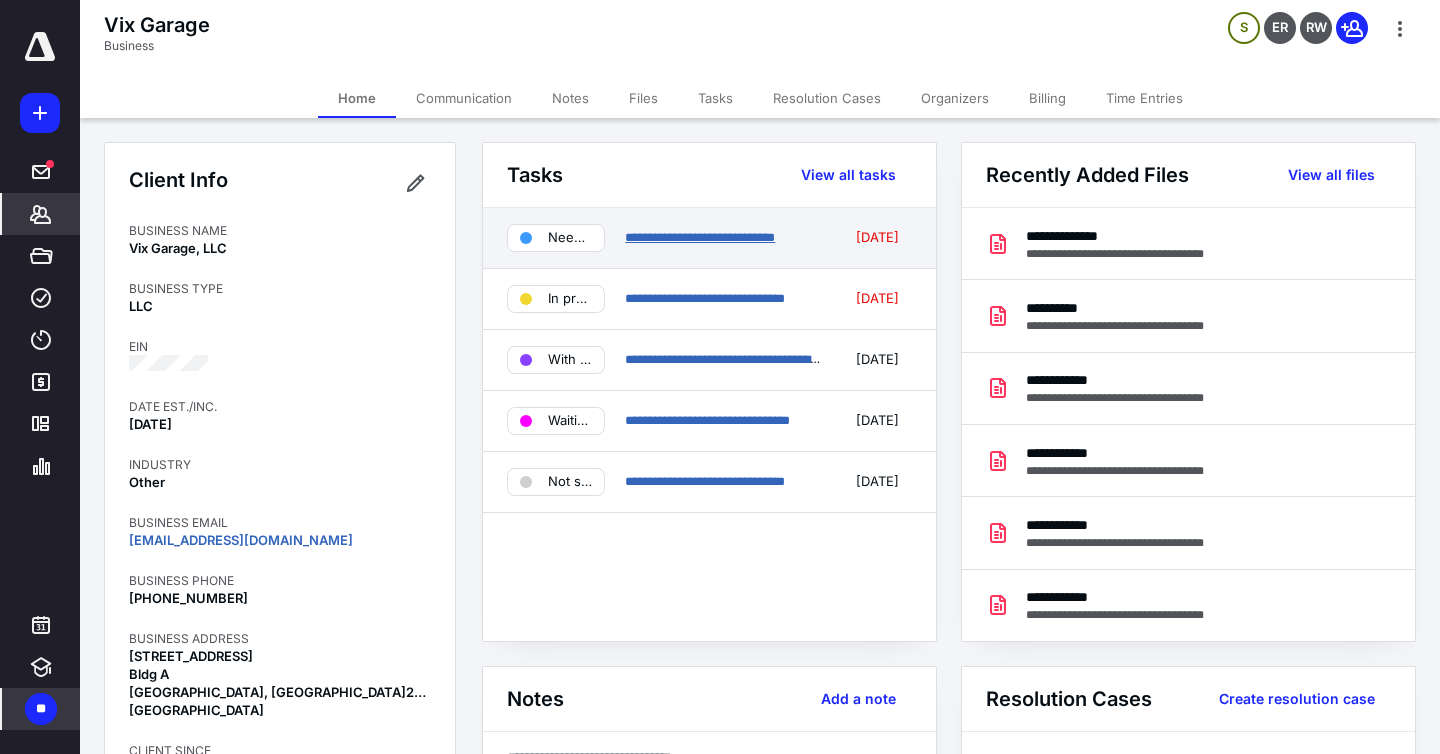 click on "**********" at bounding box center [700, 237] 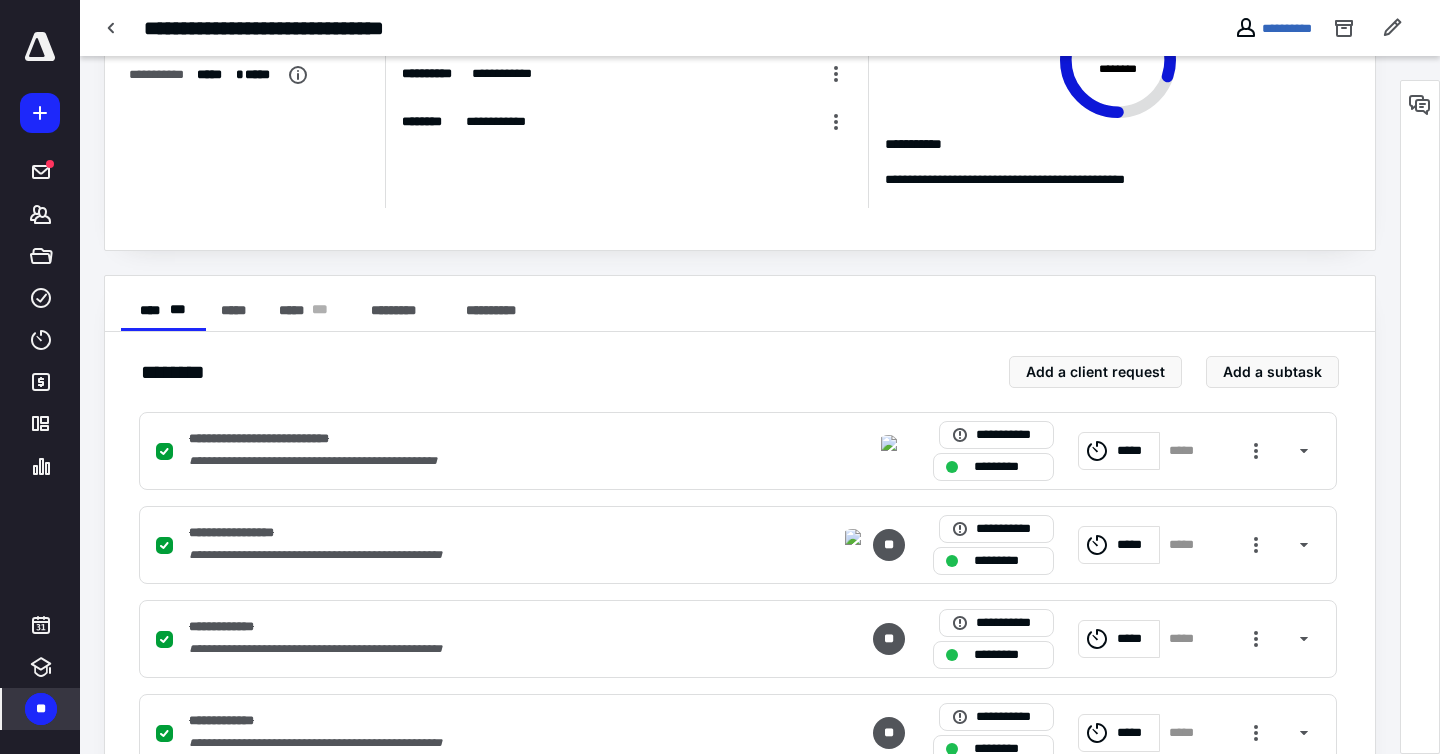 scroll, scrollTop: 327, scrollLeft: 0, axis: vertical 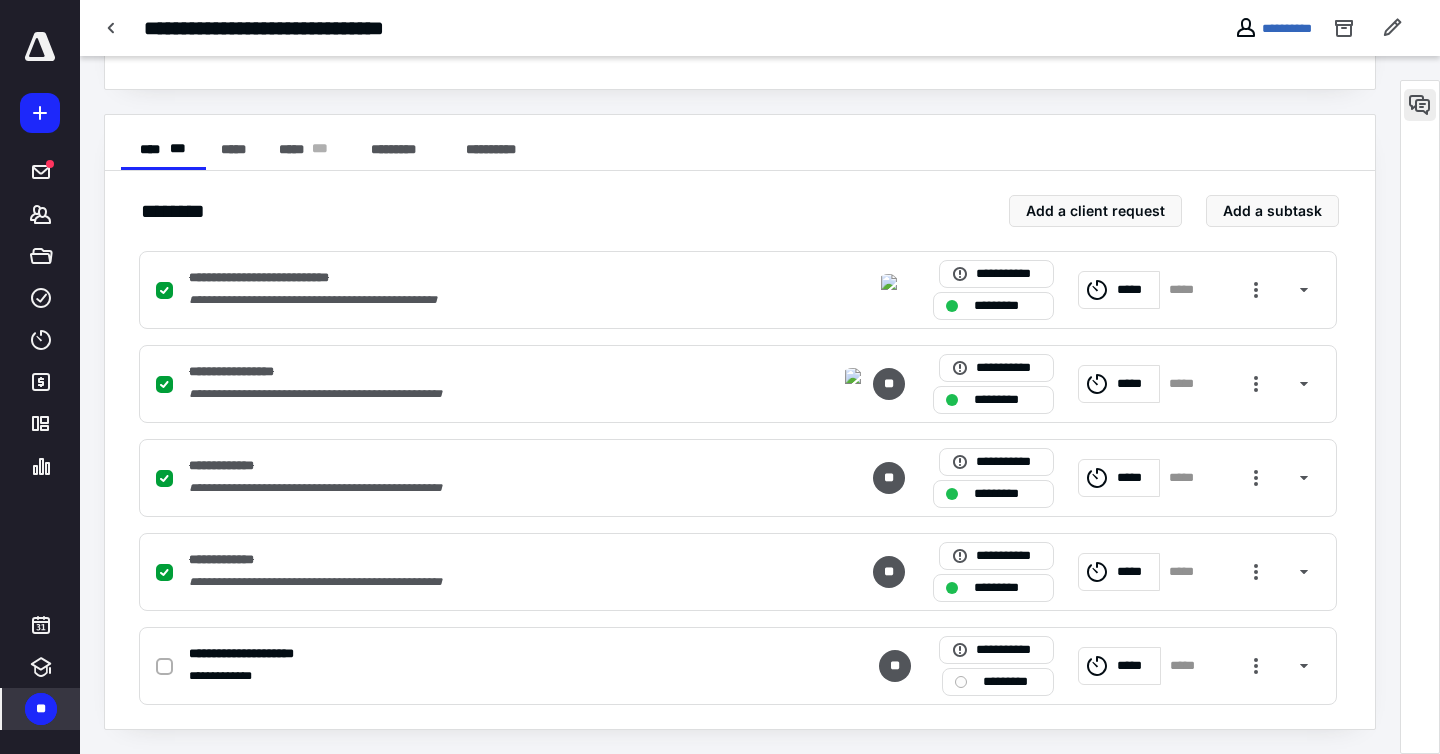click at bounding box center (1420, 105) 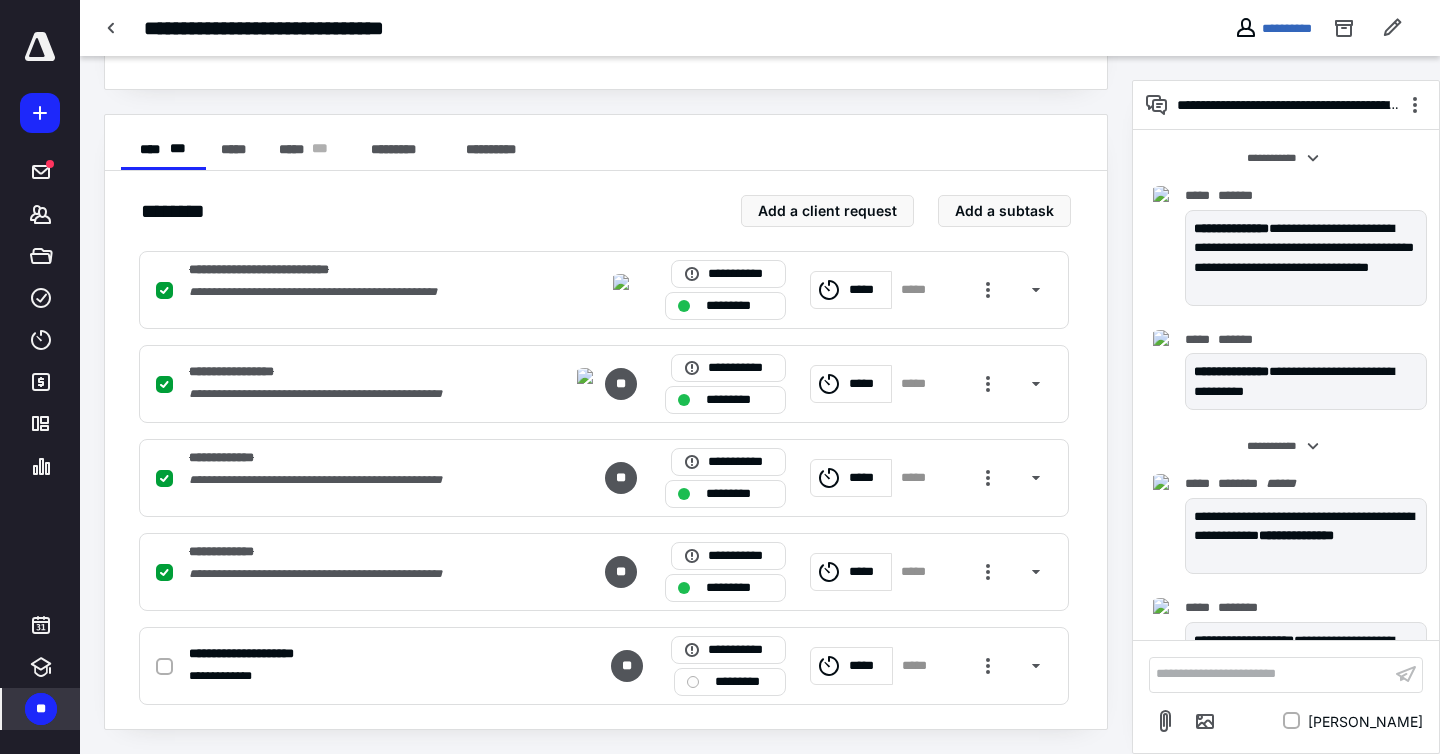 scroll, scrollTop: 1208, scrollLeft: 0, axis: vertical 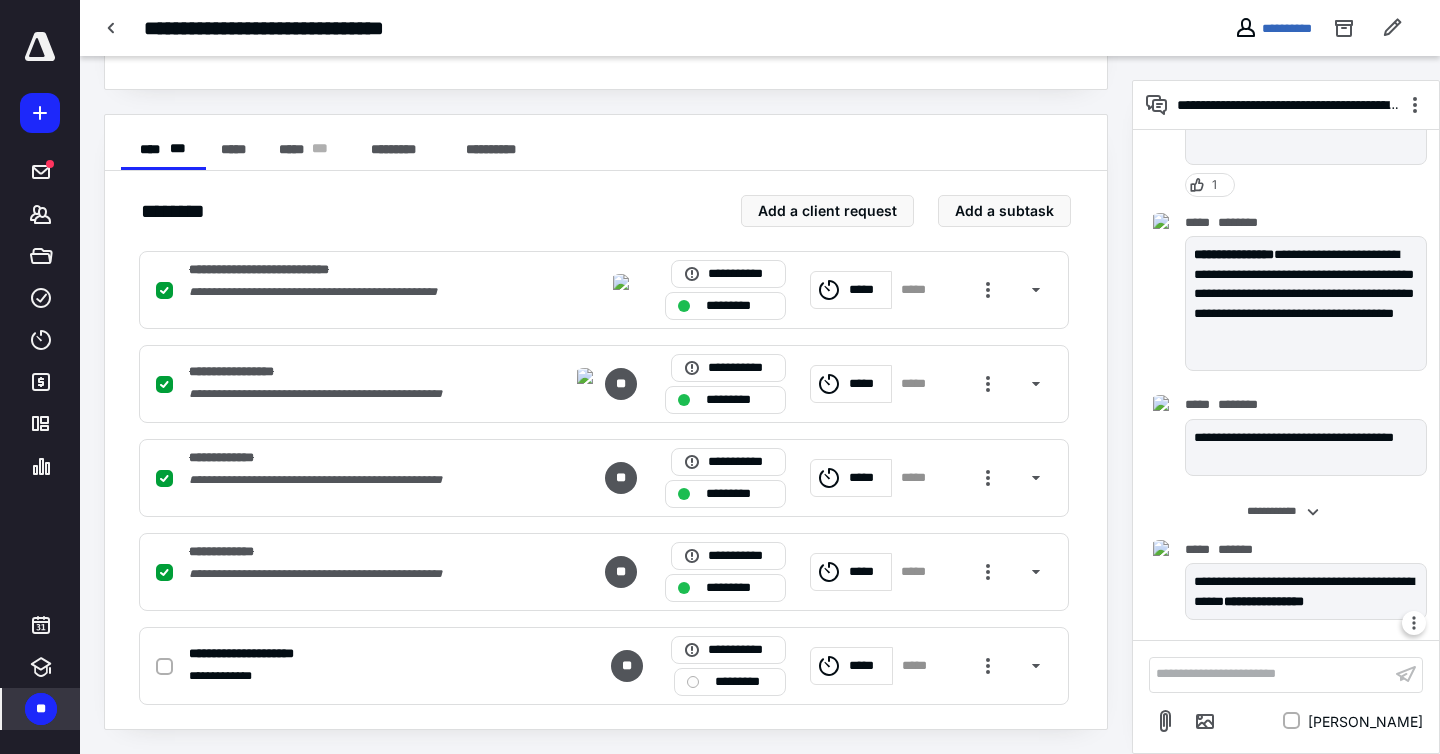 click on "**********" at bounding box center [1306, 591] 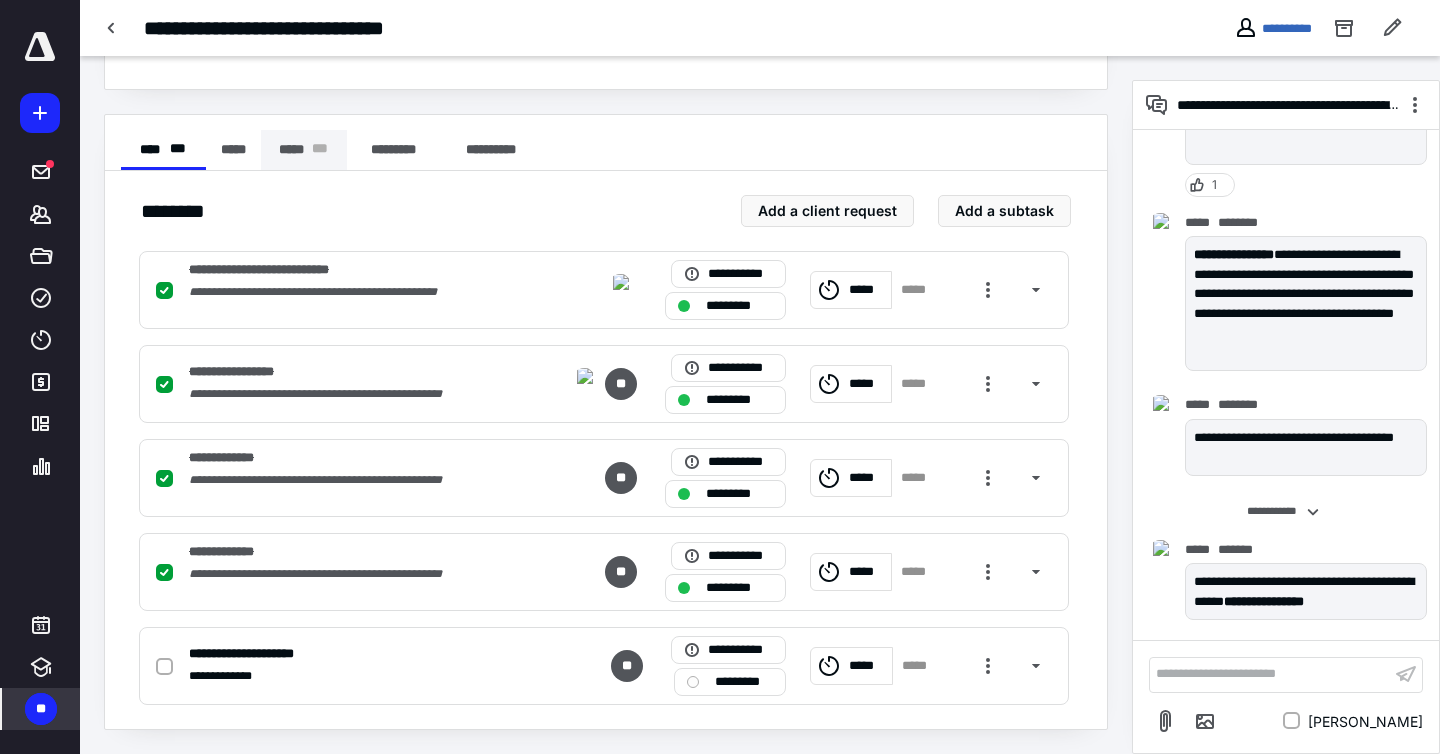 click on "***** * * *" at bounding box center [304, 150] 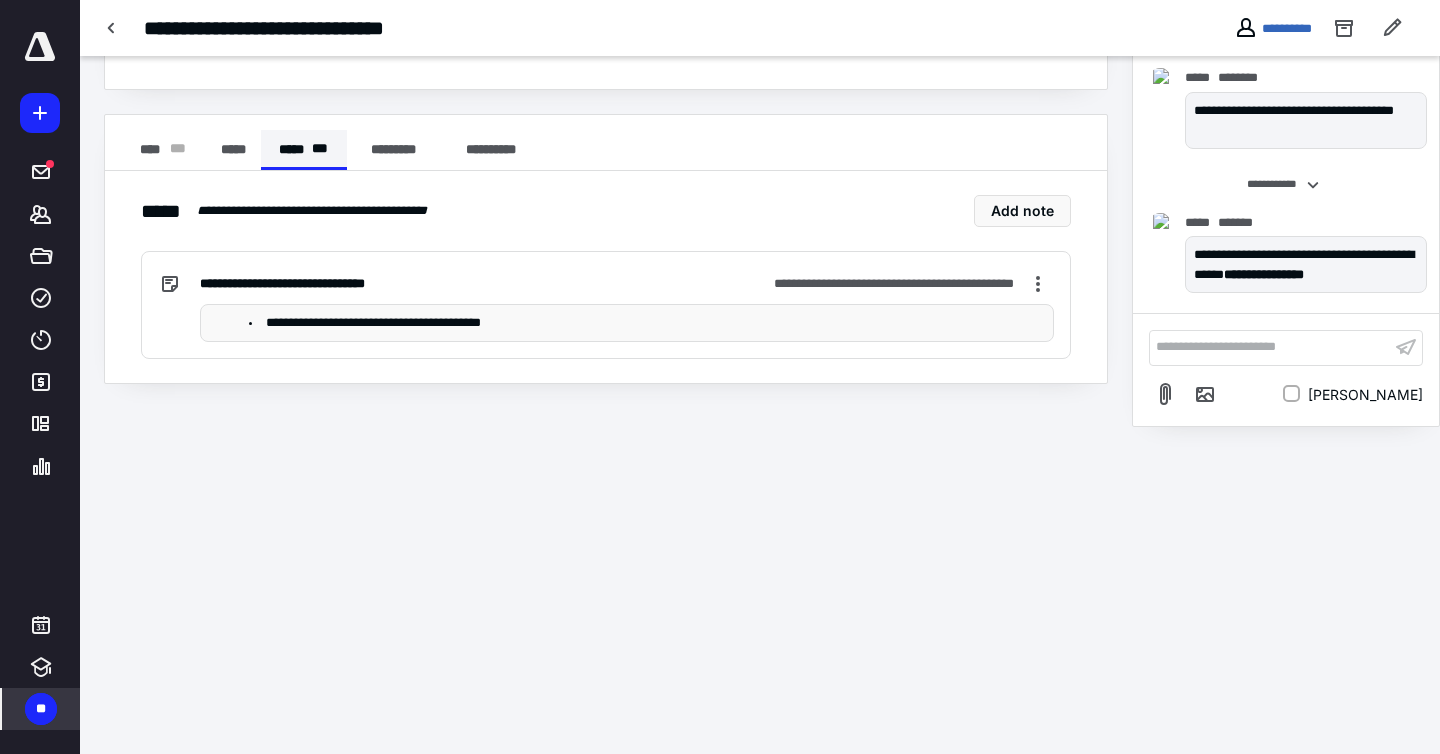 scroll, scrollTop: 0, scrollLeft: 0, axis: both 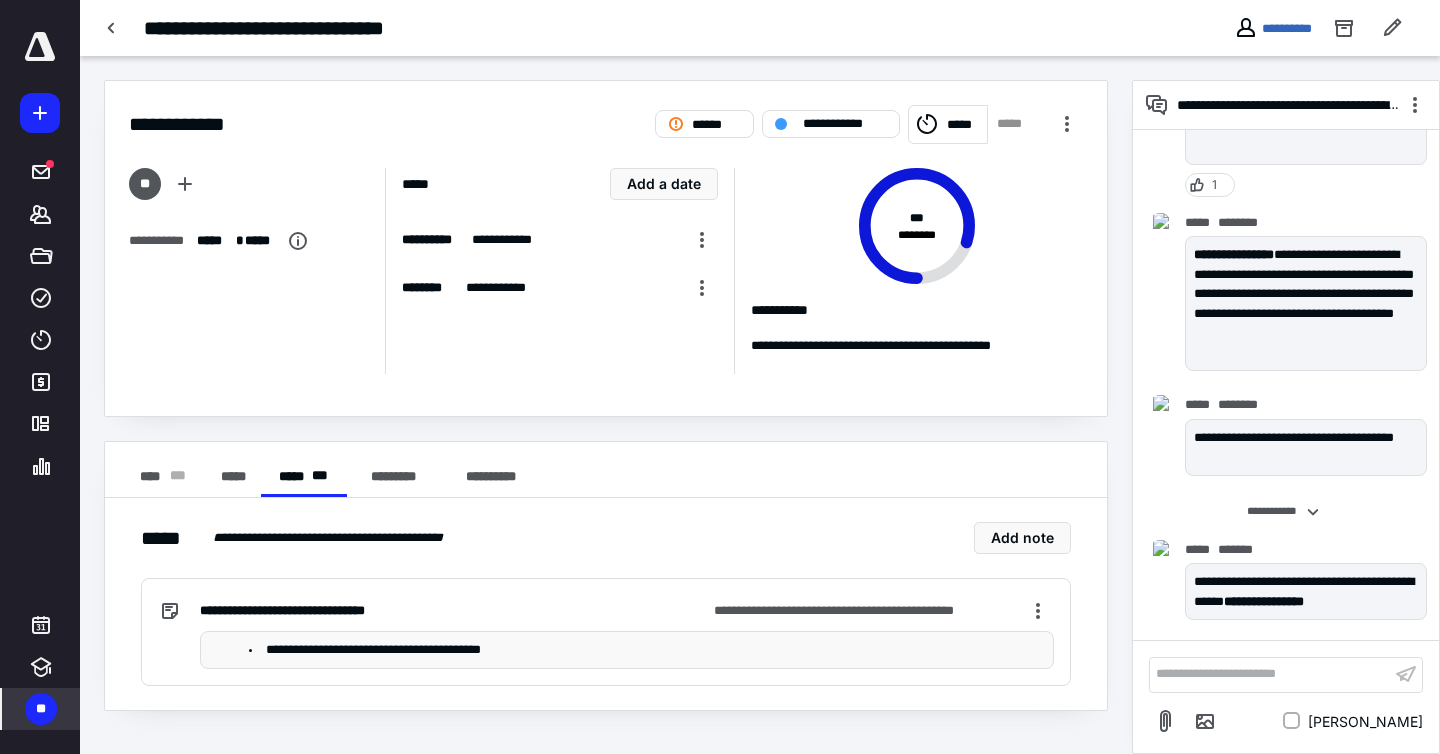 click on "**********" at bounding box center [647, 650] 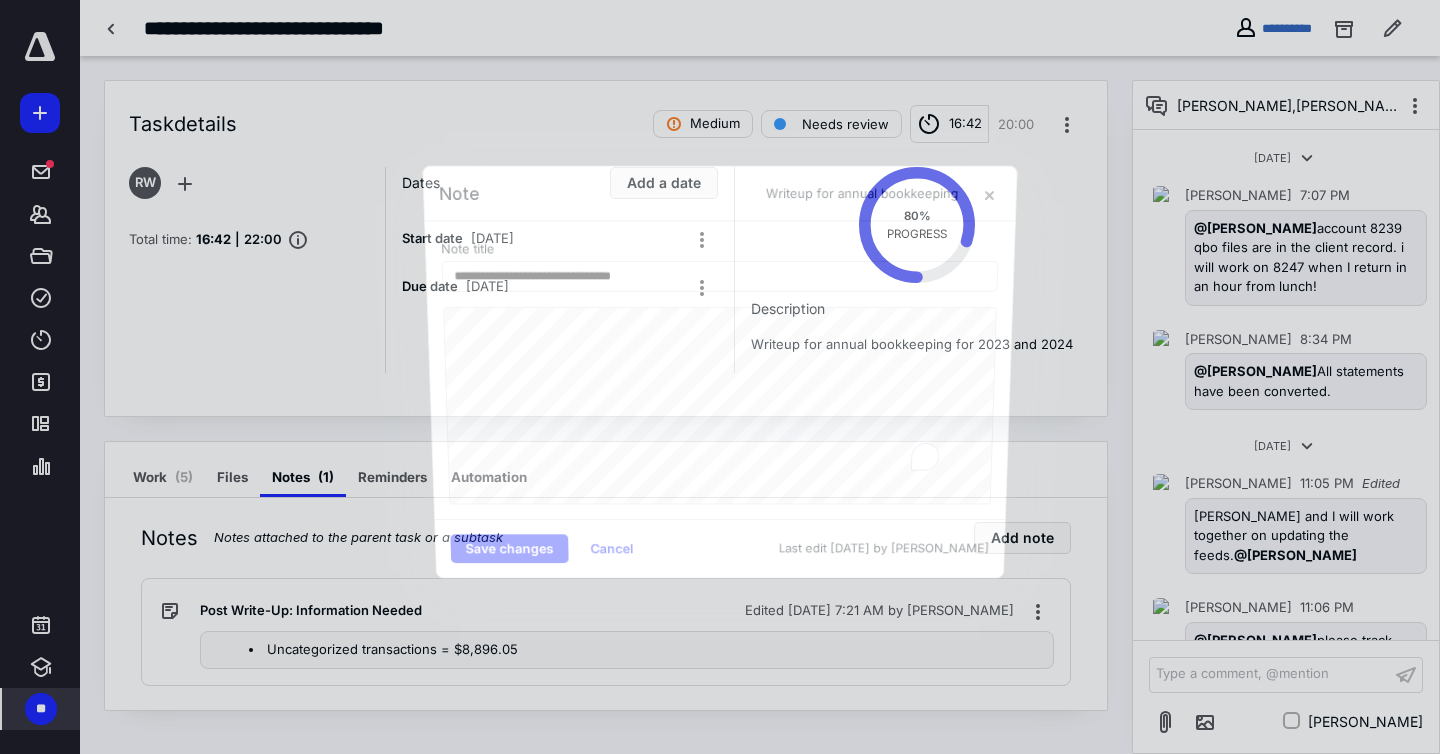 scroll, scrollTop: 1208, scrollLeft: 0, axis: vertical 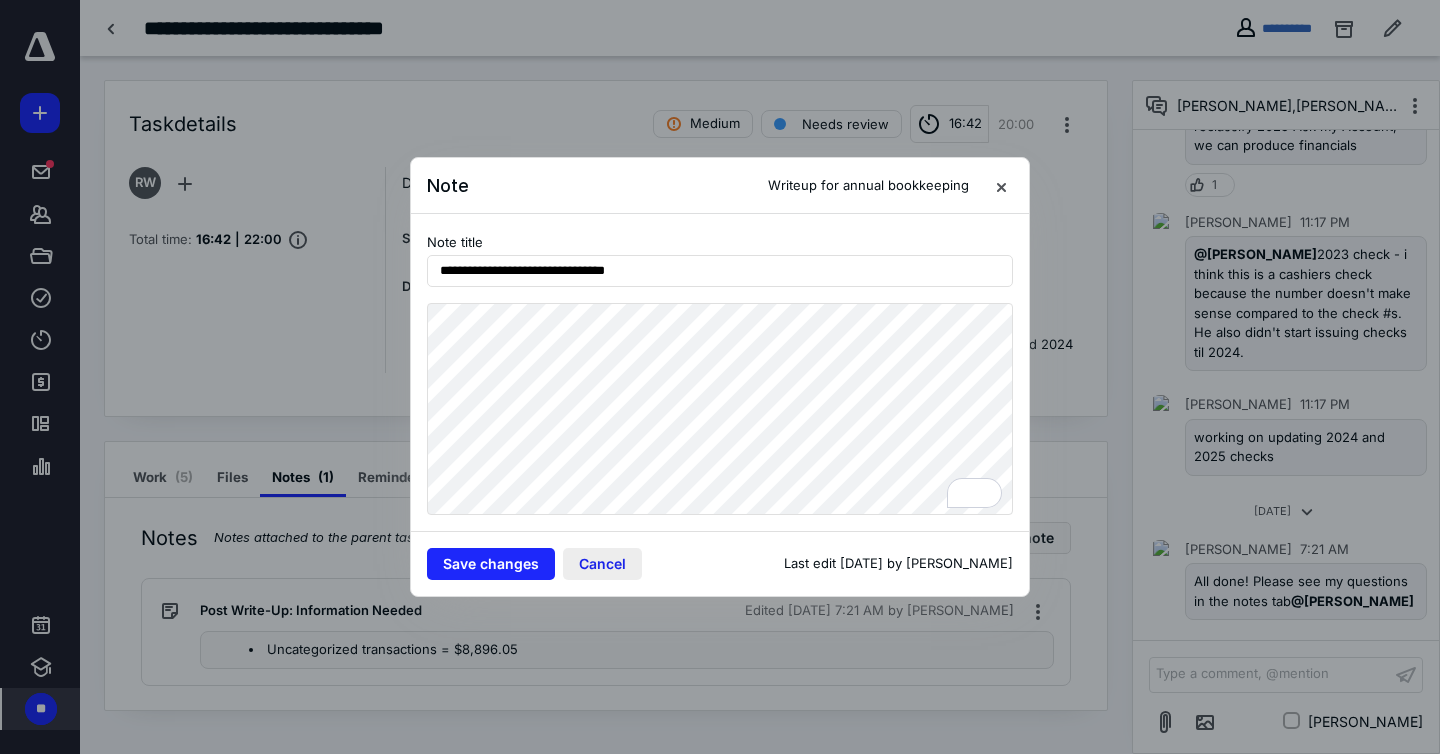 click on "Cancel" at bounding box center (602, 564) 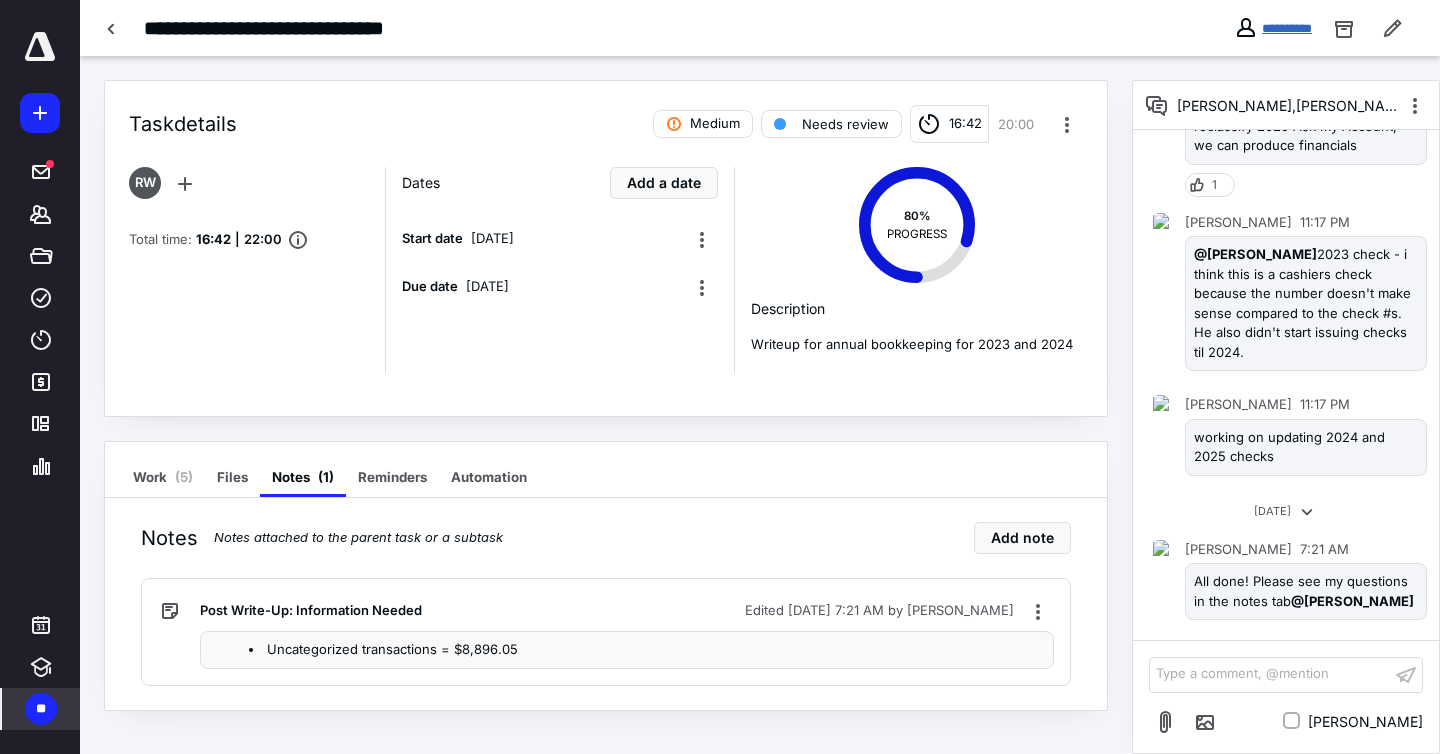 click on "**********" at bounding box center (1287, 28) 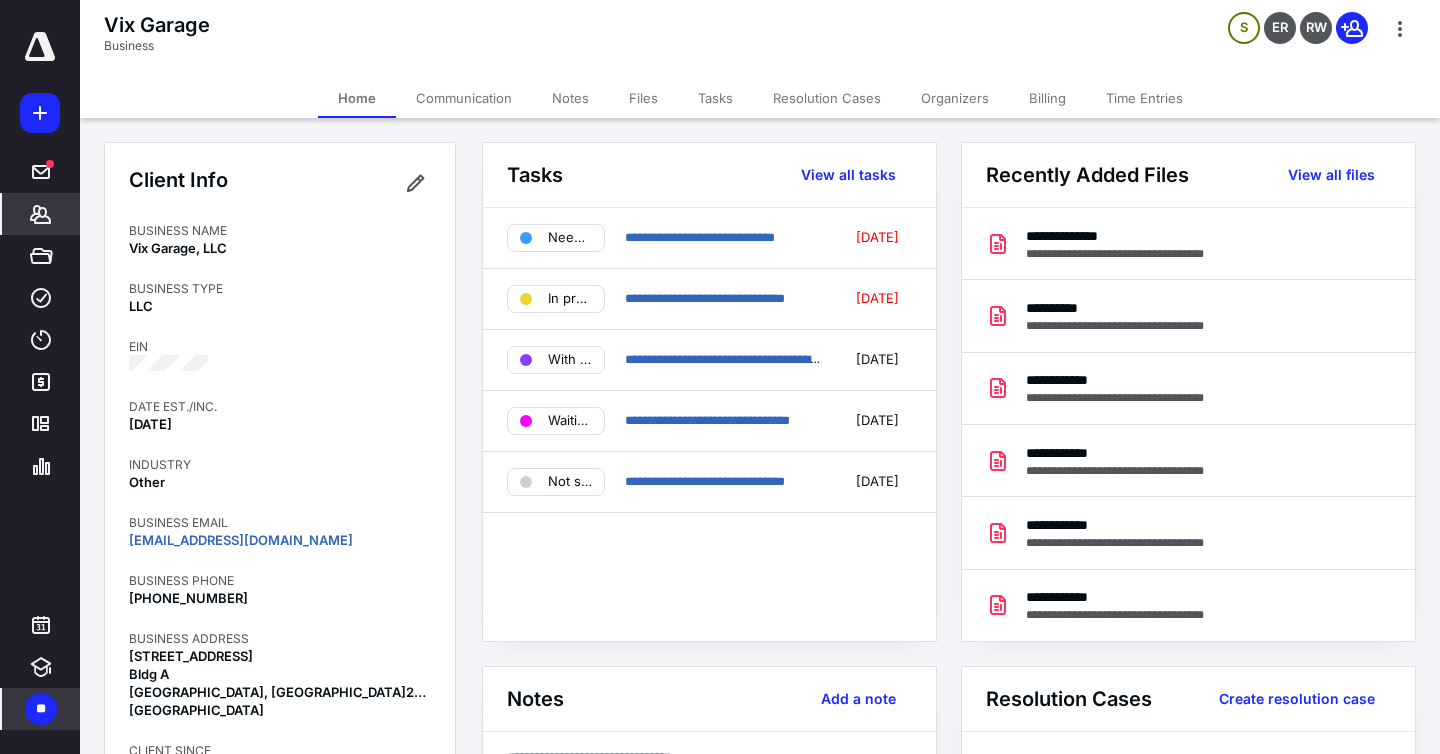 click on "Files" at bounding box center [643, 98] 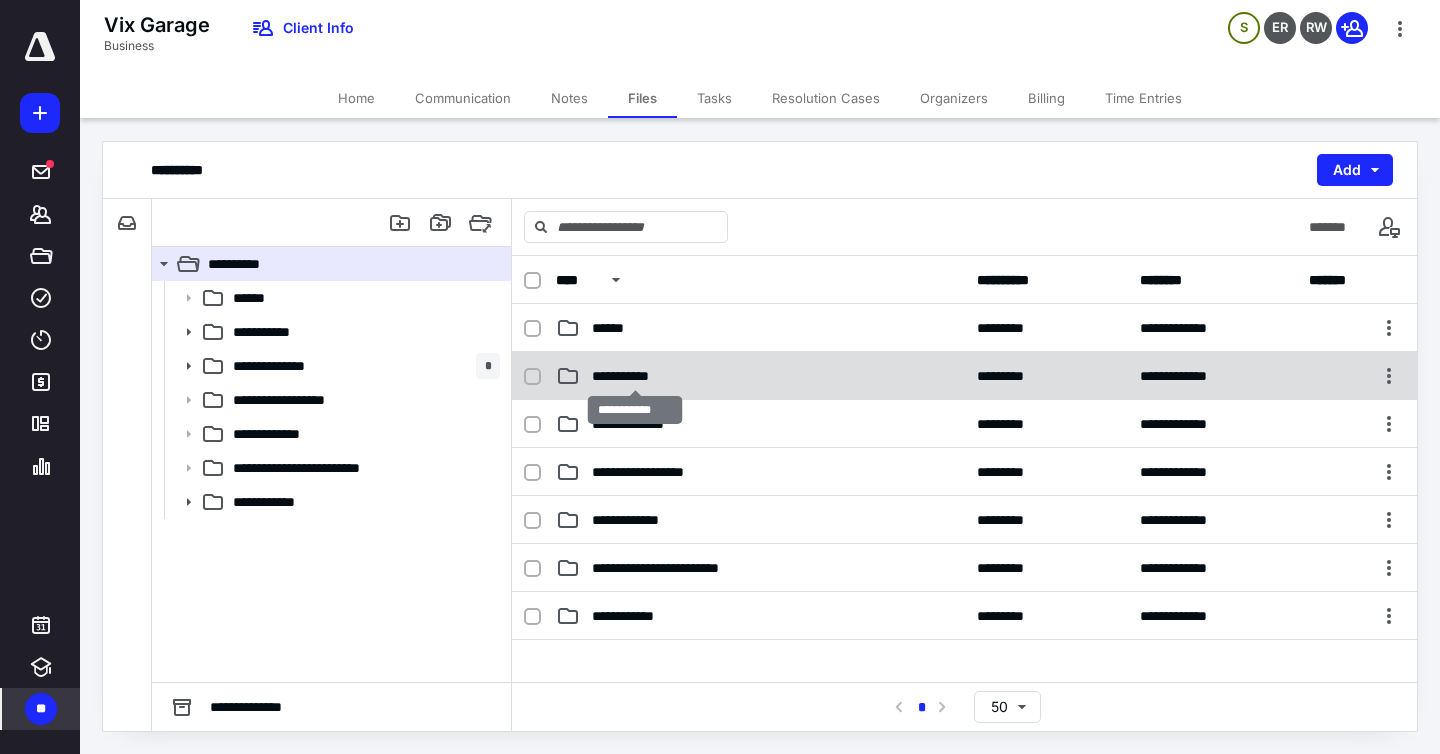 click on "**********" at bounding box center (635, 376) 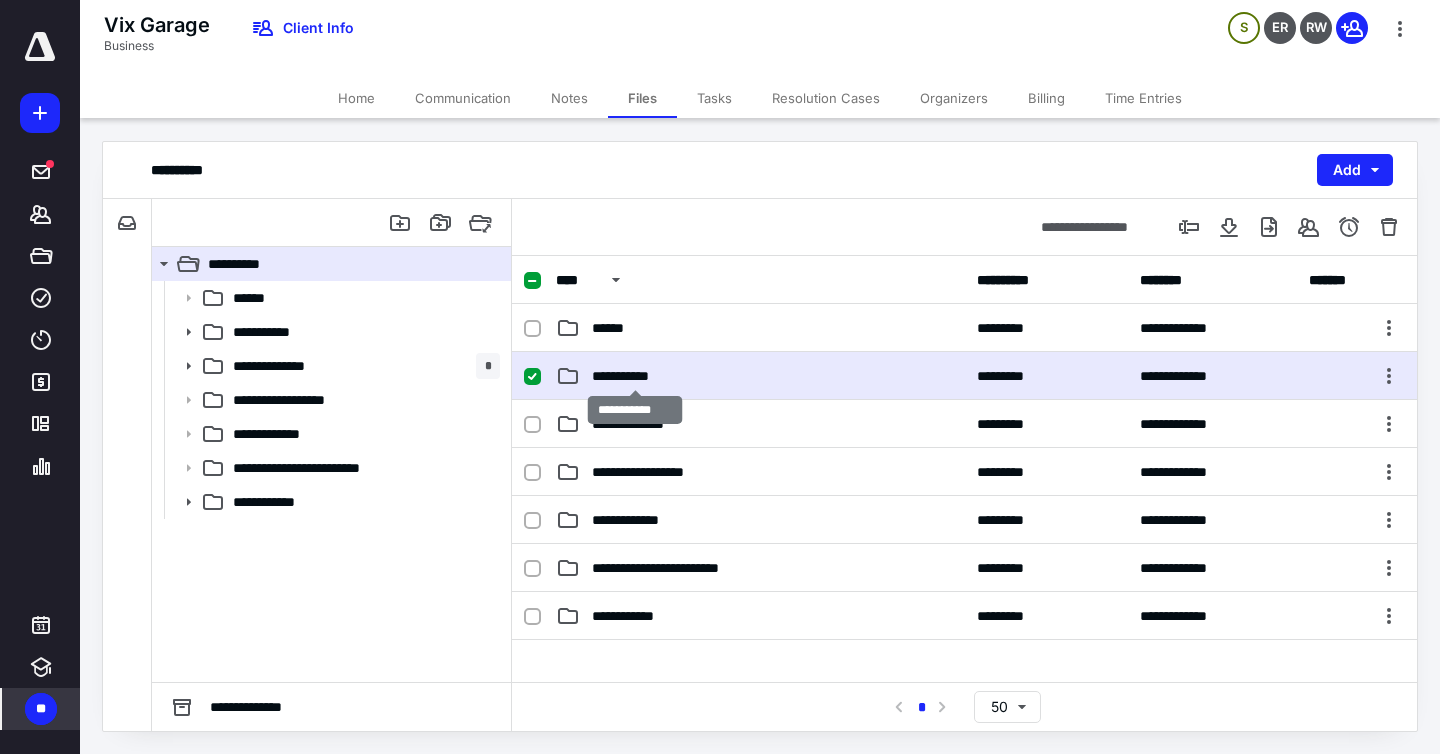 click on "**********" at bounding box center [635, 376] 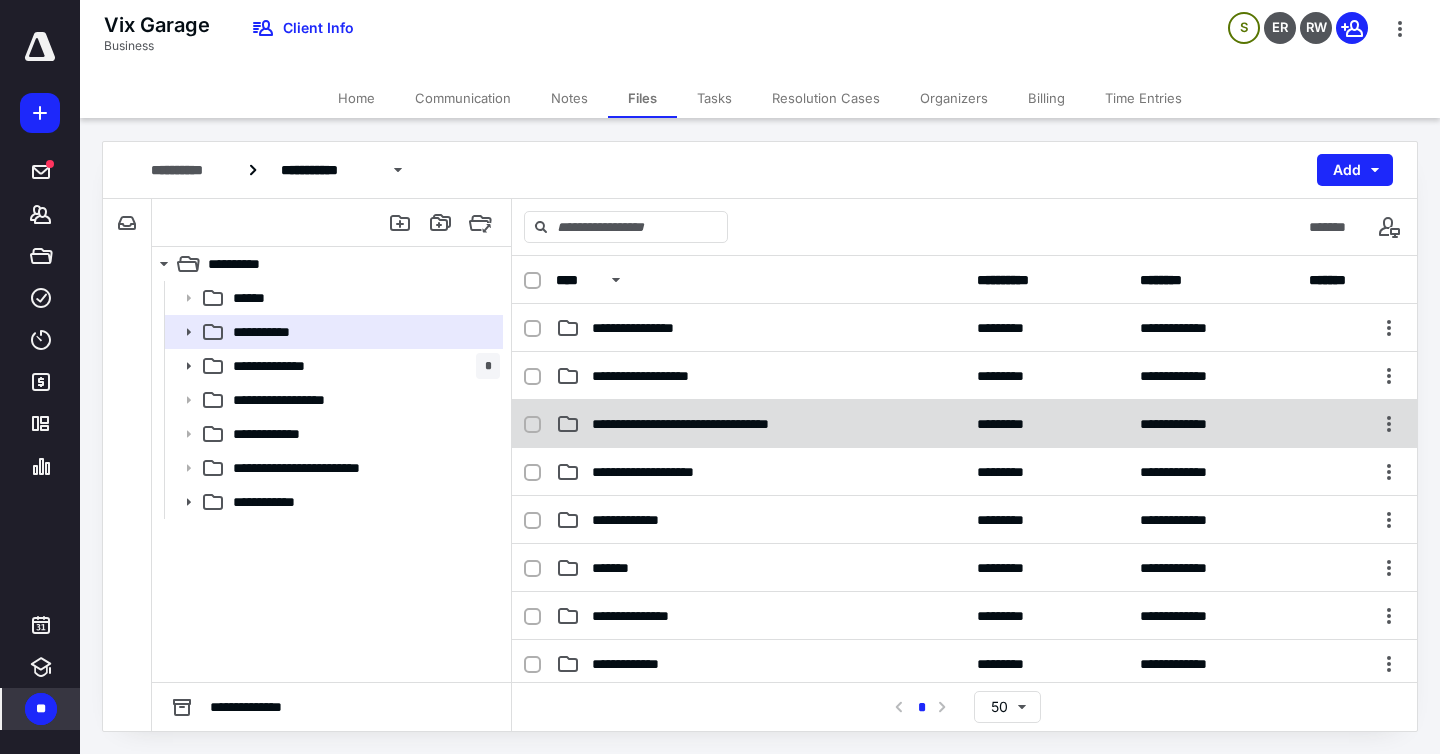 click on "**********" at bounding box center [714, 424] 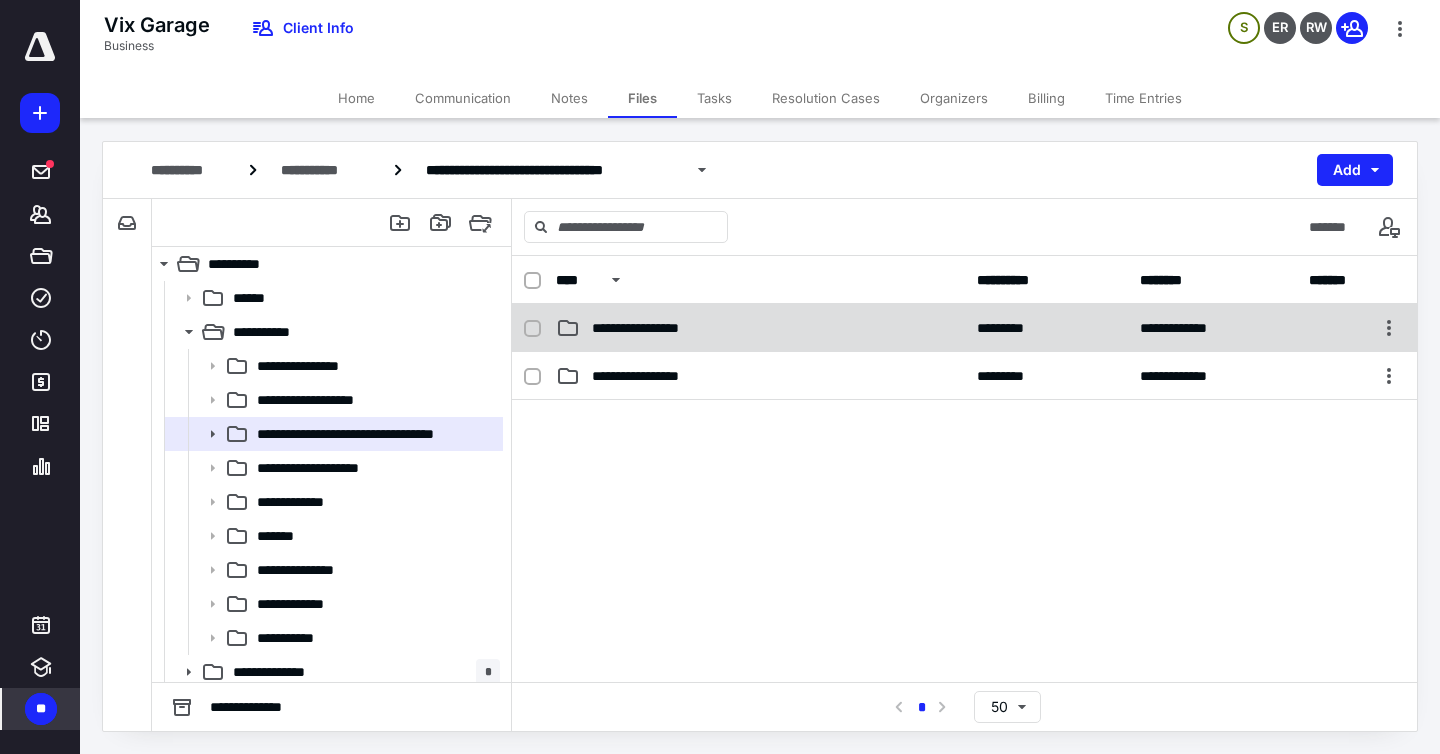 click on "**********" at bounding box center [659, 328] 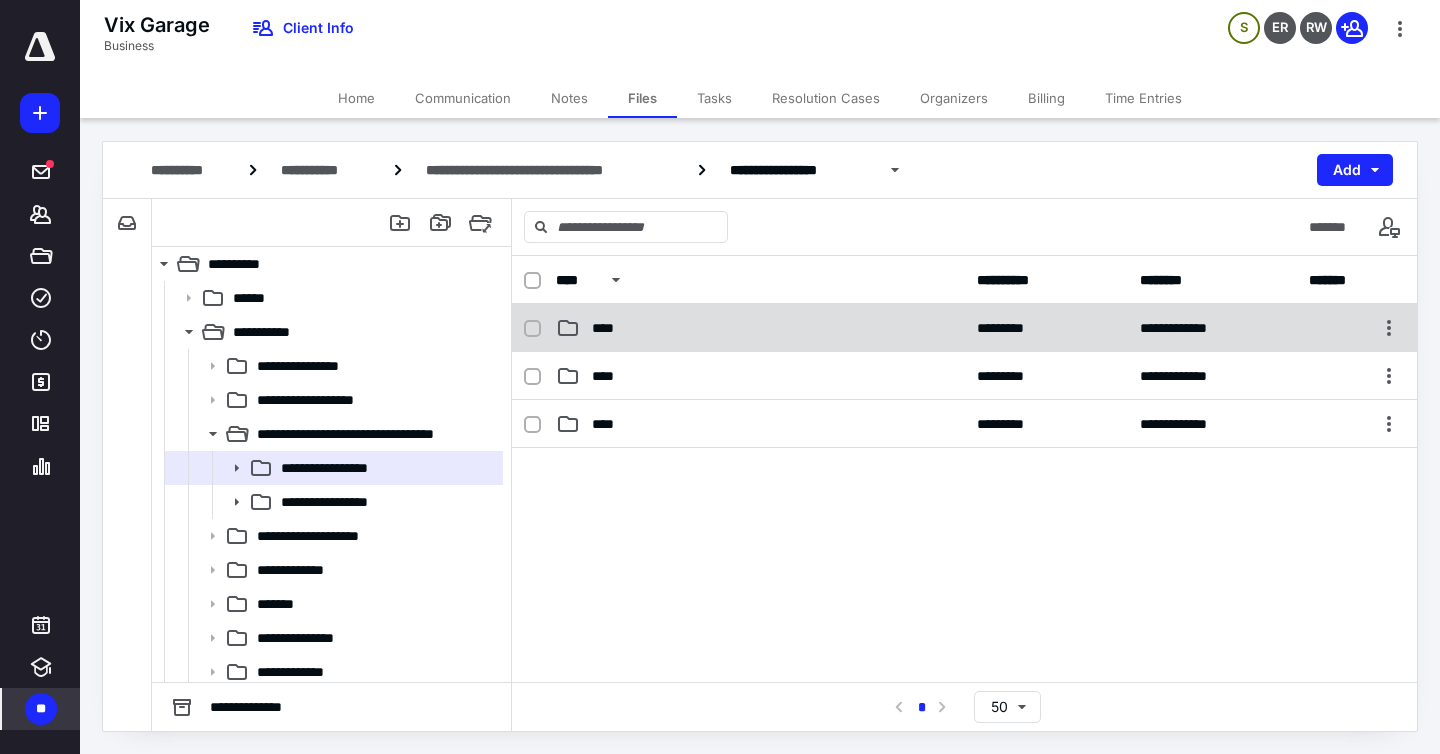 click on "****" at bounding box center [760, 328] 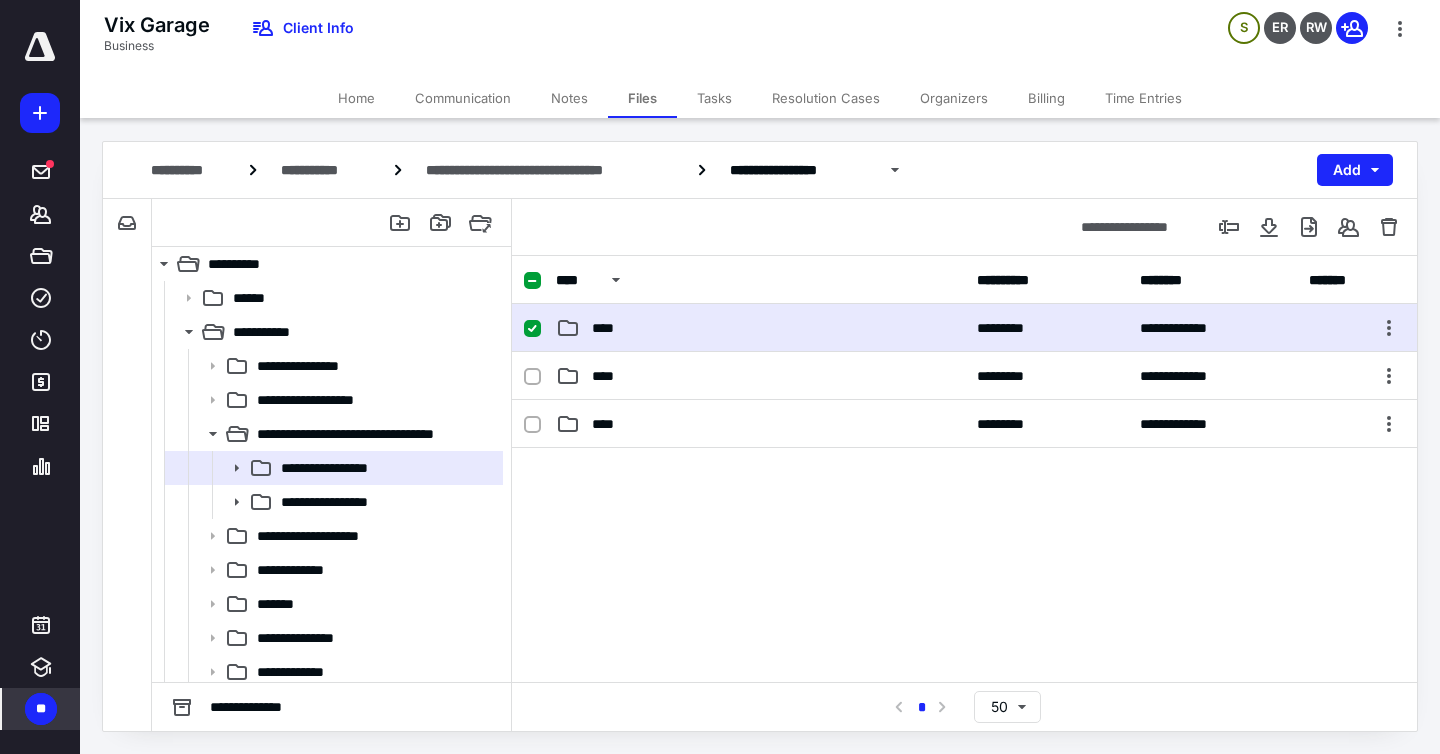click on "****" at bounding box center [760, 328] 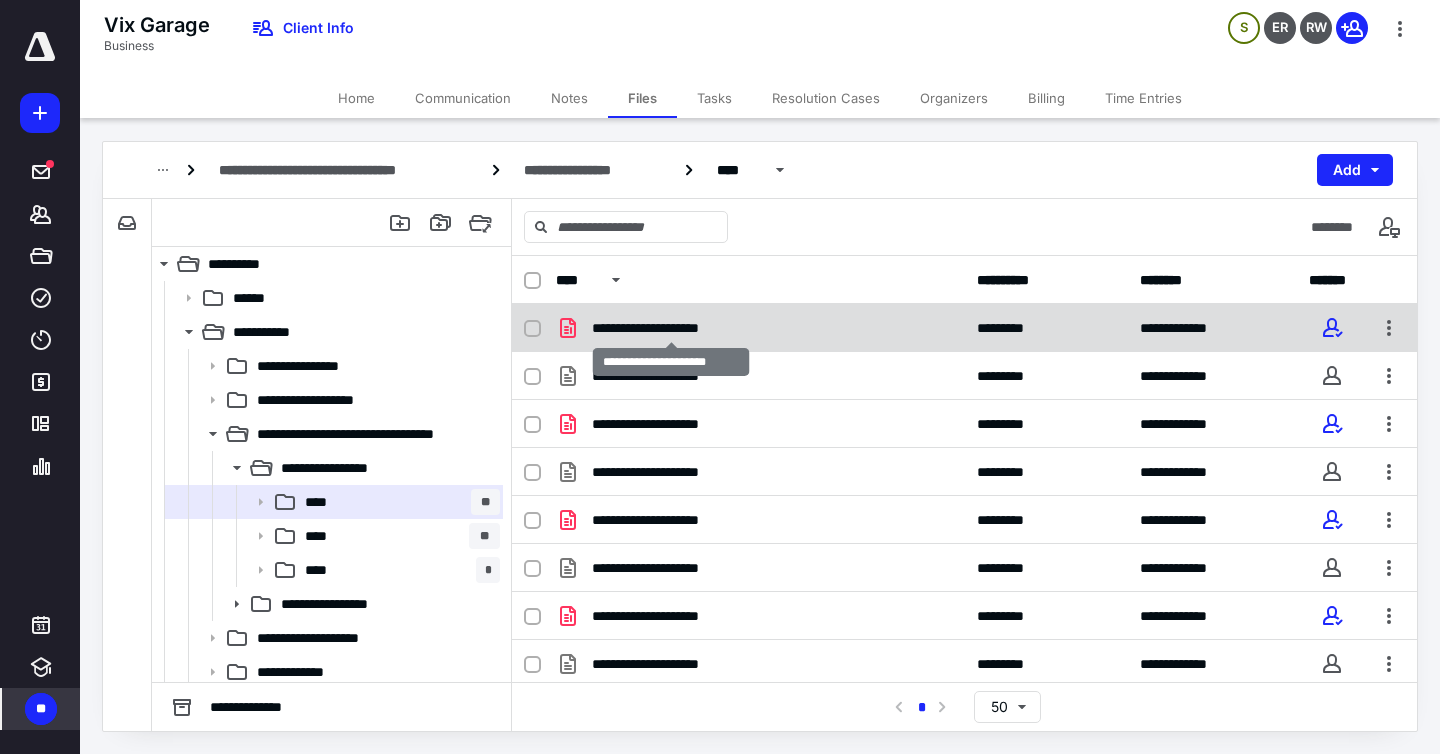 click on "**********" at bounding box center (670, 328) 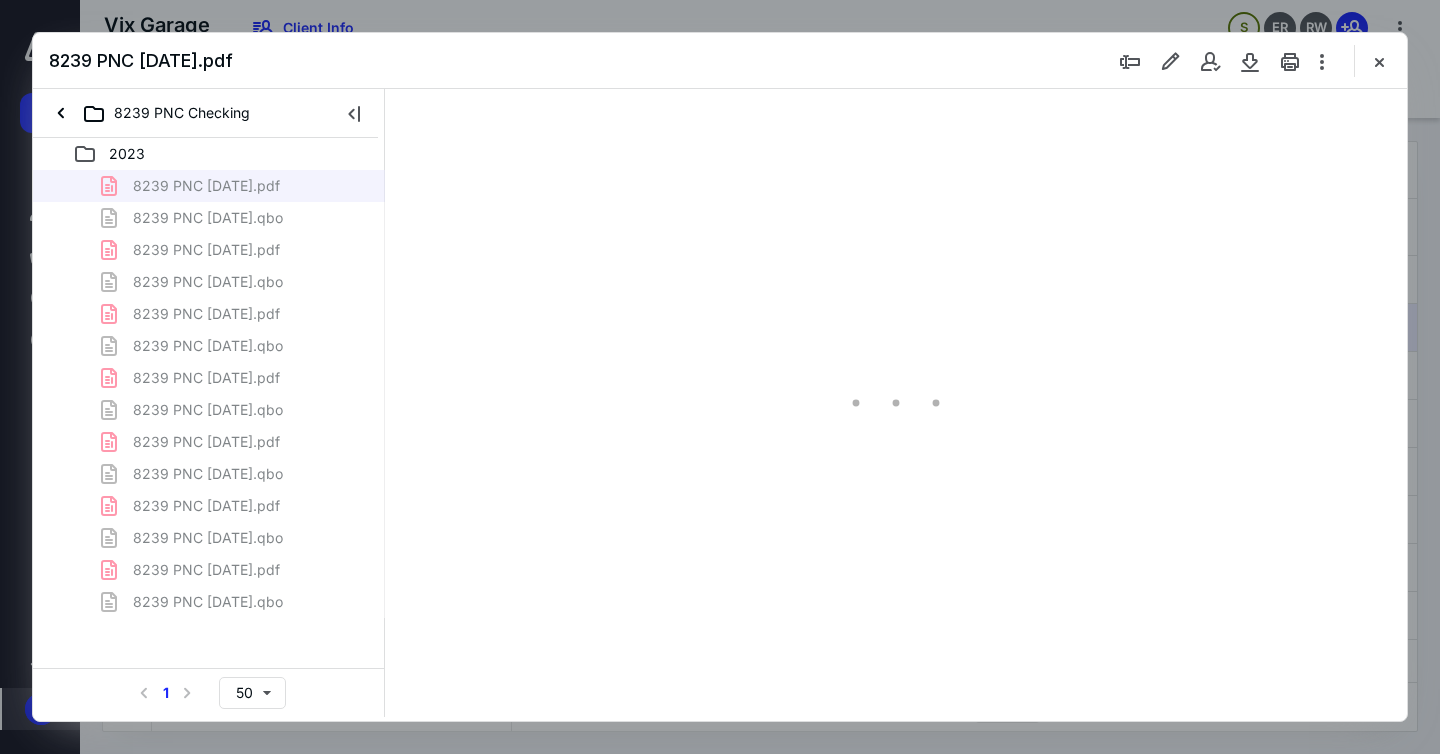 scroll, scrollTop: 0, scrollLeft: 0, axis: both 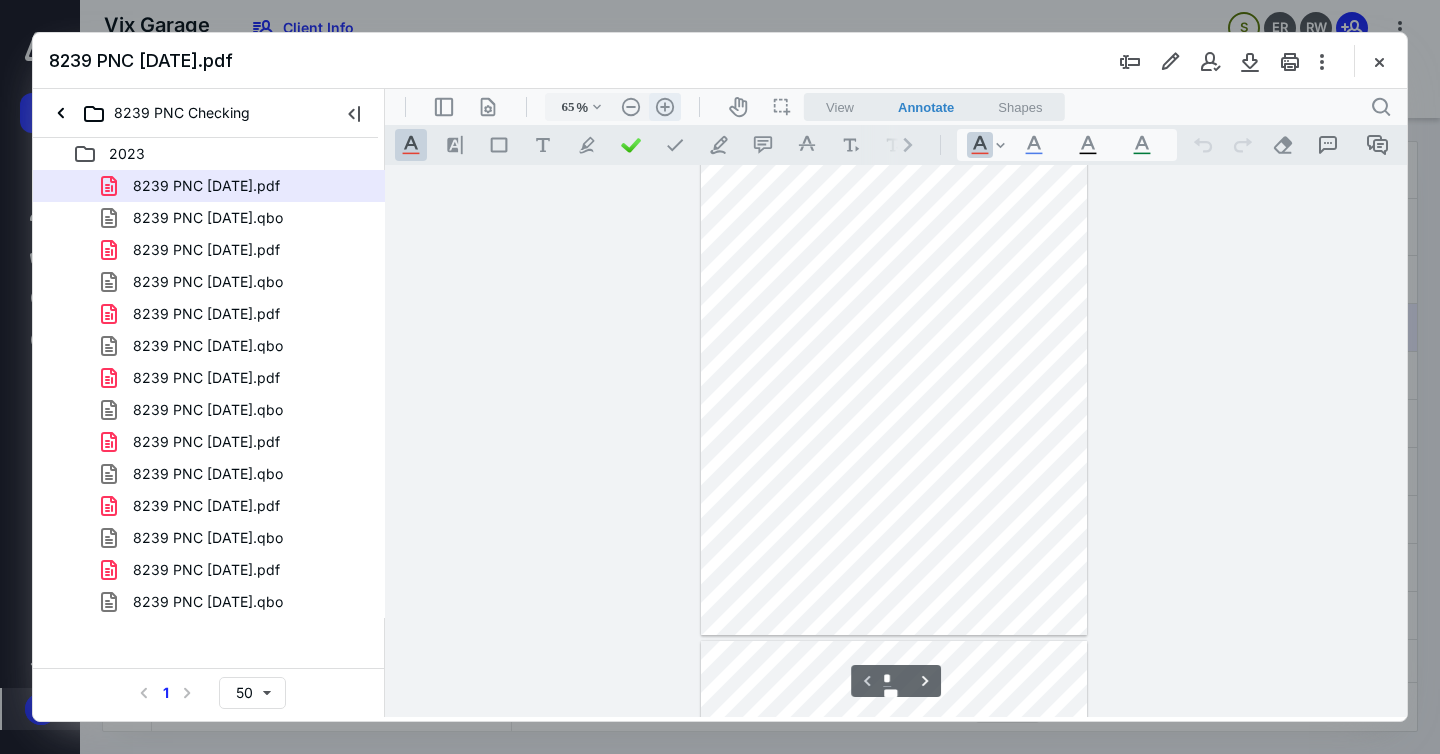 click on ".cls-1{fill:#abb0c4;} icon - header - zoom - in - line" at bounding box center (665, 107) 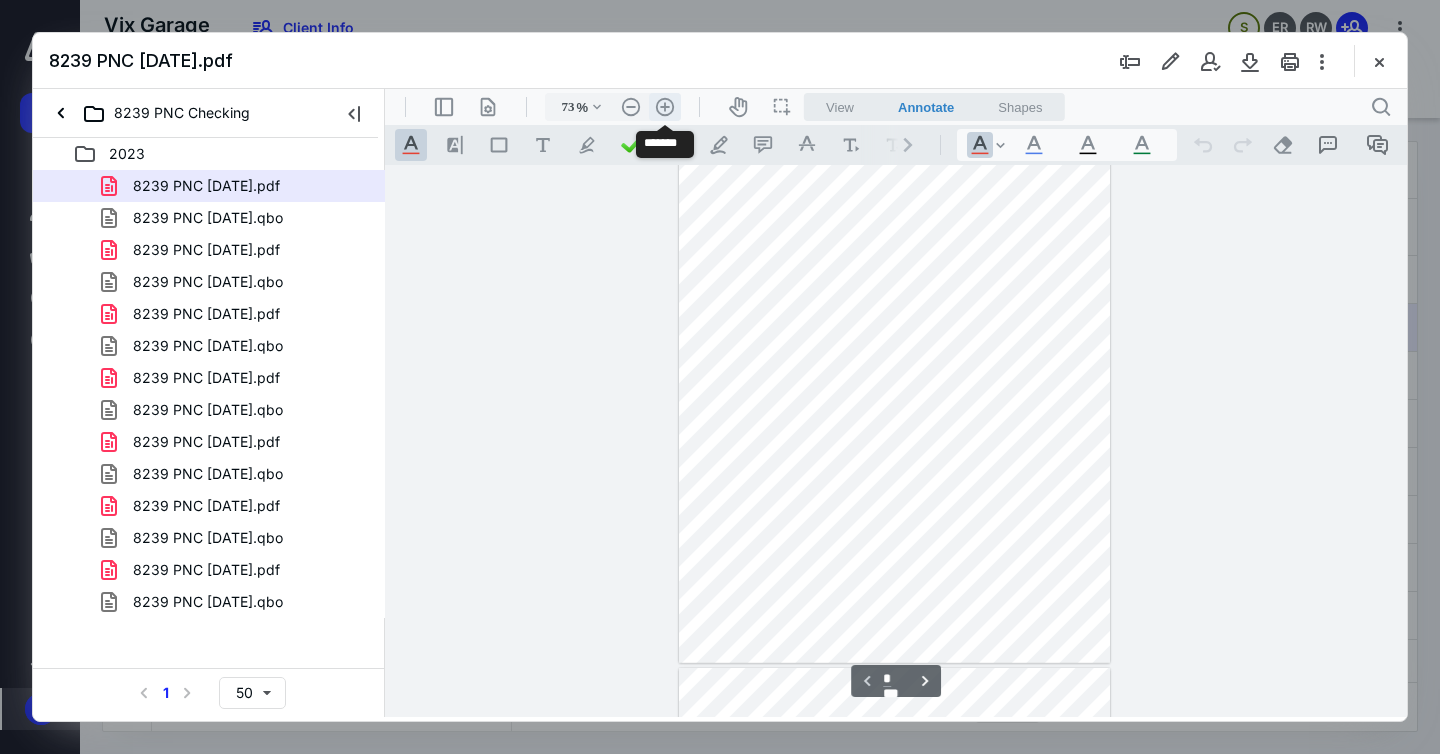 click on ".cls-1{fill:#abb0c4;} icon - header - zoom - in - line" at bounding box center (665, 107) 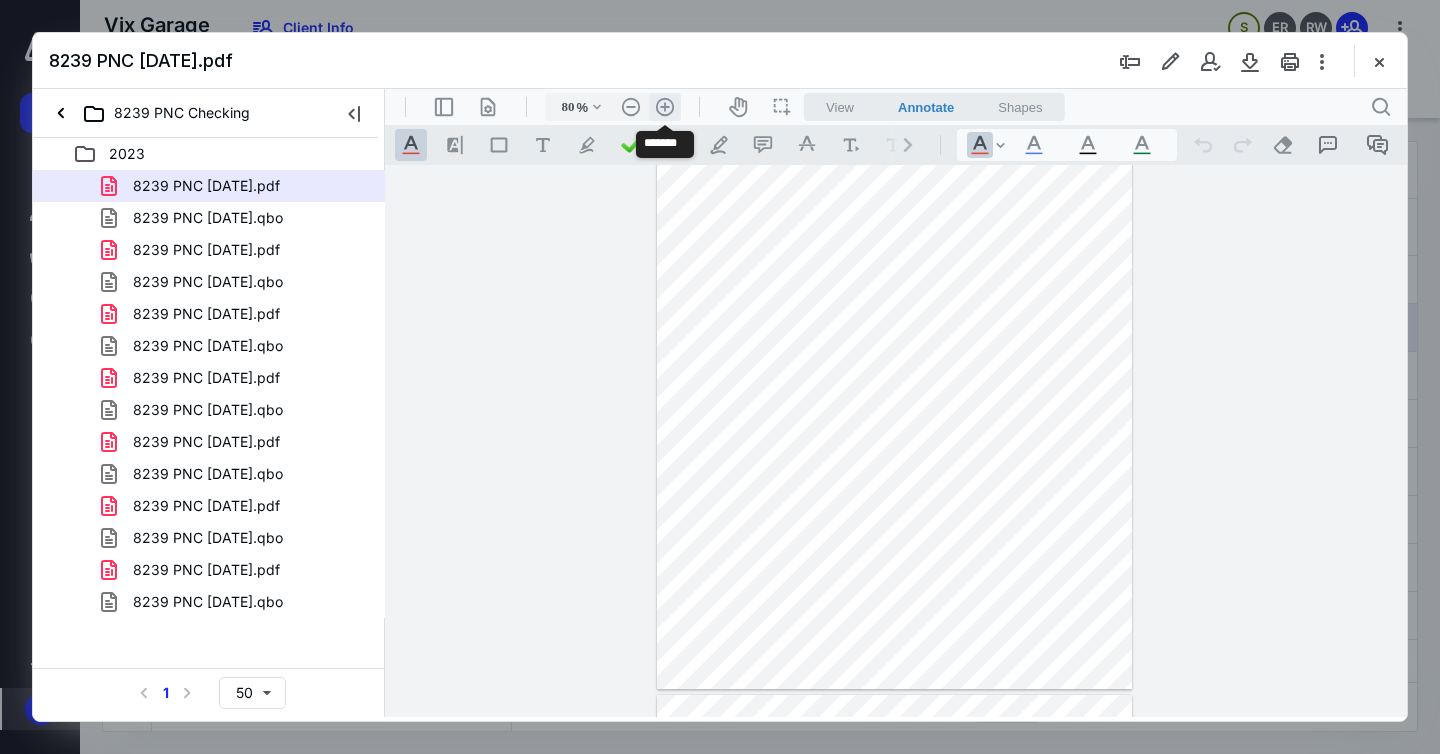 click on ".cls-1{fill:#abb0c4;} icon - header - zoom - in - line" at bounding box center [665, 107] 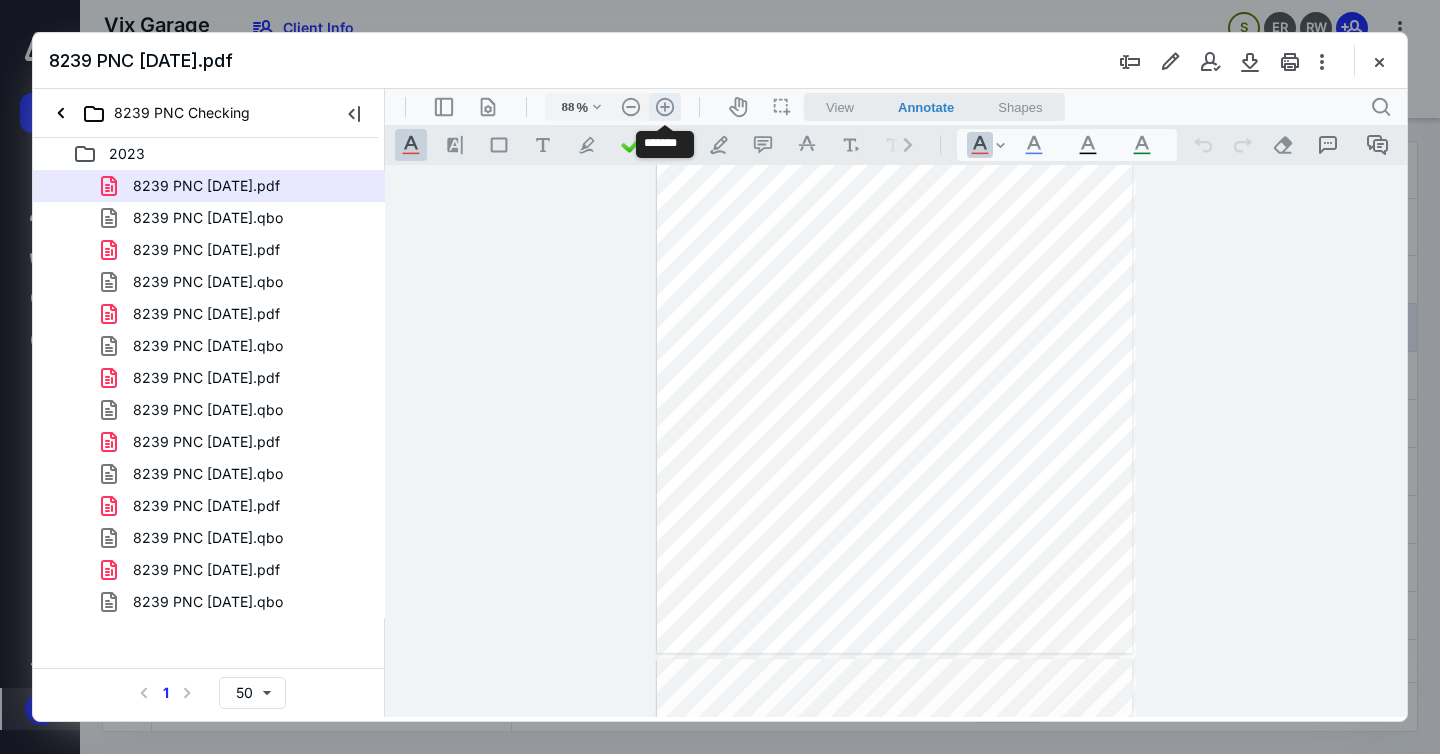 click on ".cls-1{fill:#abb0c4;} icon - header - zoom - in - line" at bounding box center (665, 107) 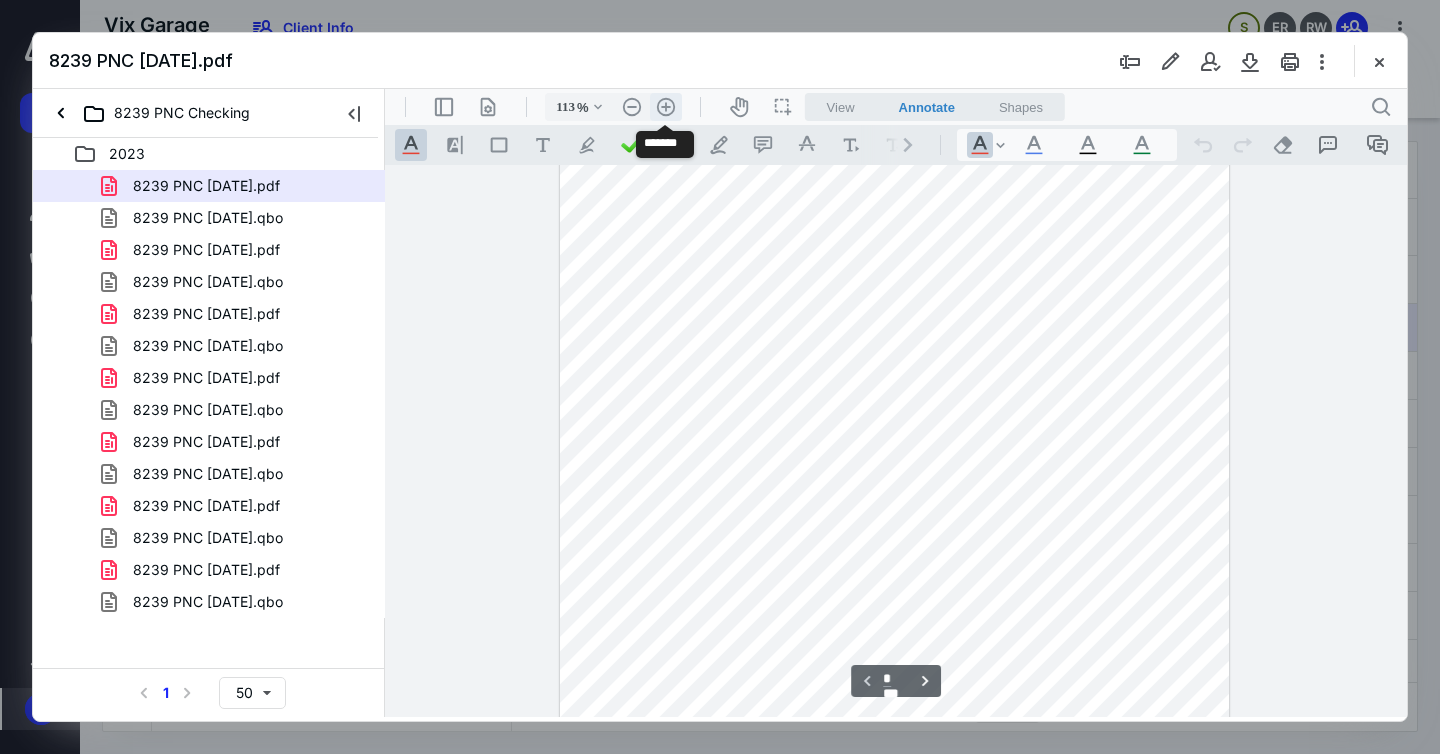 click on ".cls-1{fill:#abb0c4;} icon - header - zoom - in - line" at bounding box center [666, 107] 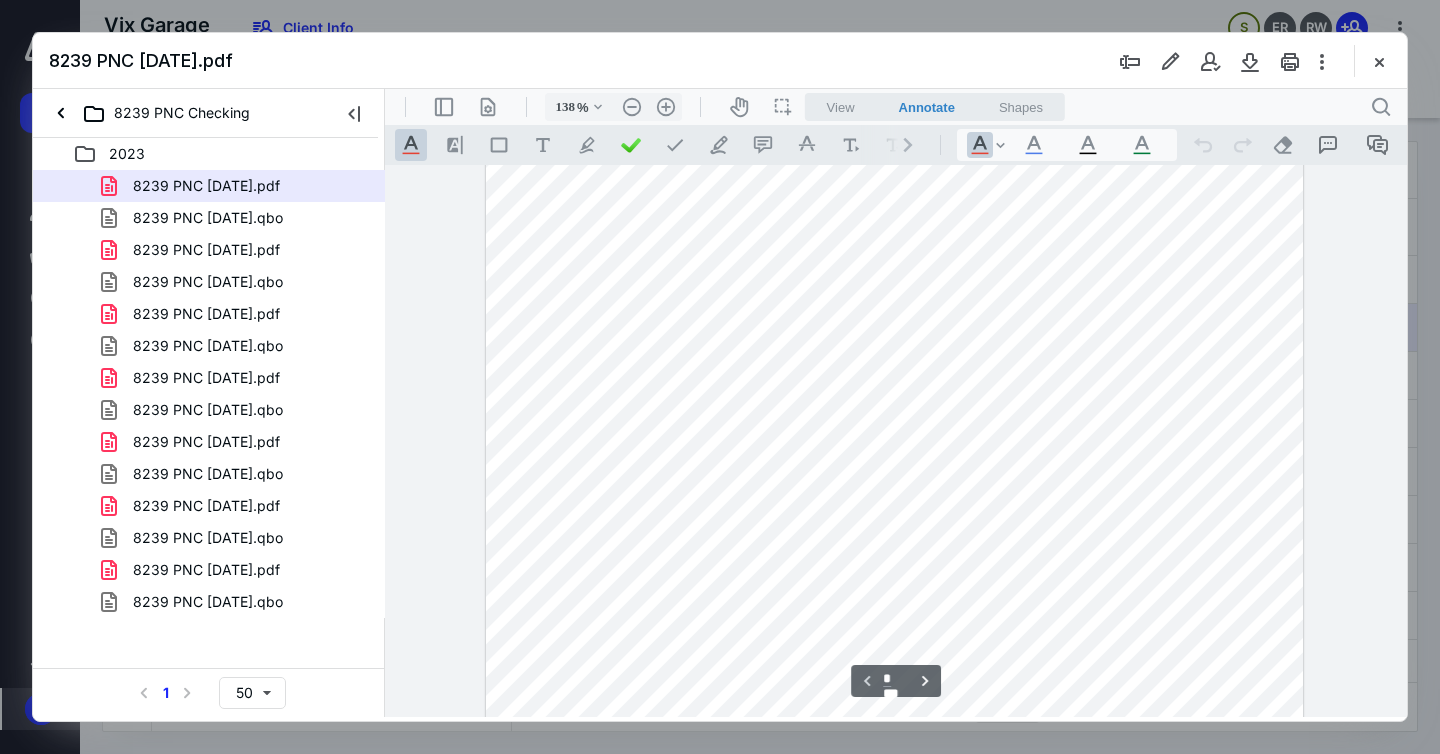 scroll, scrollTop: 0, scrollLeft: 0, axis: both 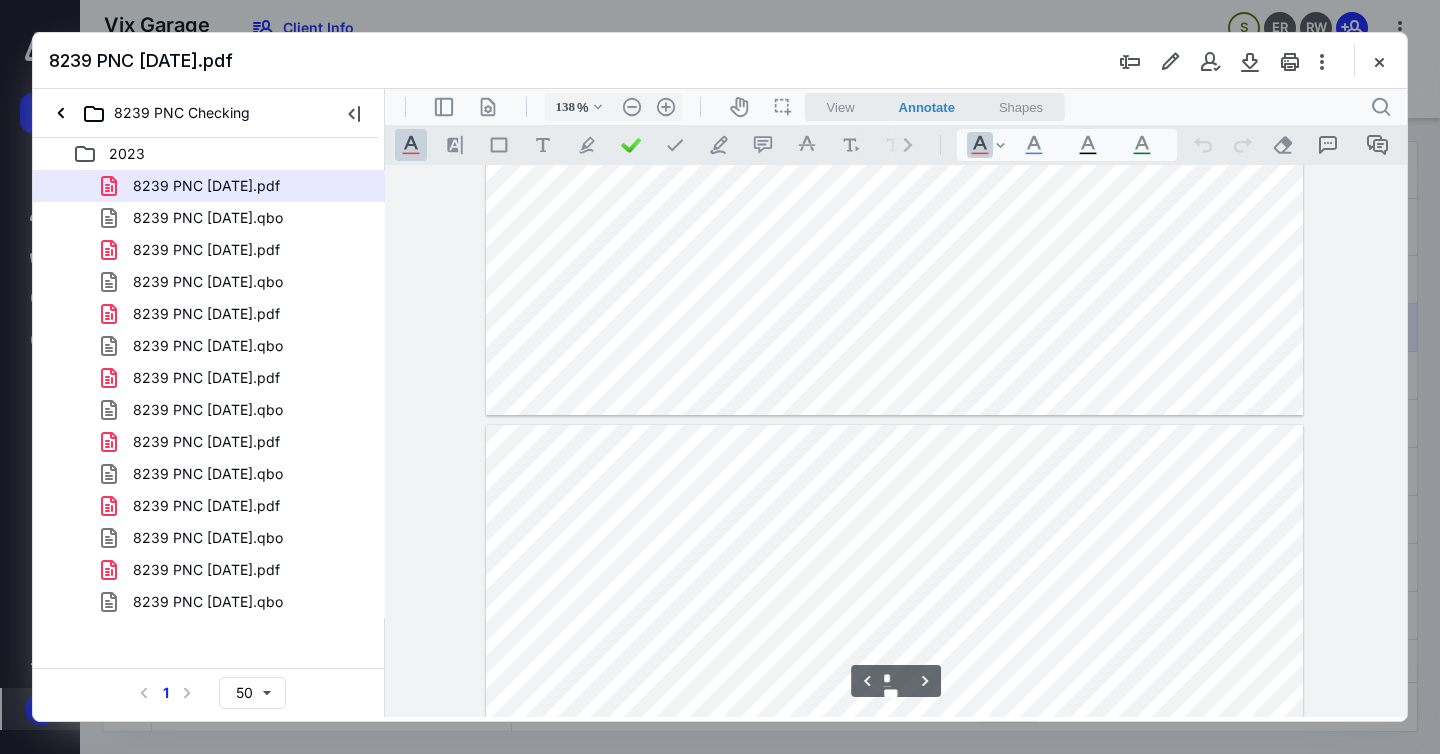 type on "*" 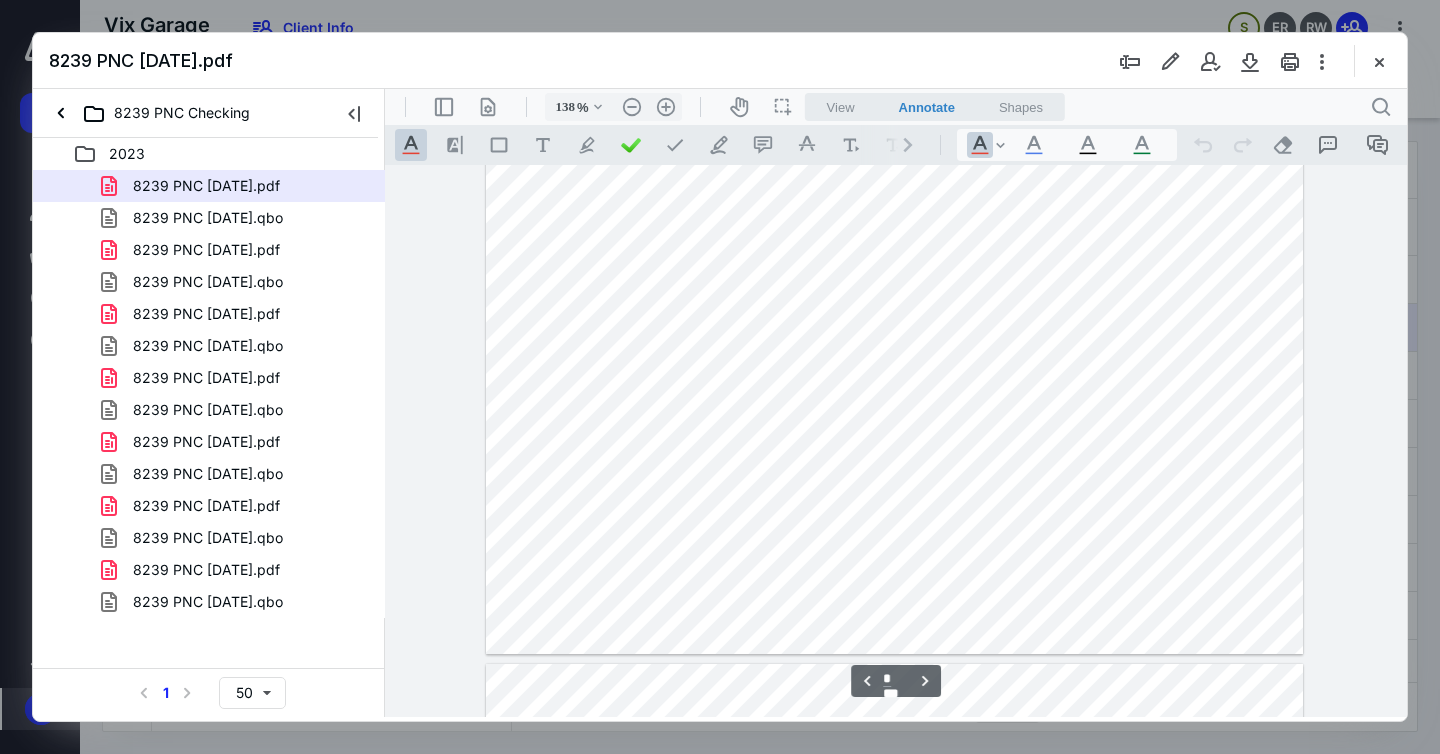 scroll, scrollTop: 4176, scrollLeft: 0, axis: vertical 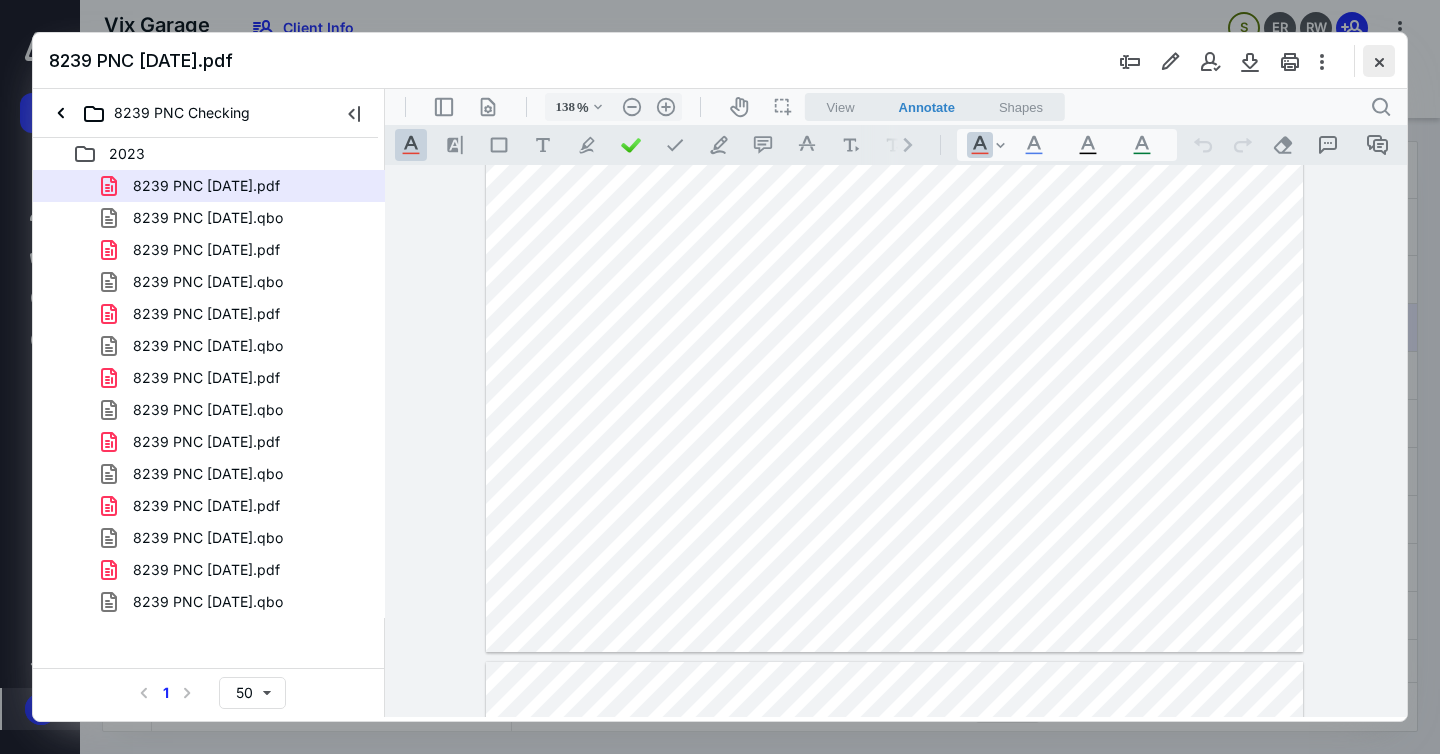 click at bounding box center [1379, 61] 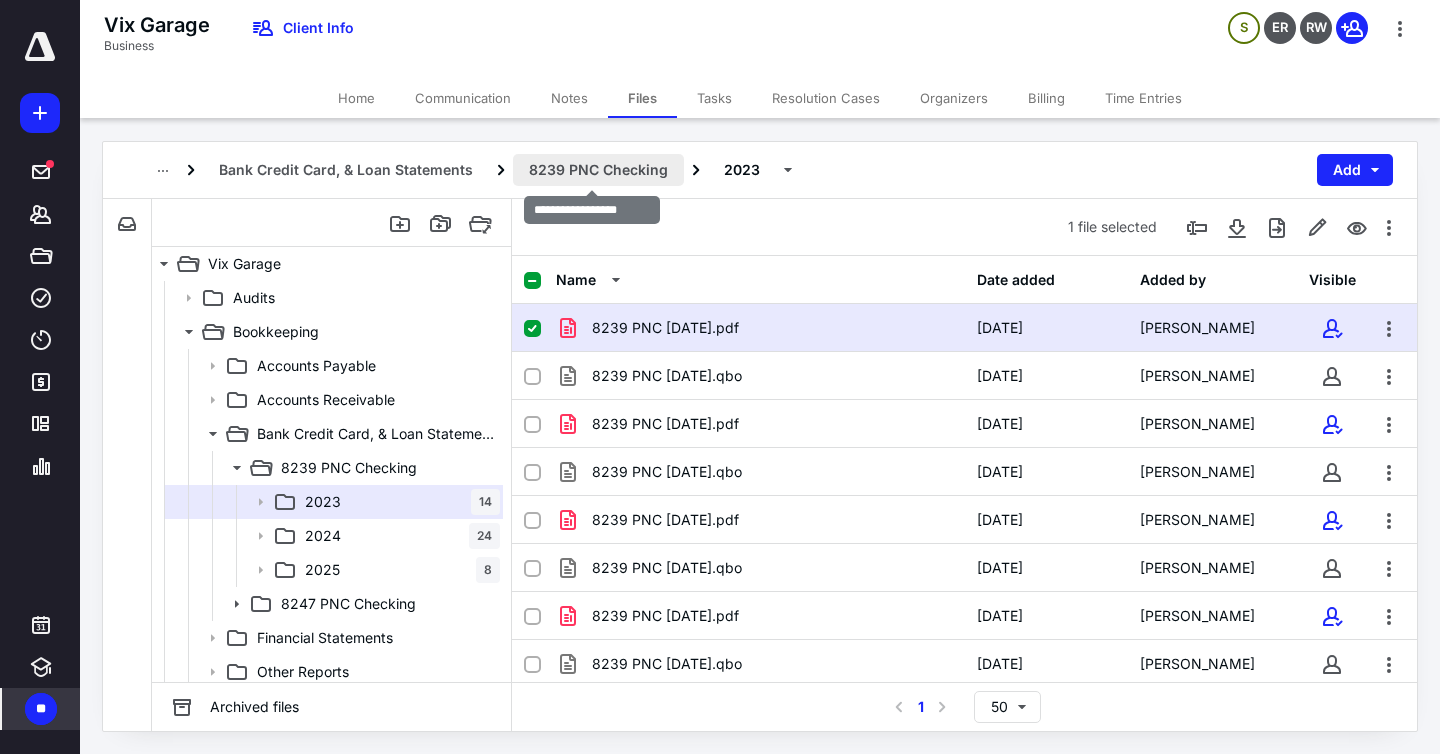 click on "8239 PNC Checking" at bounding box center [598, 170] 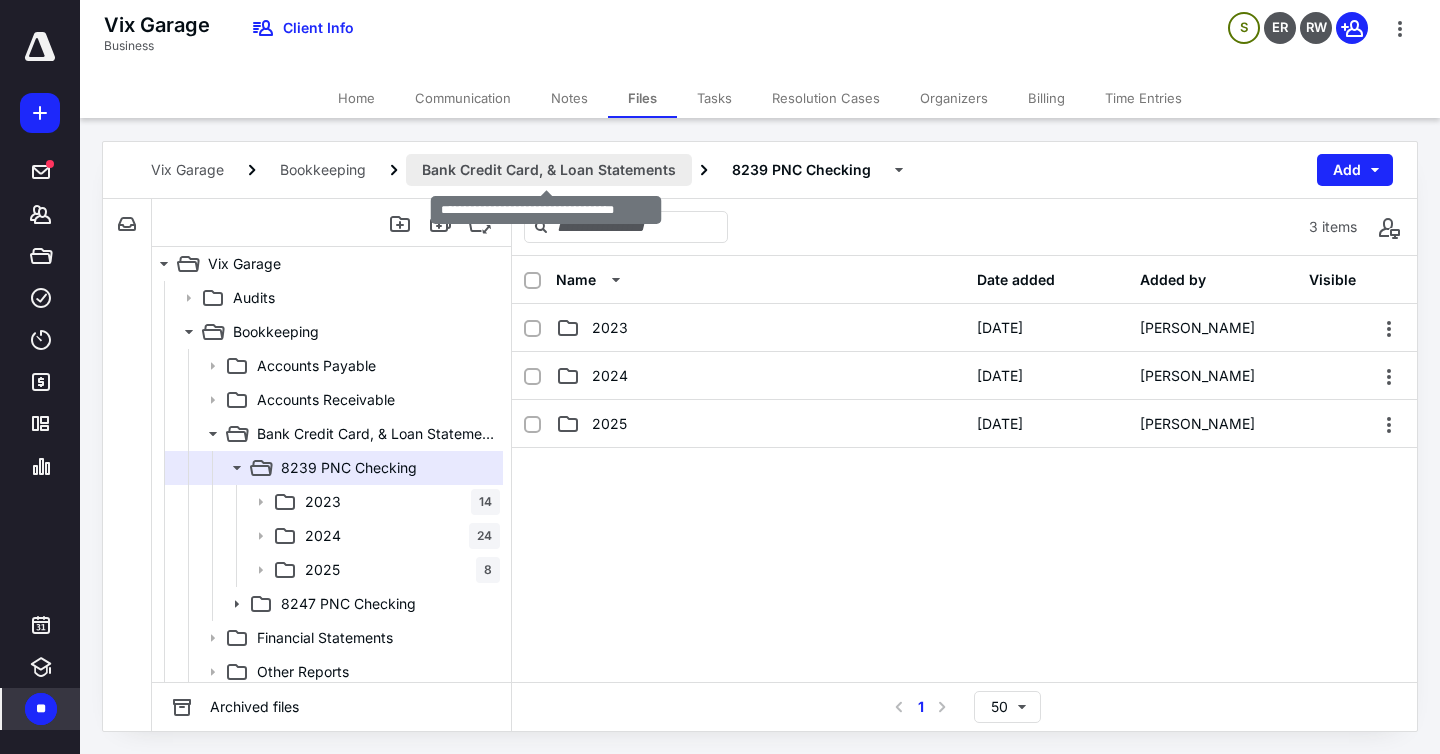 click on "Bank Credit Card, & Loan Statements" at bounding box center (549, 170) 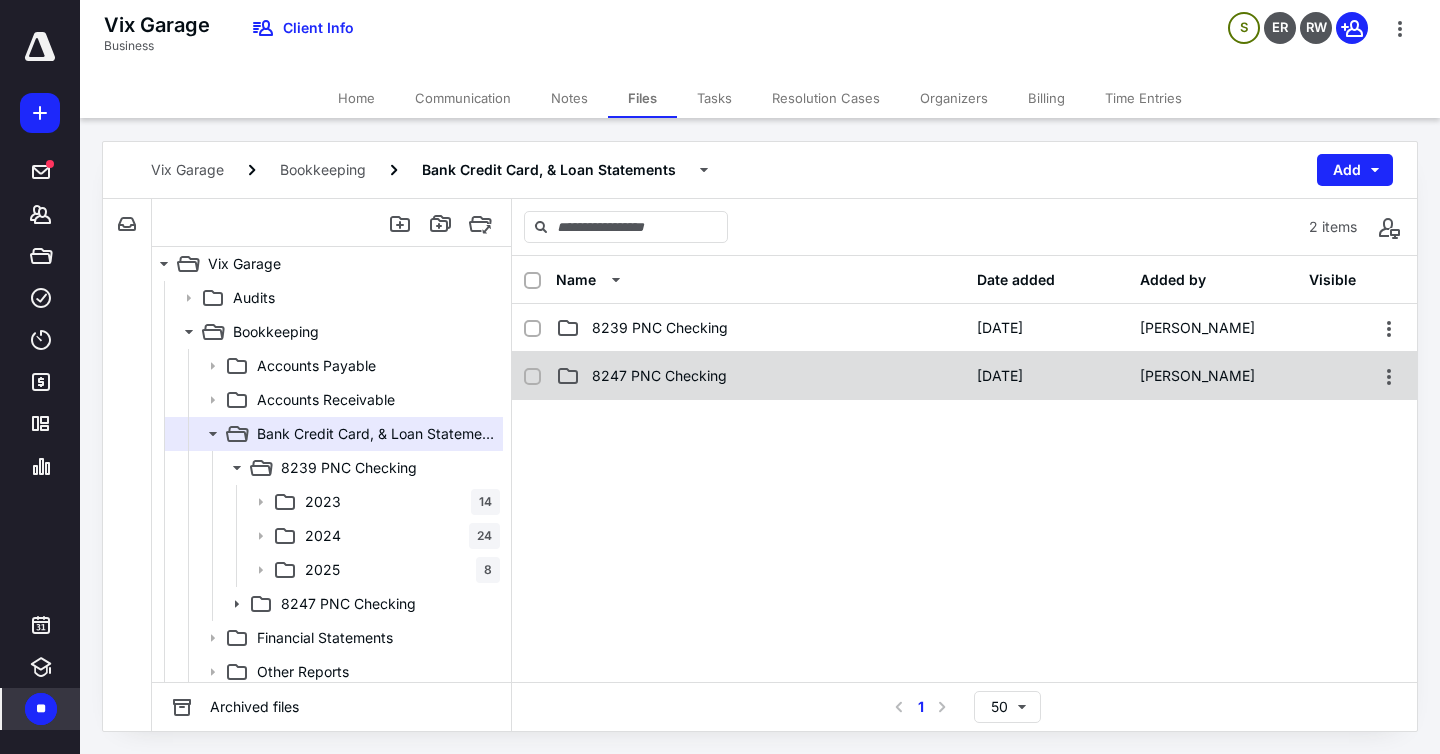 click on "8247 PNC Checking" at bounding box center [659, 376] 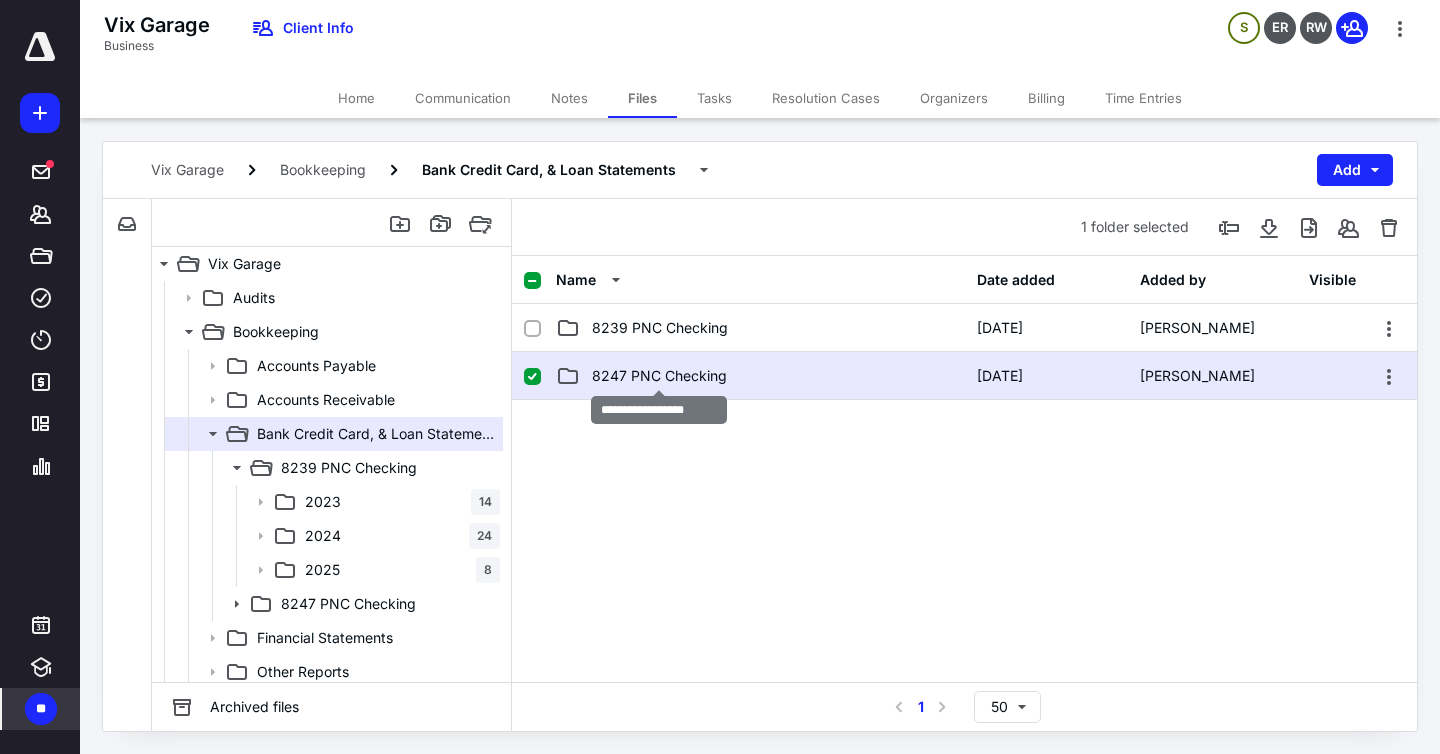 click on "8247 PNC Checking" at bounding box center [659, 376] 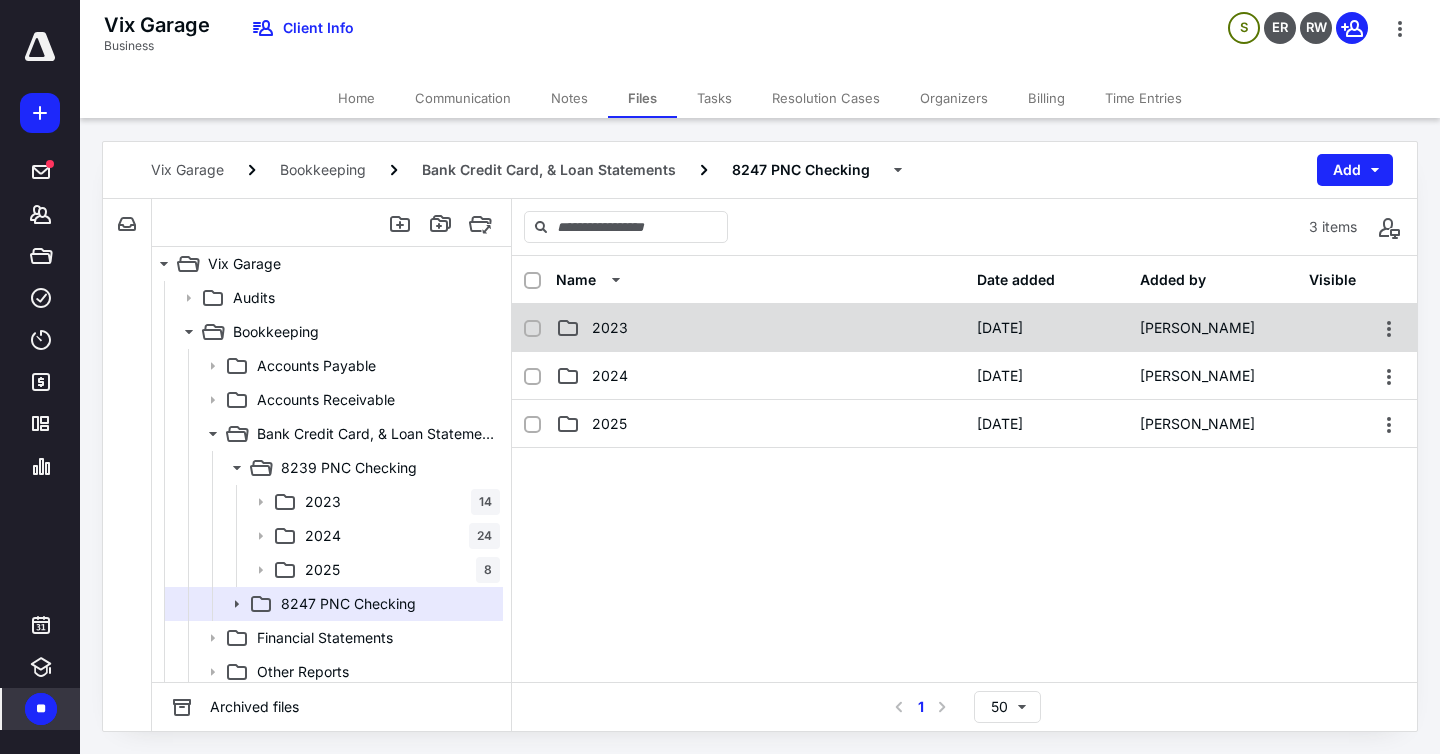 click on "2023" at bounding box center (610, 328) 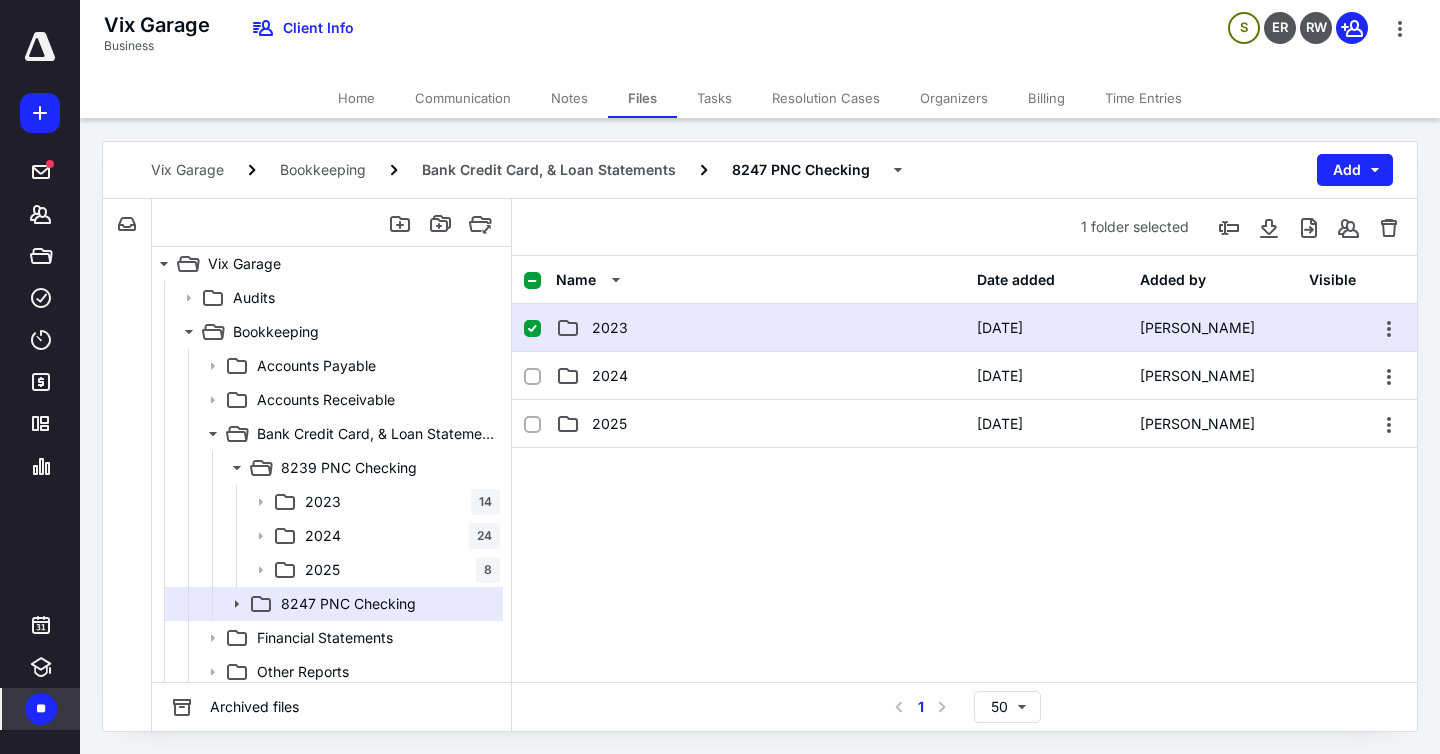 click on "2023" at bounding box center (610, 328) 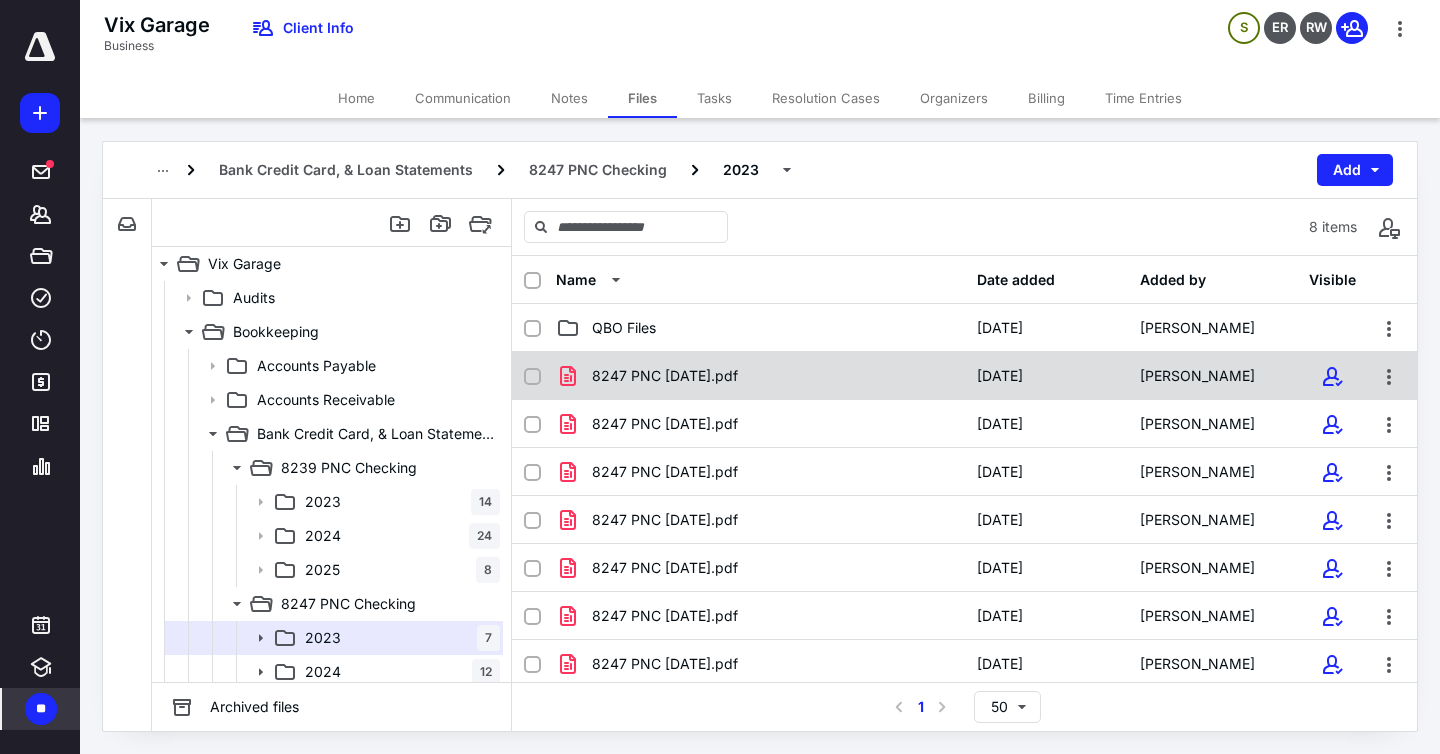 click on "8247 PNC [DATE].pdf" at bounding box center (665, 376) 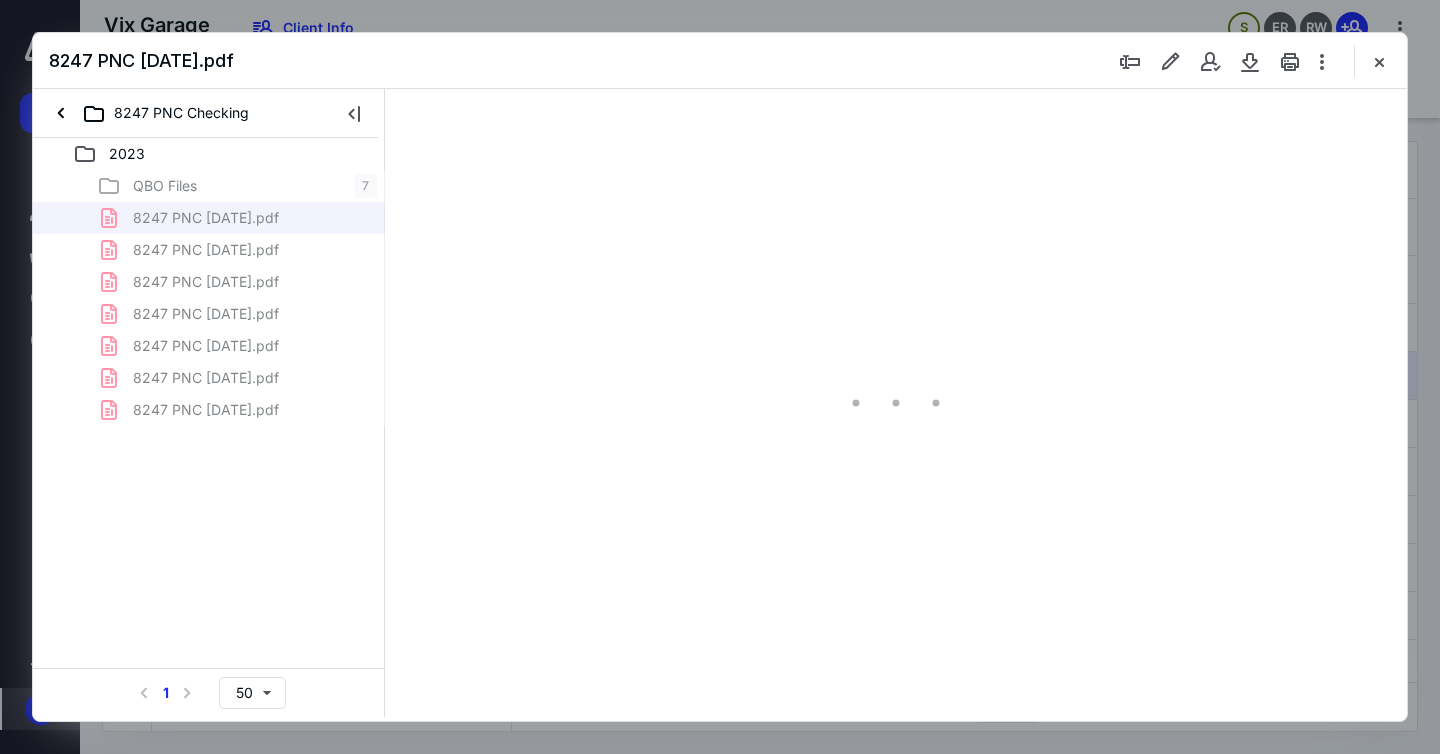 scroll, scrollTop: 0, scrollLeft: 0, axis: both 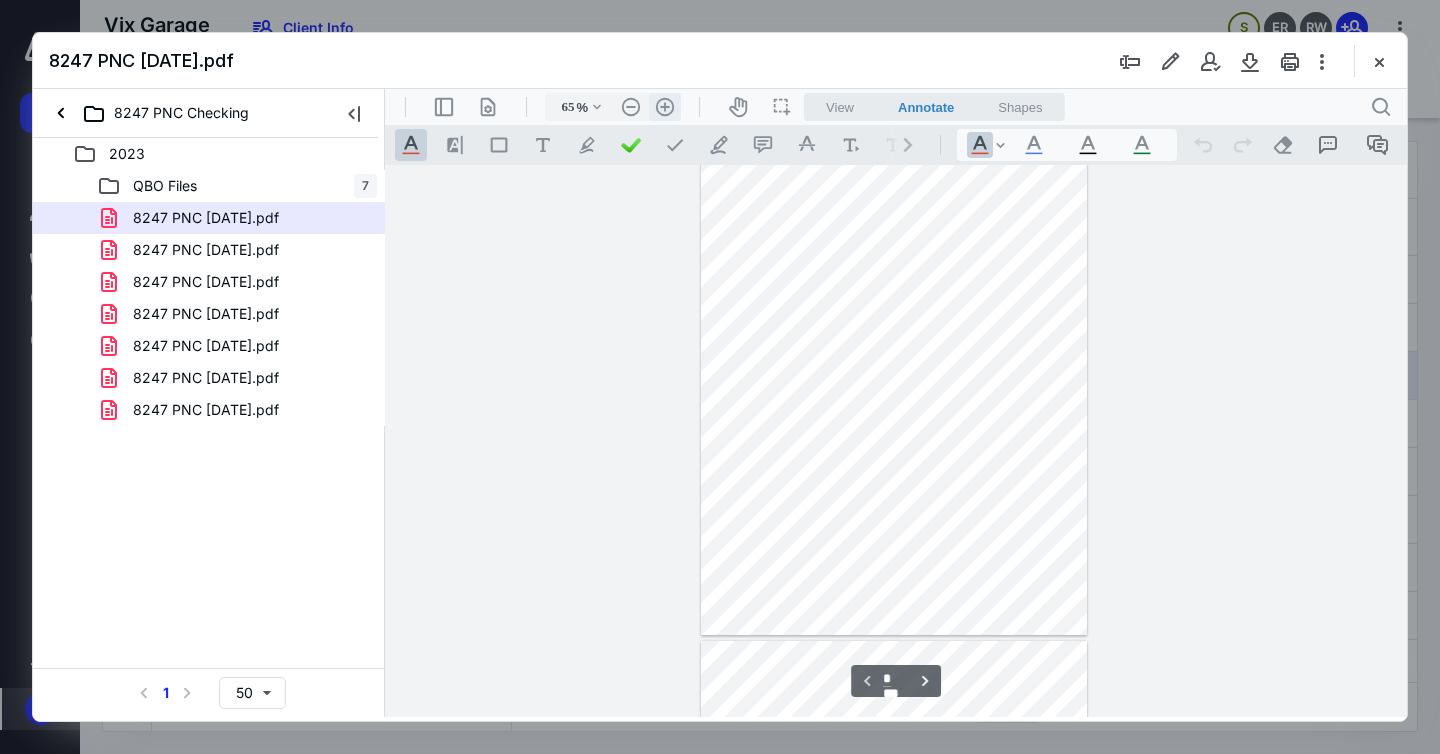 click on ".cls-1{fill:#abb0c4;} icon - header - zoom - in - line" at bounding box center (665, 107) 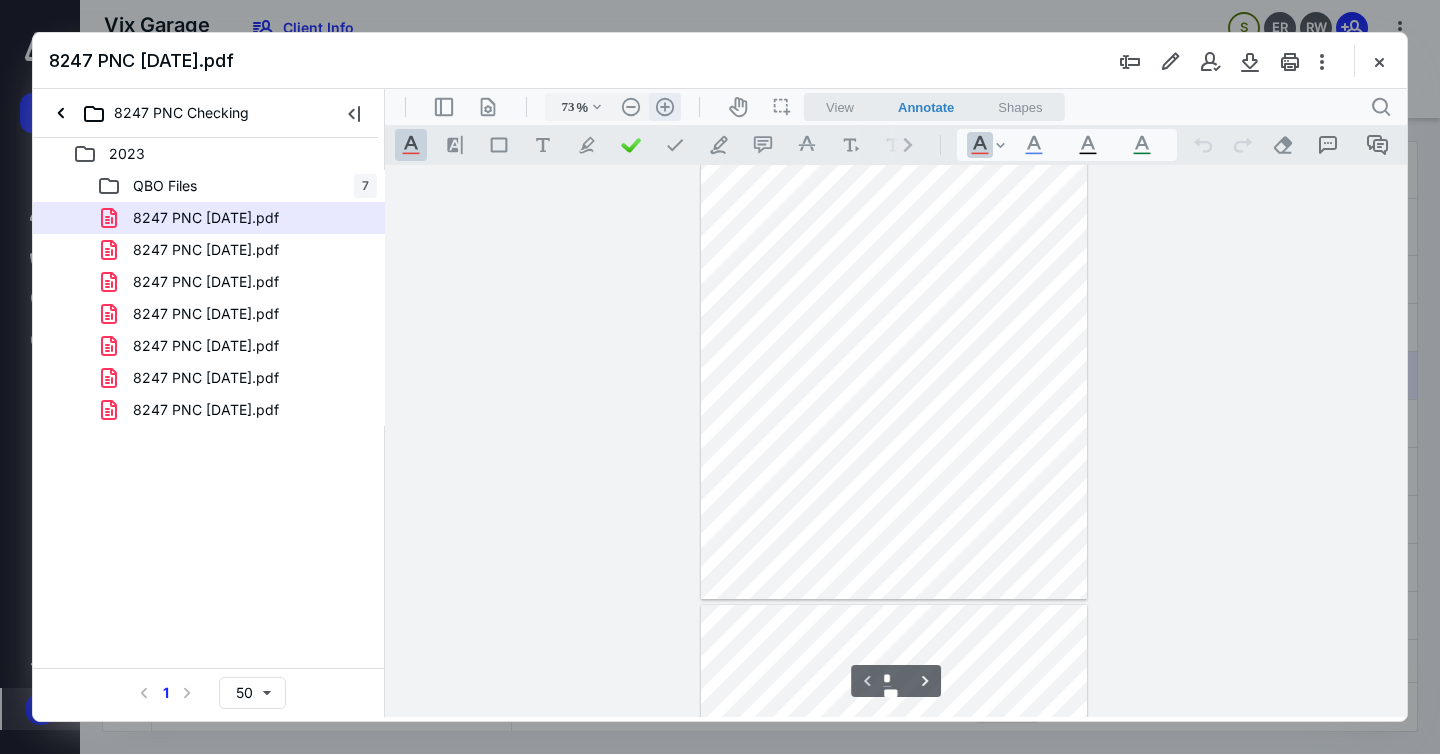 click on ".cls-1{fill:#abb0c4;} icon - header - zoom - in - line" at bounding box center (665, 107) 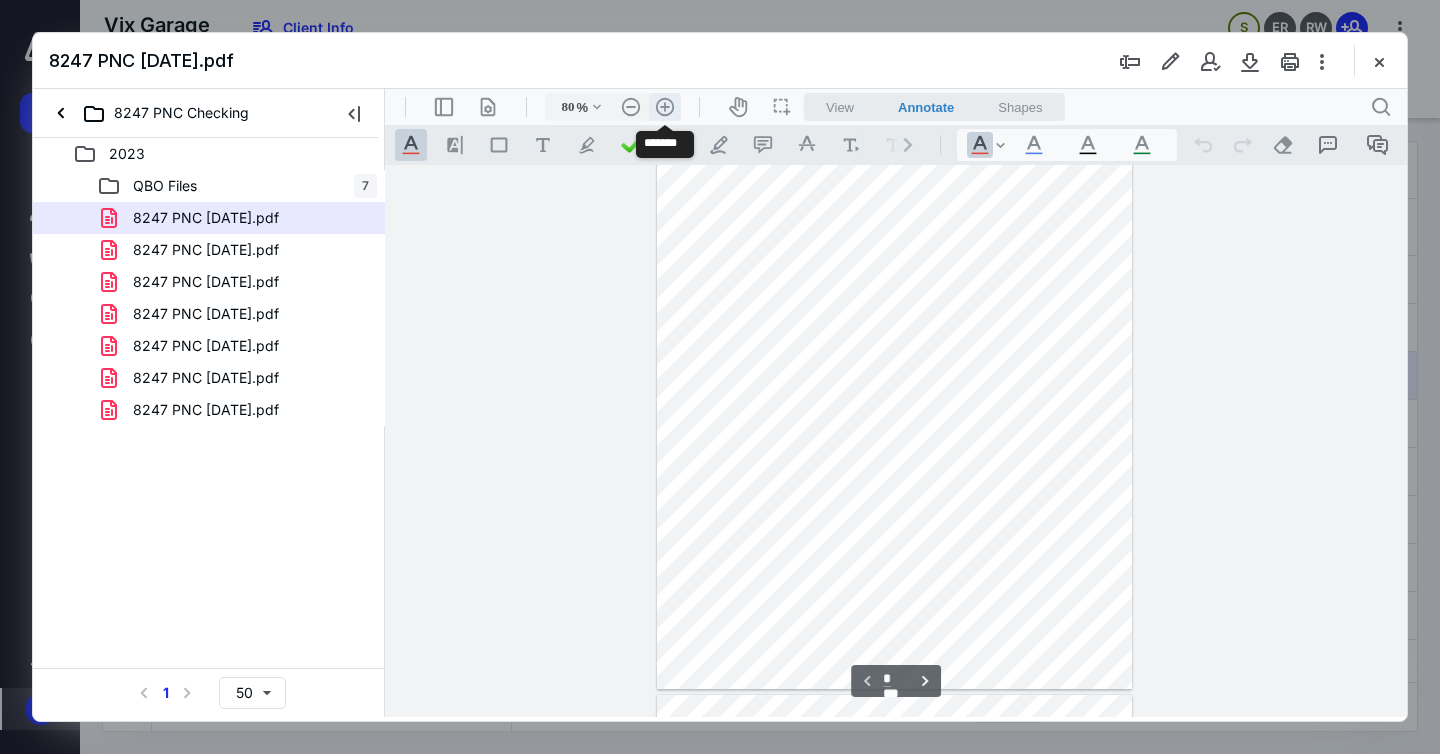 click on ".cls-1{fill:#abb0c4;} icon - header - zoom - in - line" at bounding box center (665, 107) 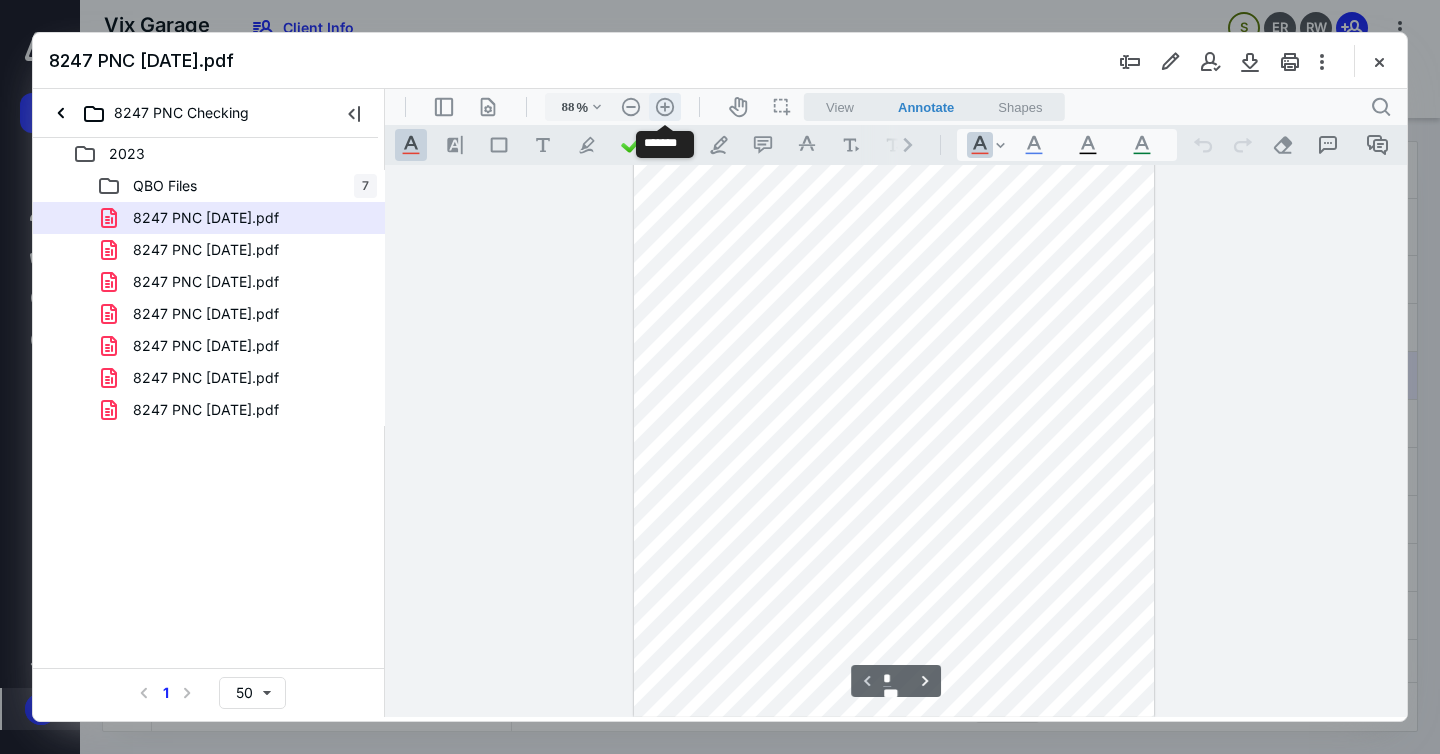 click on ".cls-1{fill:#abb0c4;} icon - header - zoom - in - line" at bounding box center [665, 107] 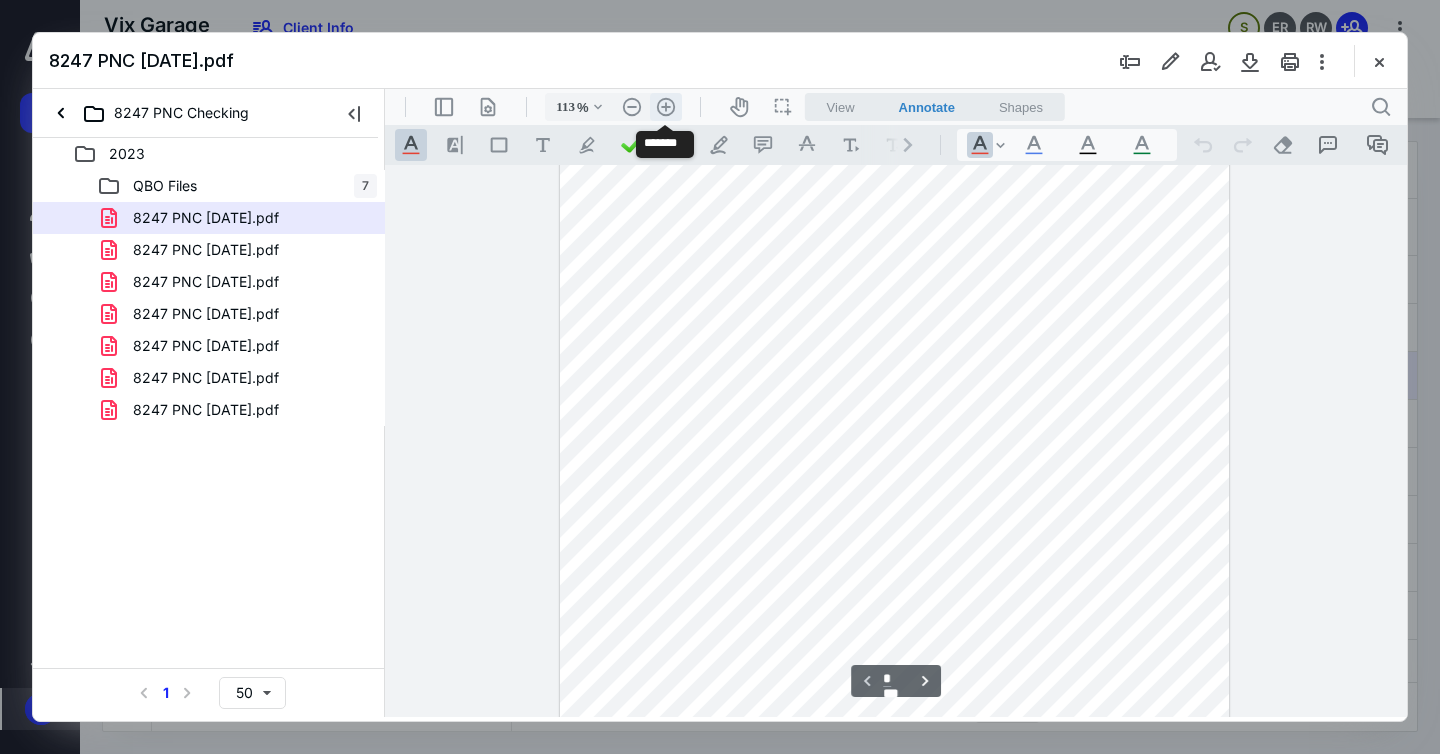 click on ".cls-1{fill:#abb0c4;} icon - header - zoom - in - line" at bounding box center [666, 107] 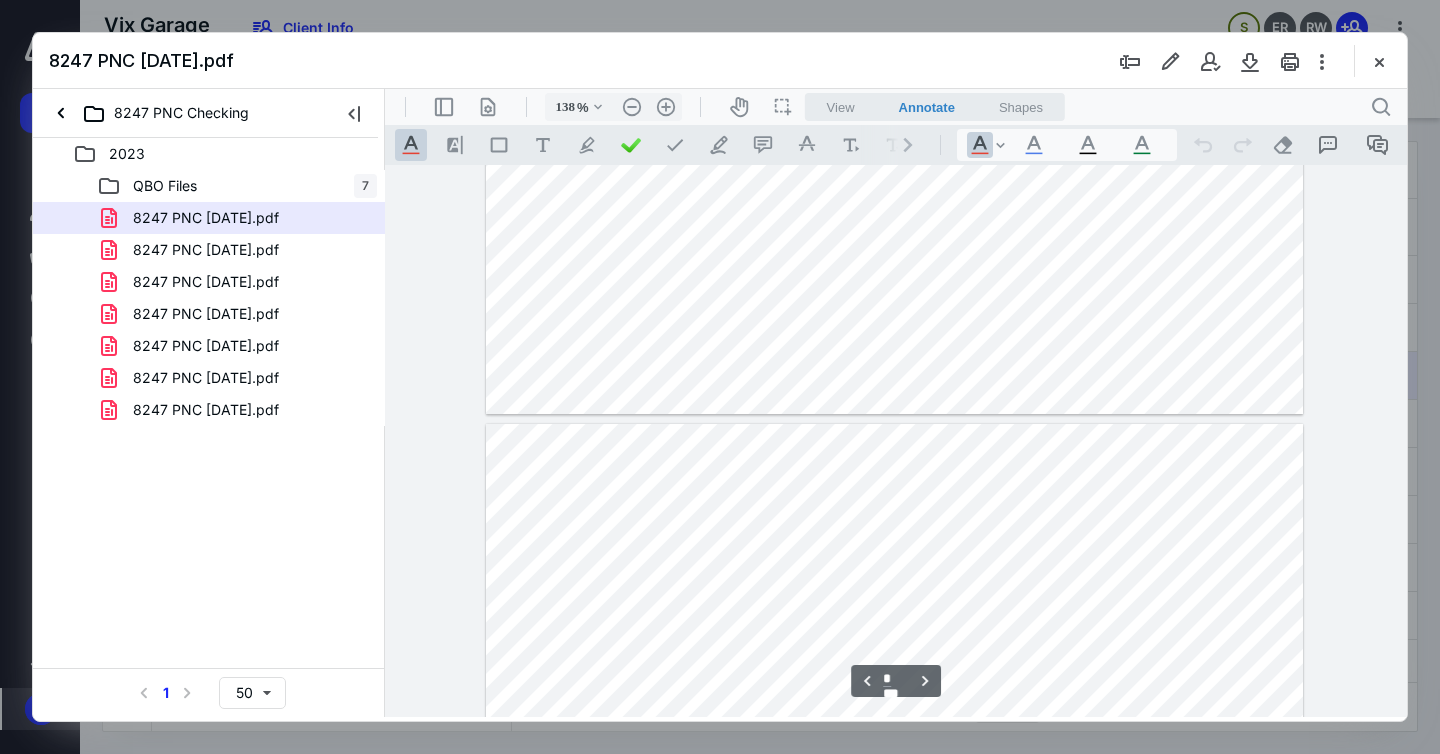 type on "*" 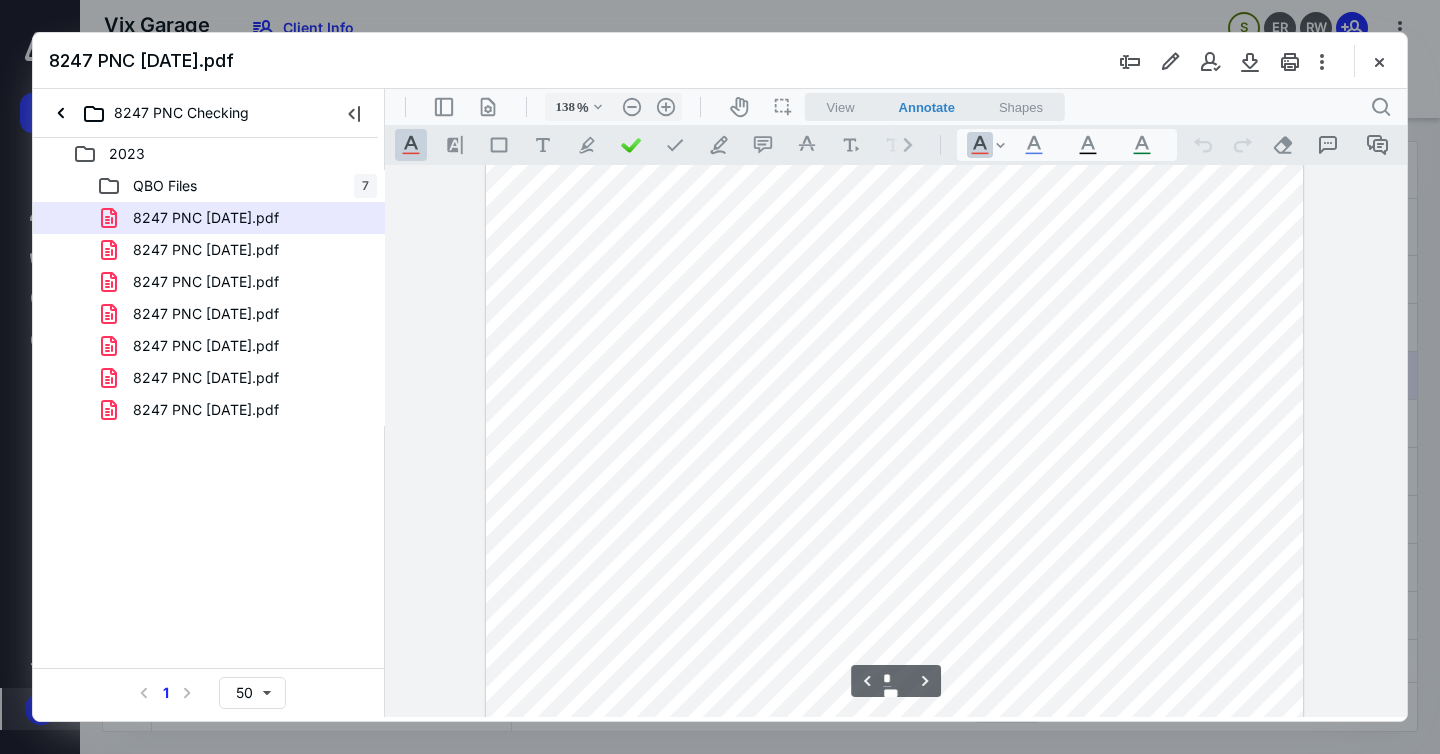 scroll, scrollTop: 3859, scrollLeft: 0, axis: vertical 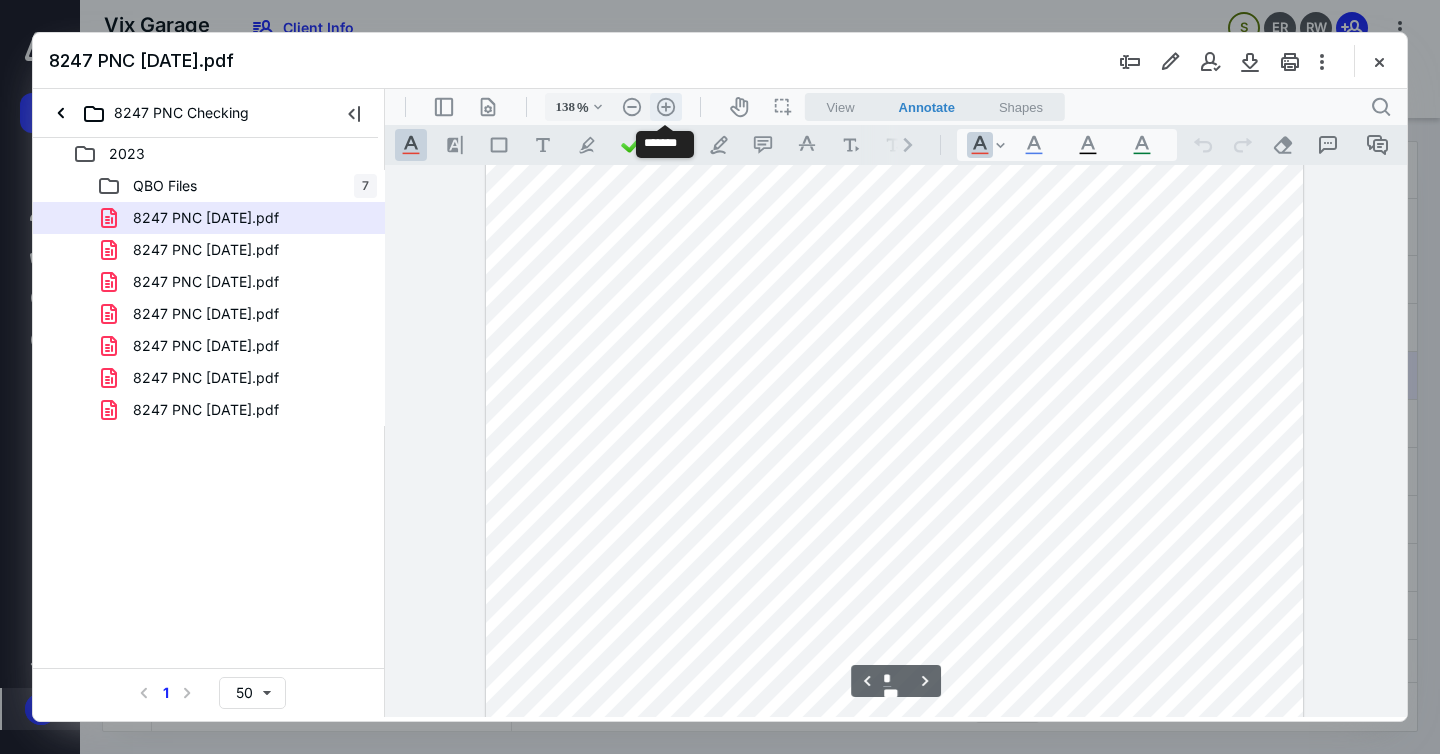 click on ".cls-1{fill:#abb0c4;} icon - header - zoom - in - line" at bounding box center [666, 107] 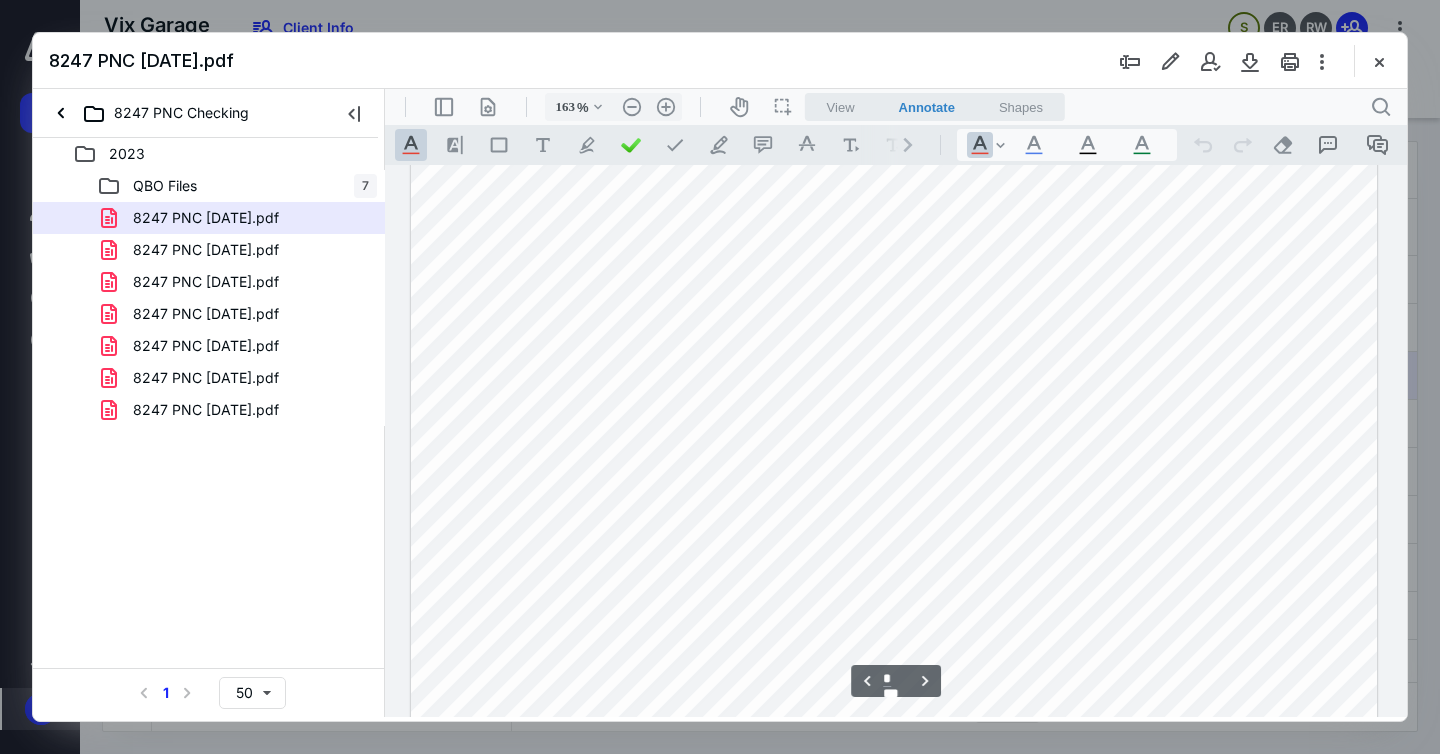 scroll, scrollTop: 6099, scrollLeft: 0, axis: vertical 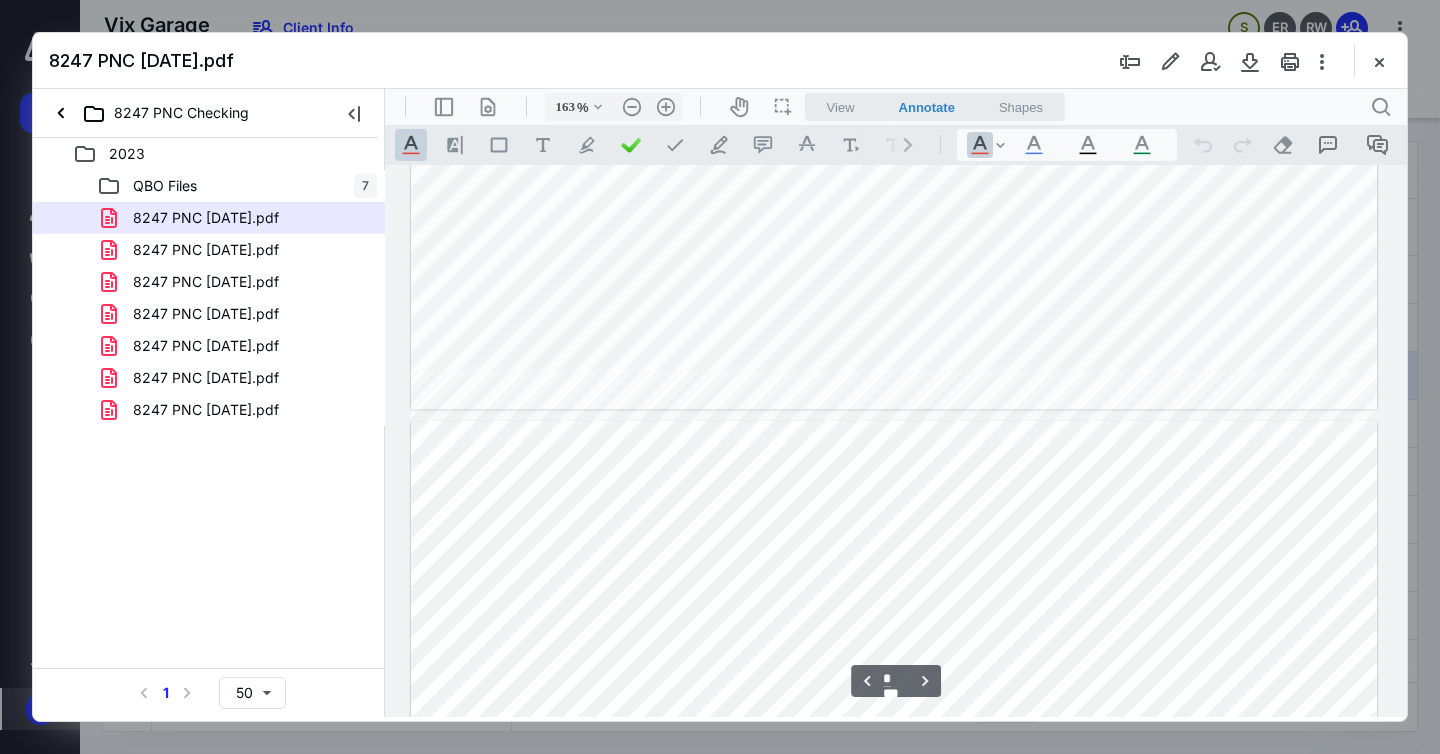 type on "*" 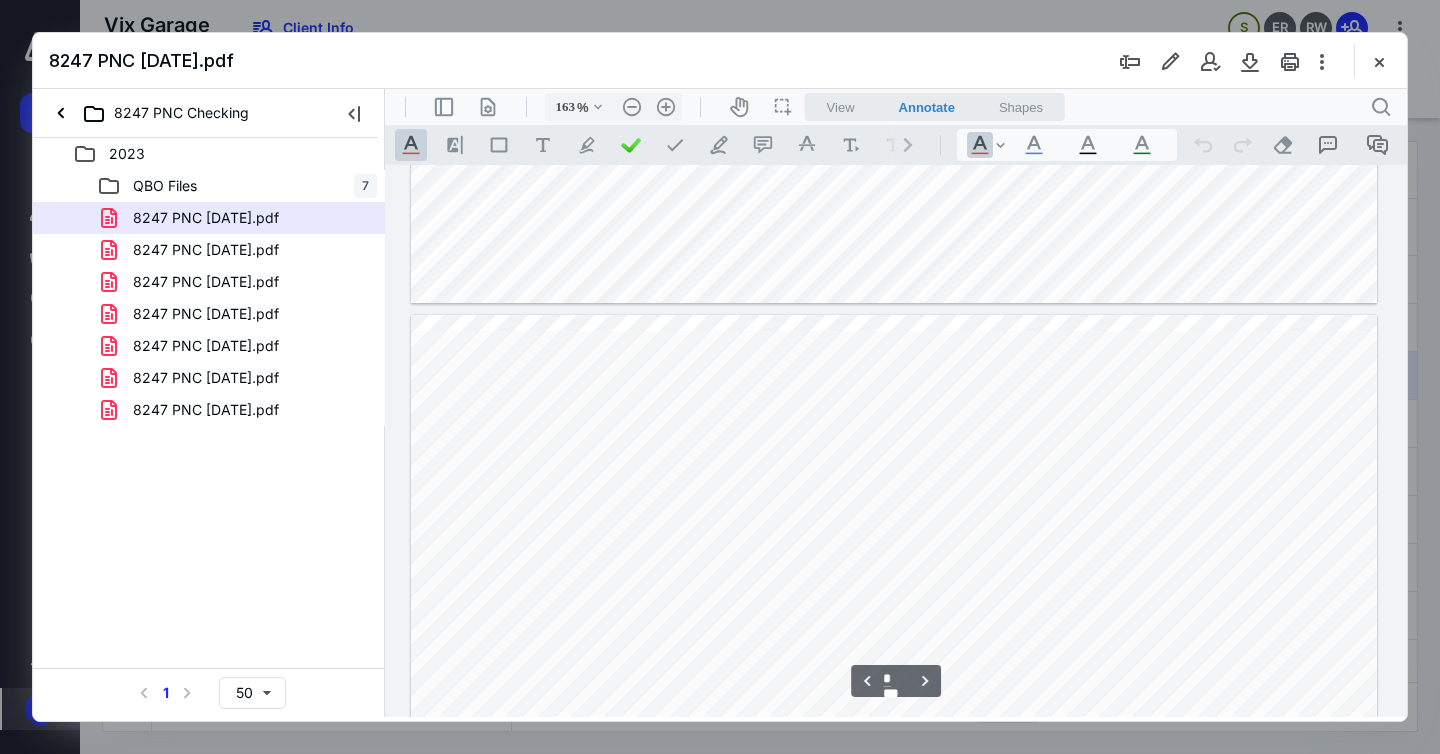 scroll, scrollTop: 6662, scrollLeft: 0, axis: vertical 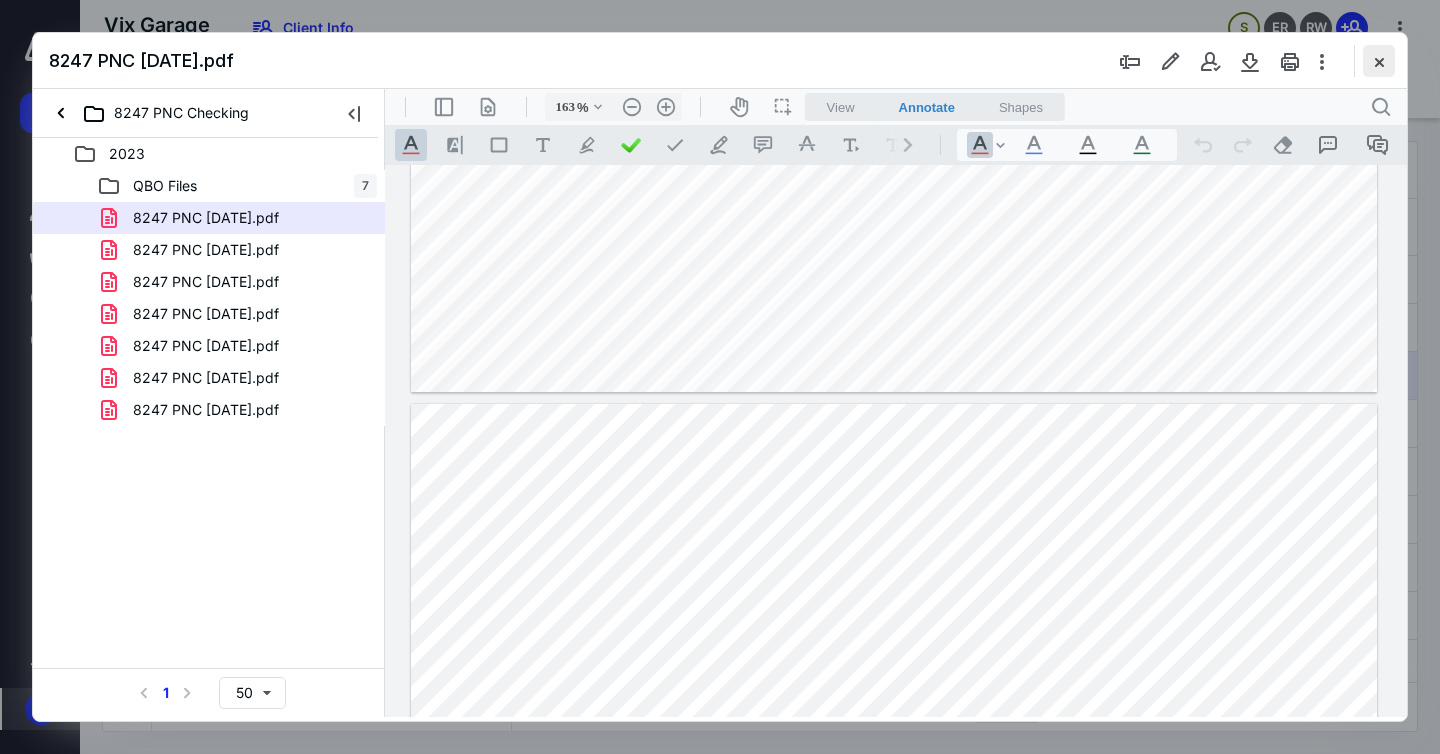 click at bounding box center (1379, 61) 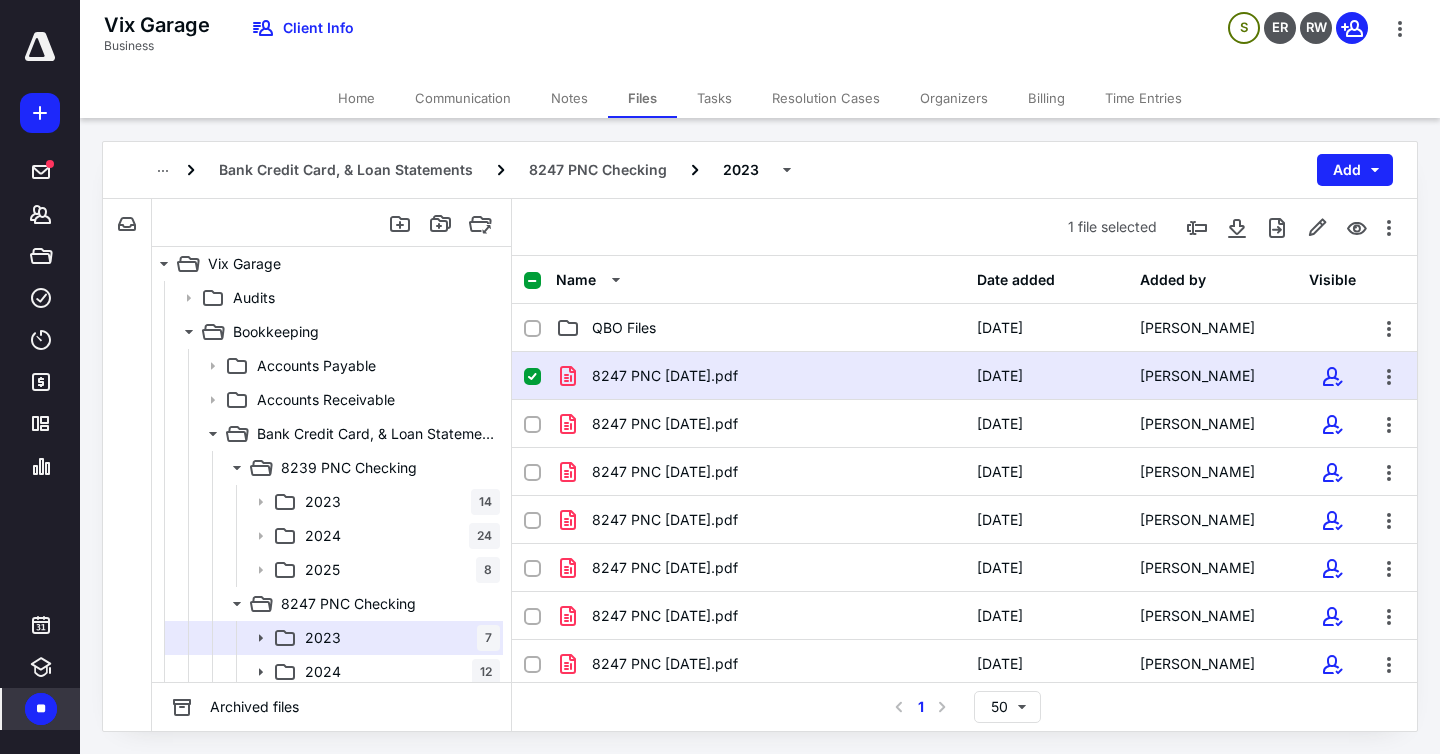 click on "[PERSON_NAME]" at bounding box center [1209, 376] 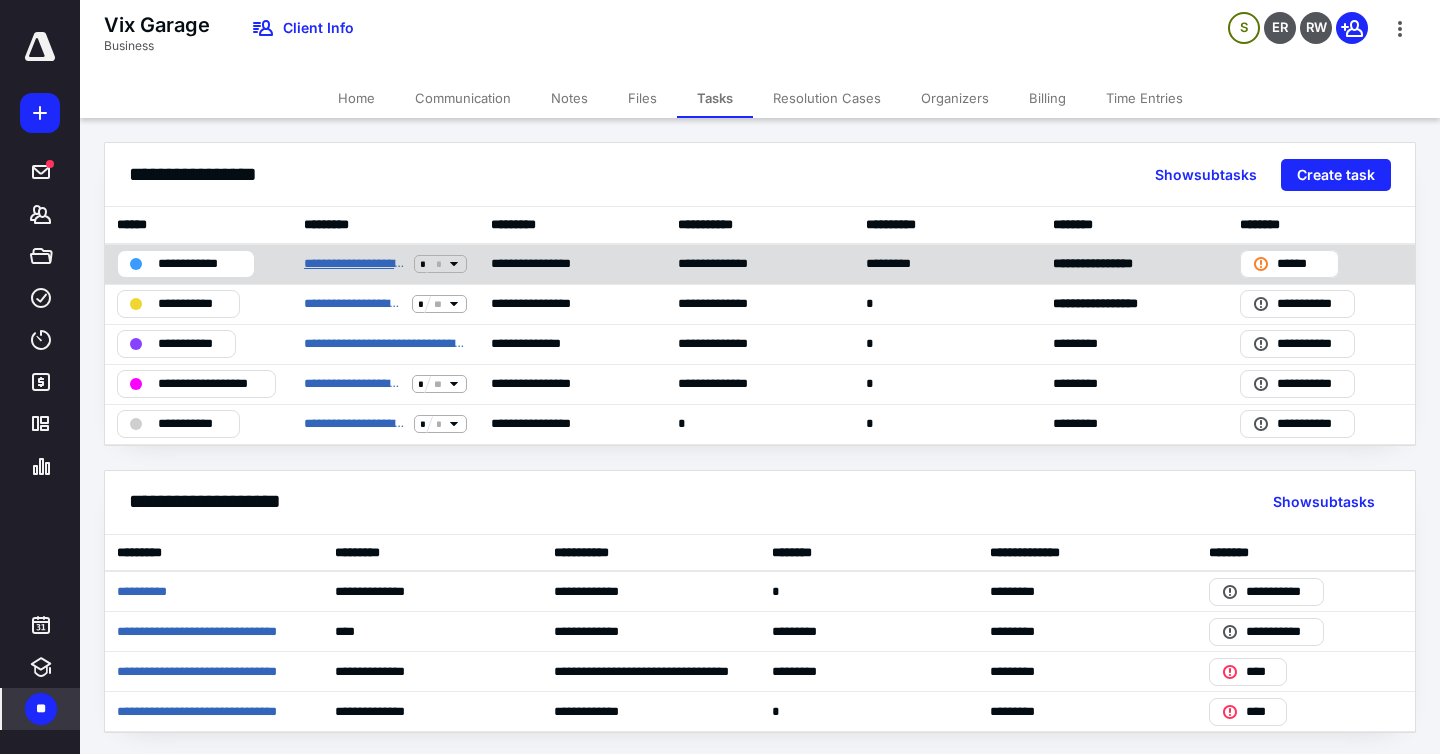 click on "**********" at bounding box center (355, 264) 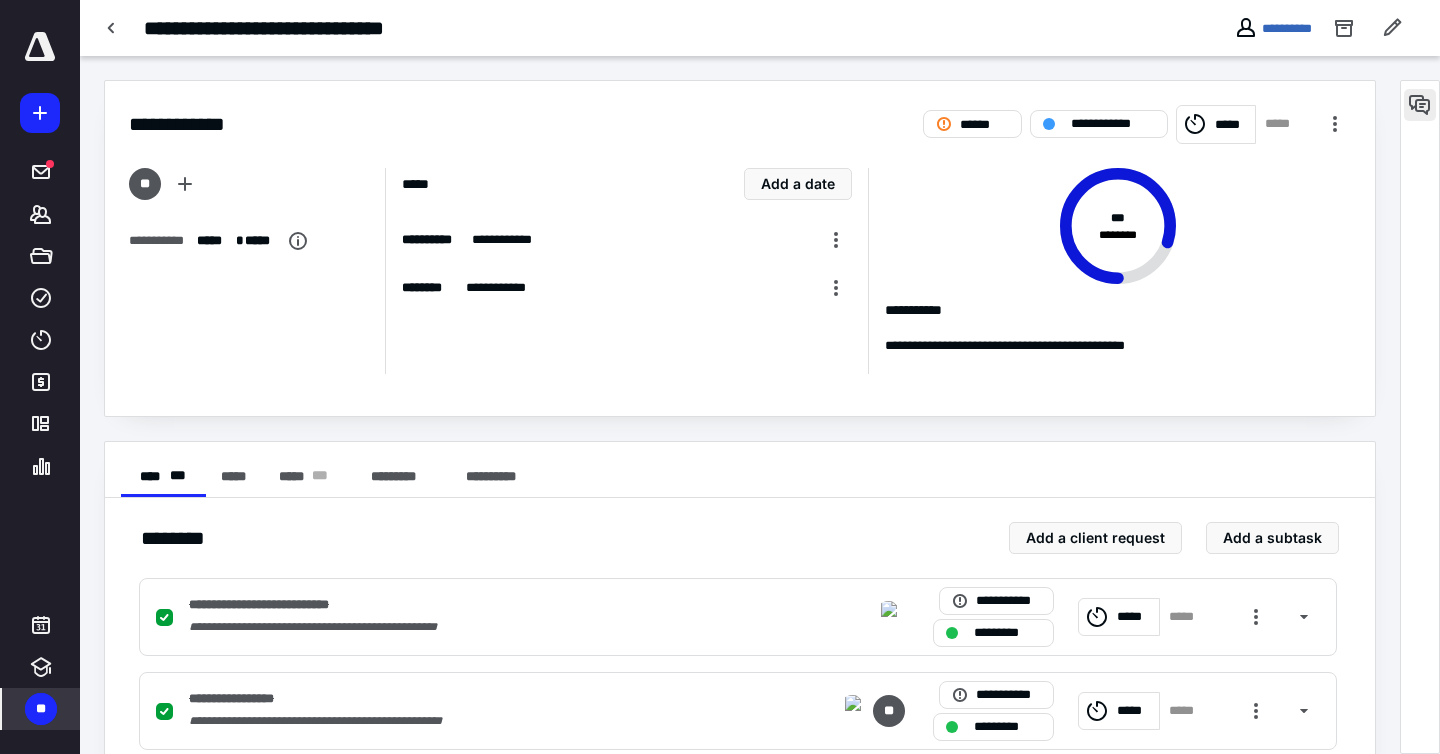 click at bounding box center (1420, 105) 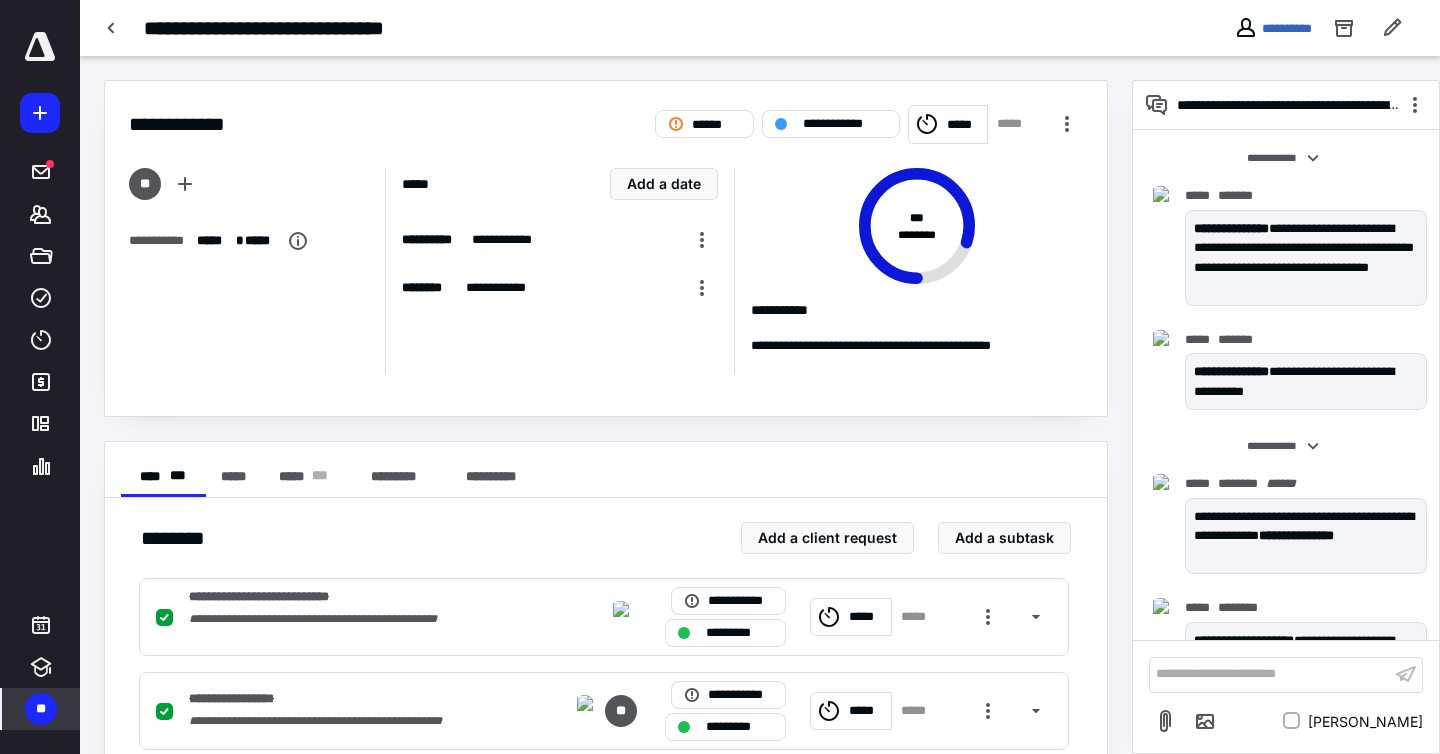 scroll, scrollTop: 1208, scrollLeft: 0, axis: vertical 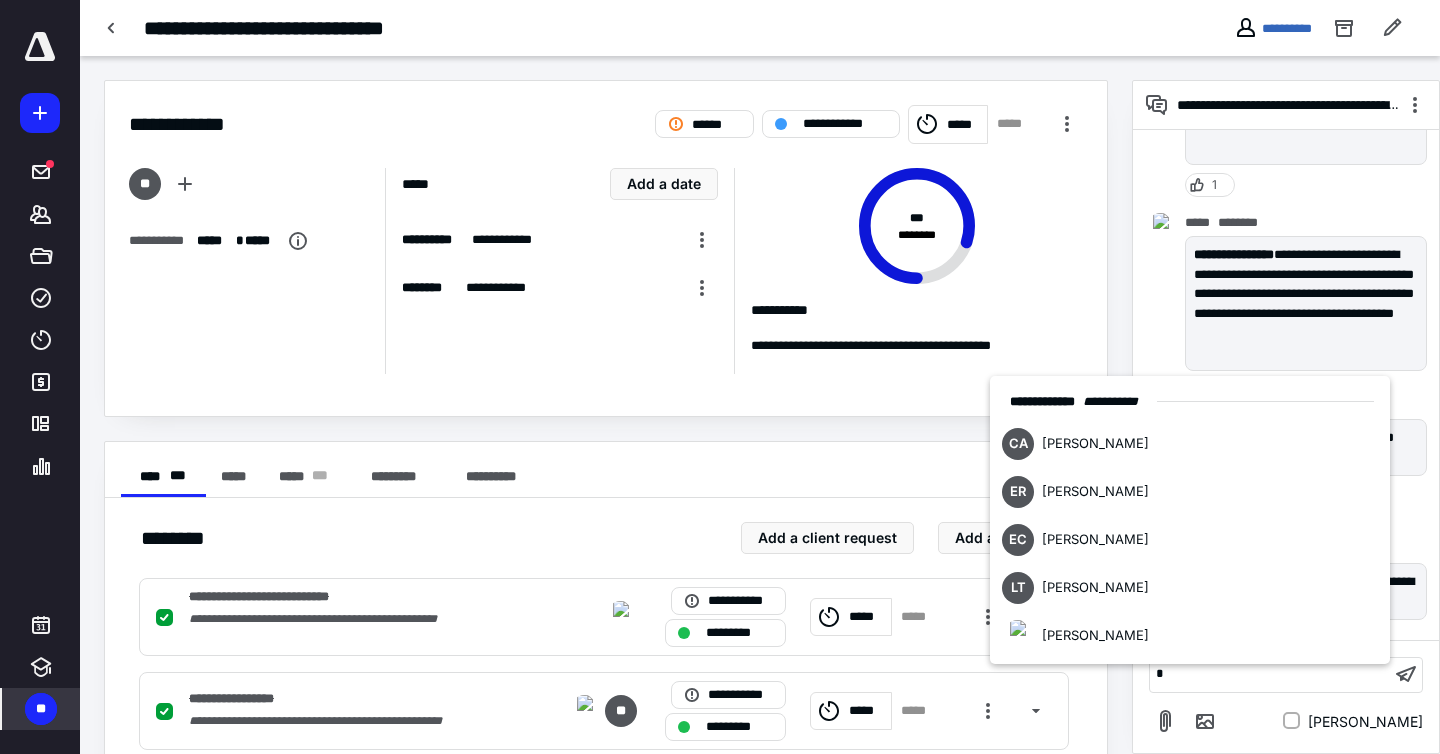type 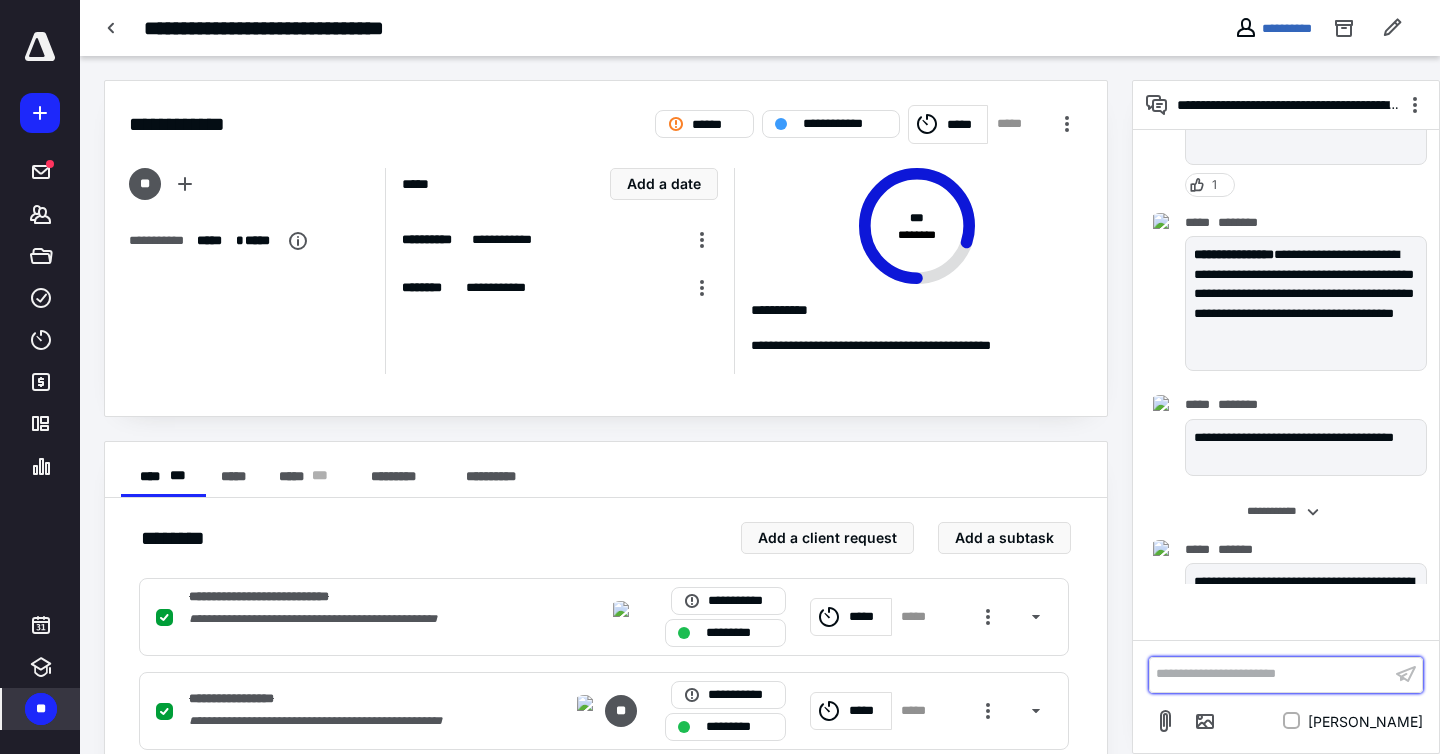 scroll, scrollTop: 1351, scrollLeft: 0, axis: vertical 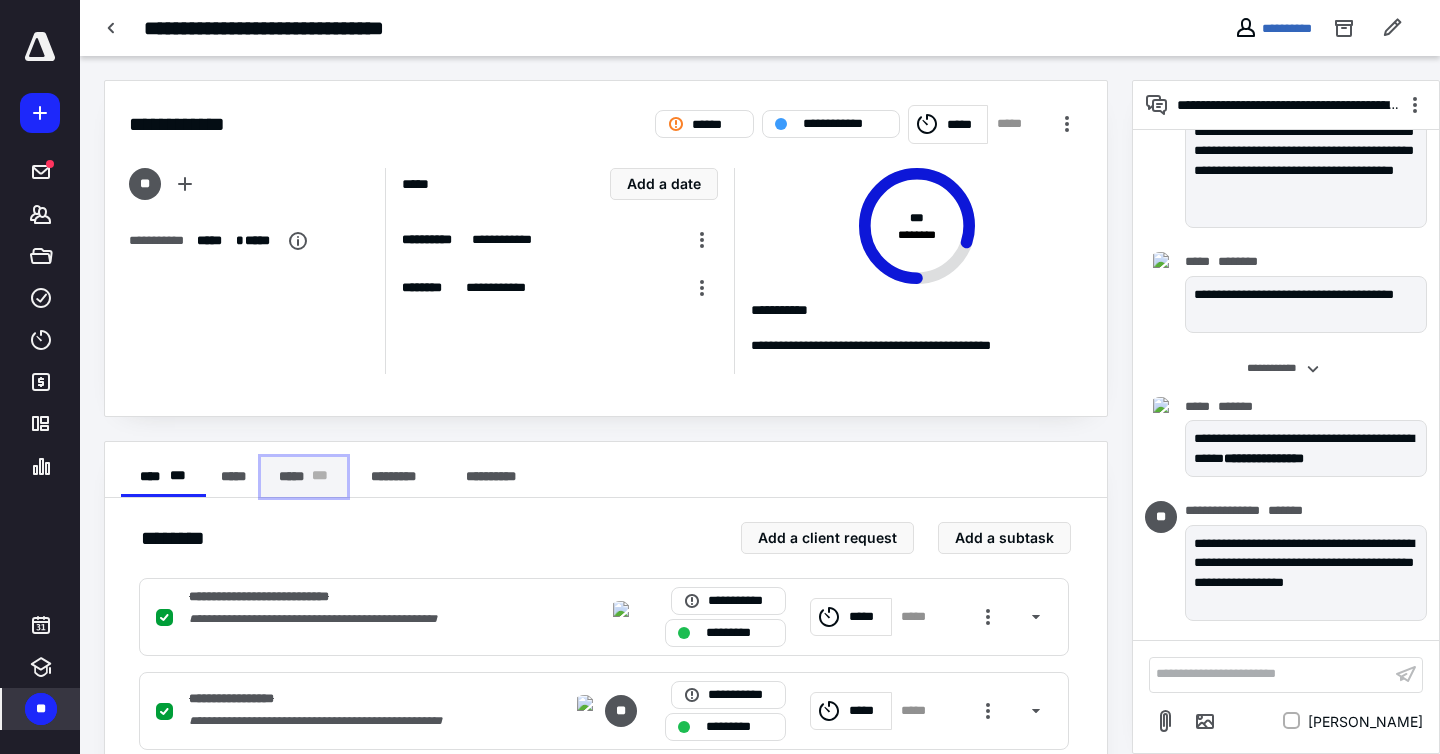 click on "***** * * *" at bounding box center (304, 477) 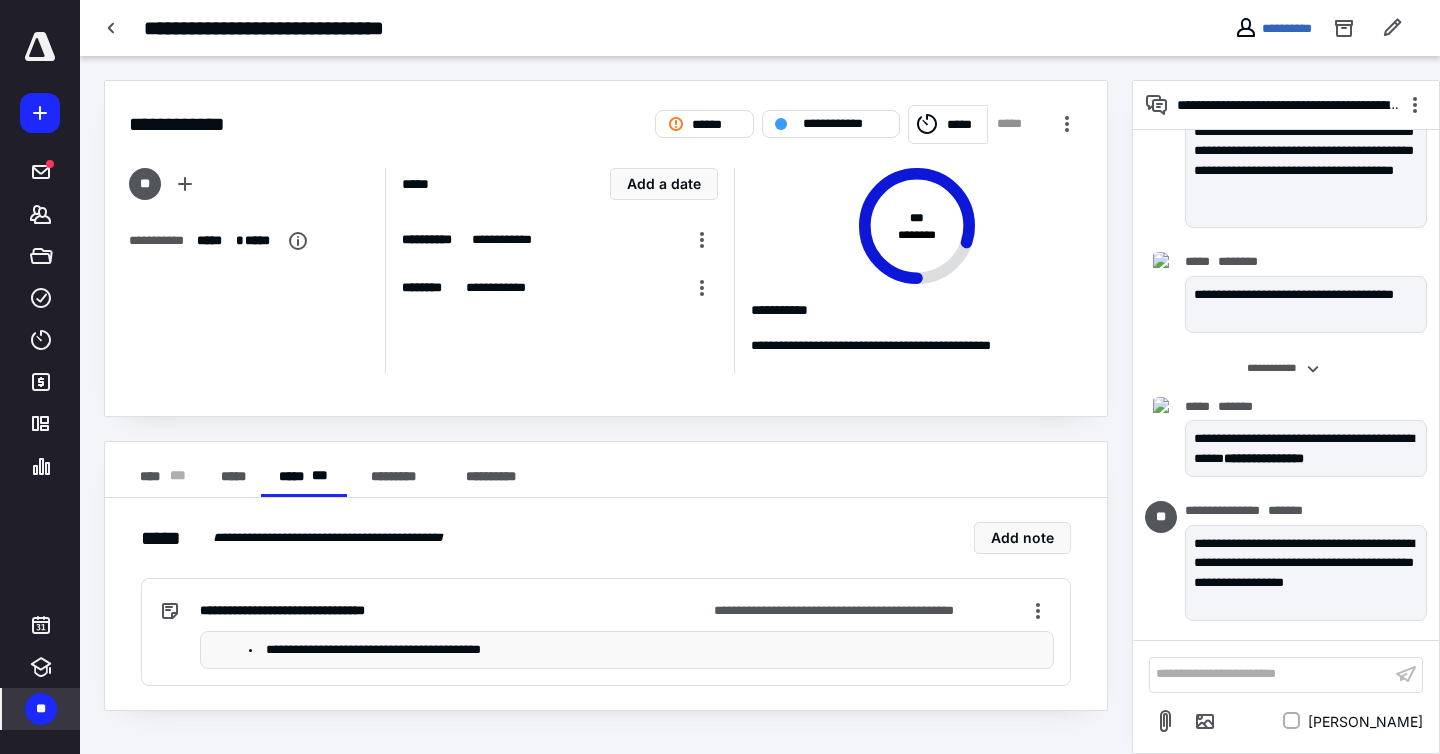 click on "**********" at bounding box center (647, 650) 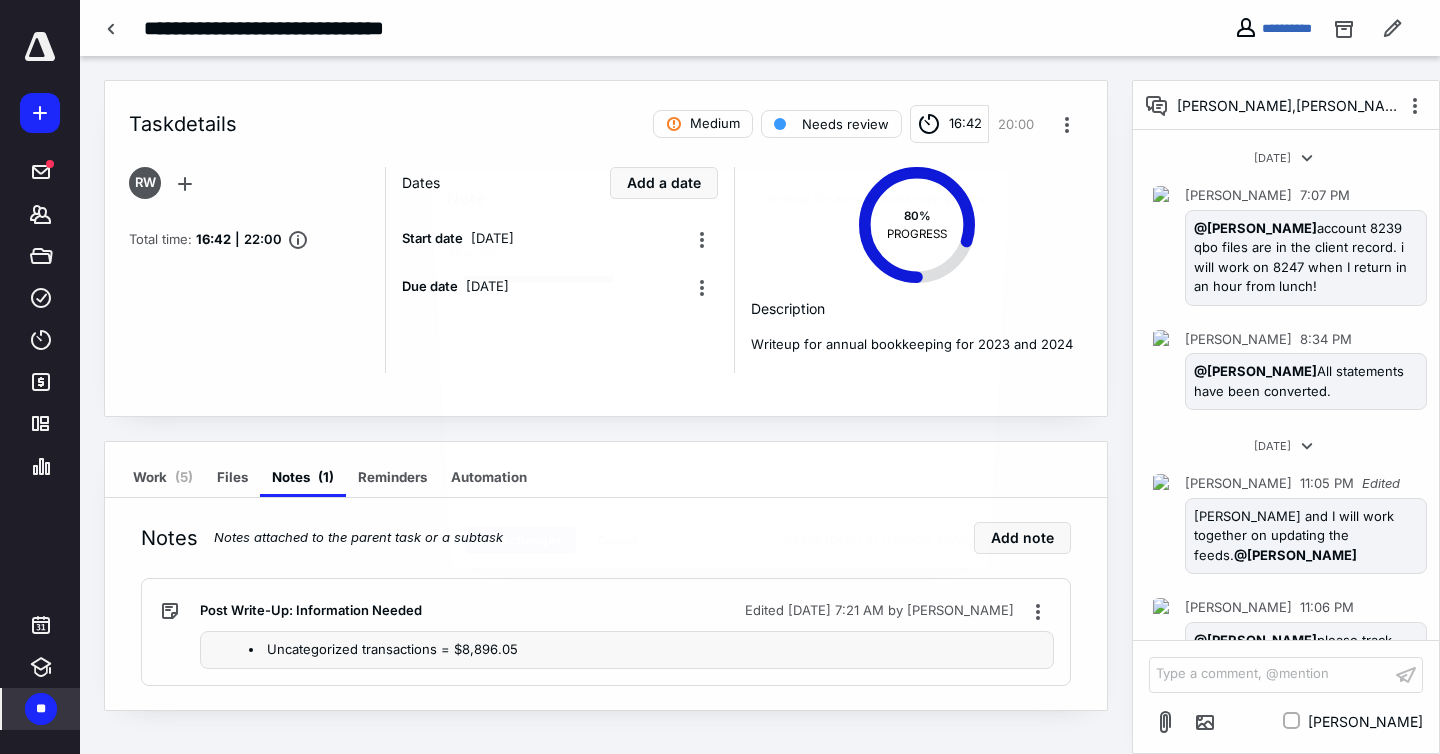scroll, scrollTop: 1351, scrollLeft: 0, axis: vertical 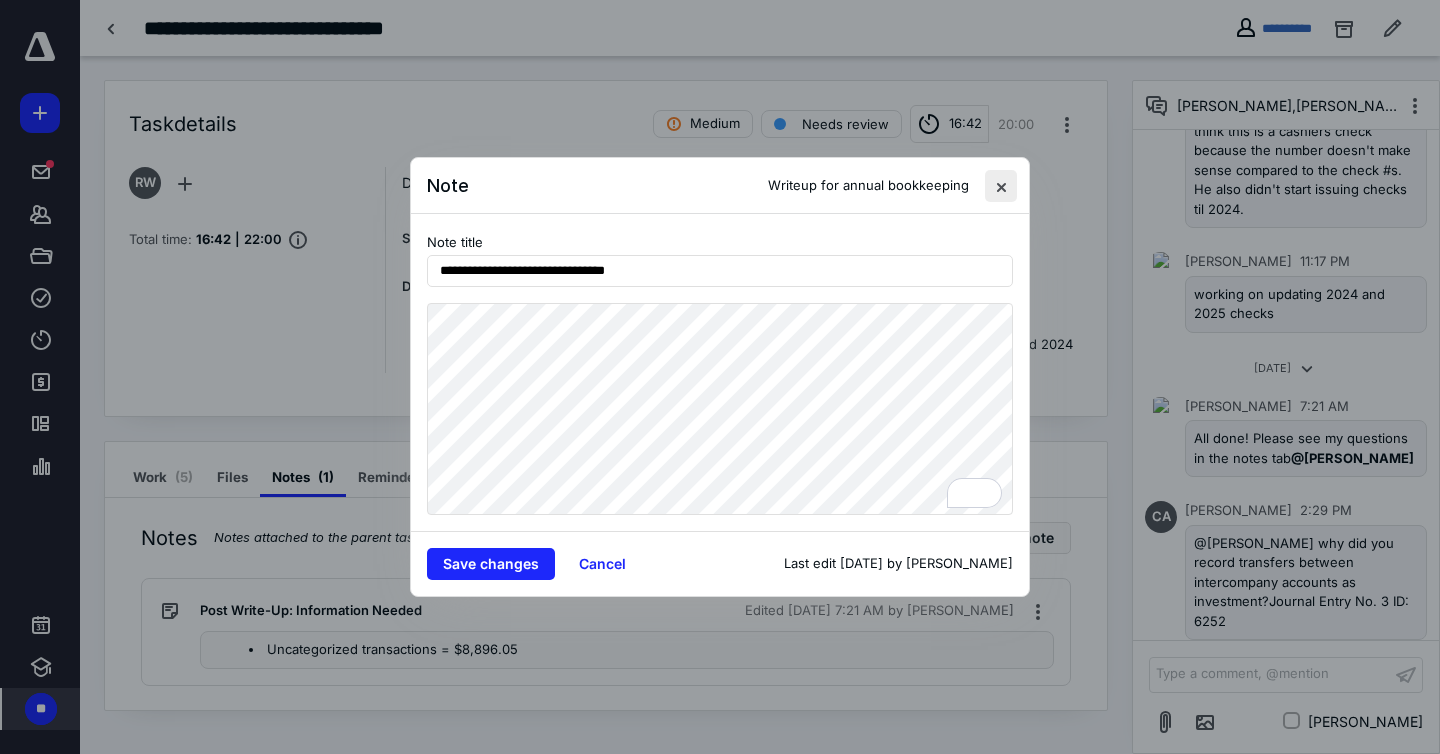 click at bounding box center (1001, 186) 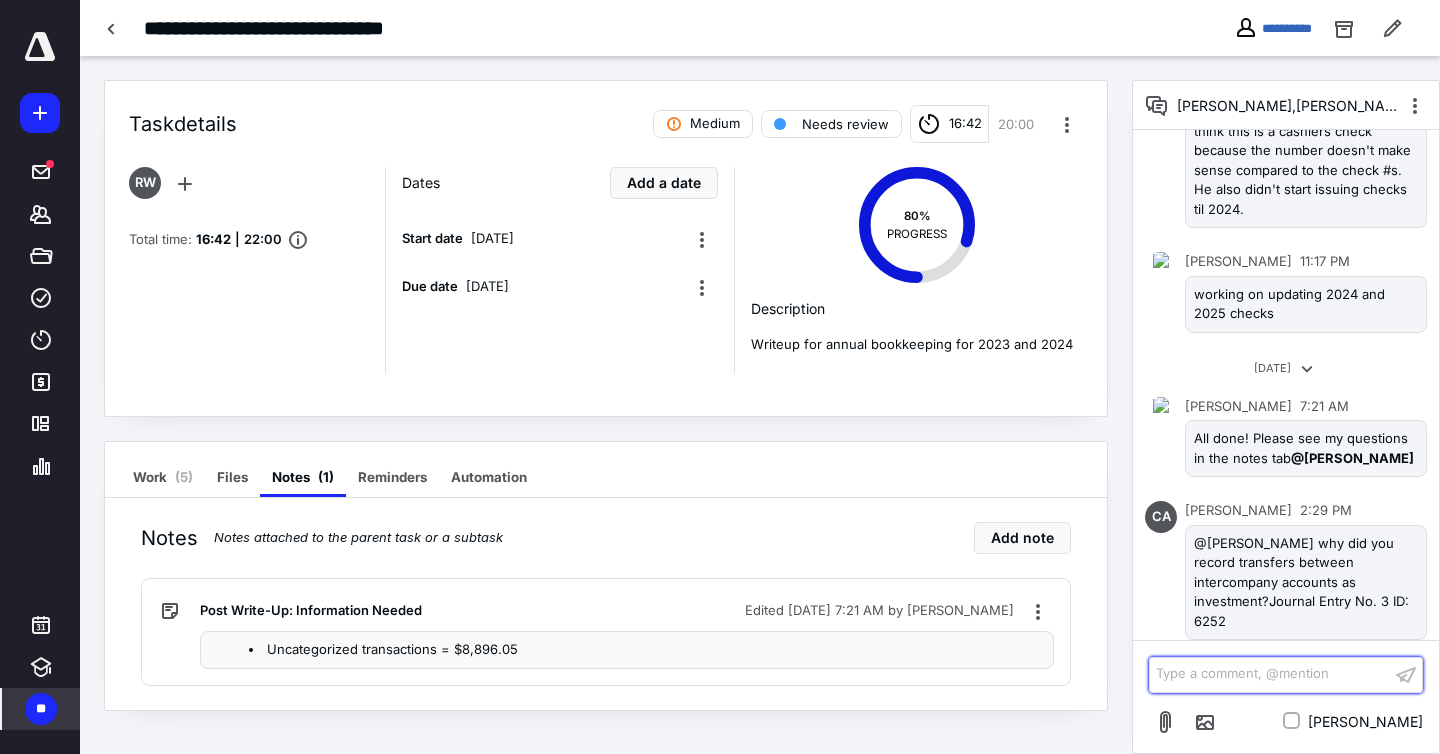 click on "Type a comment, @mention ﻿" at bounding box center (1270, 674) 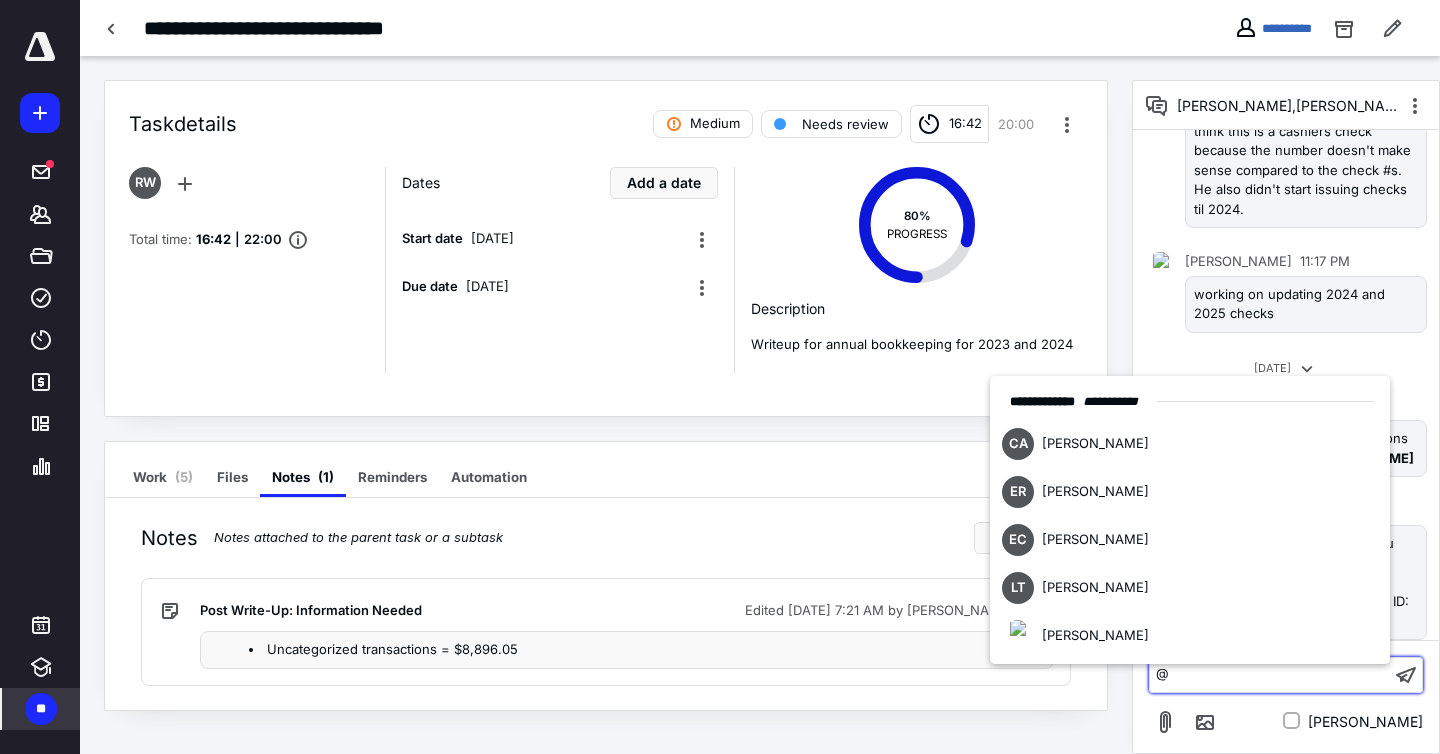 type 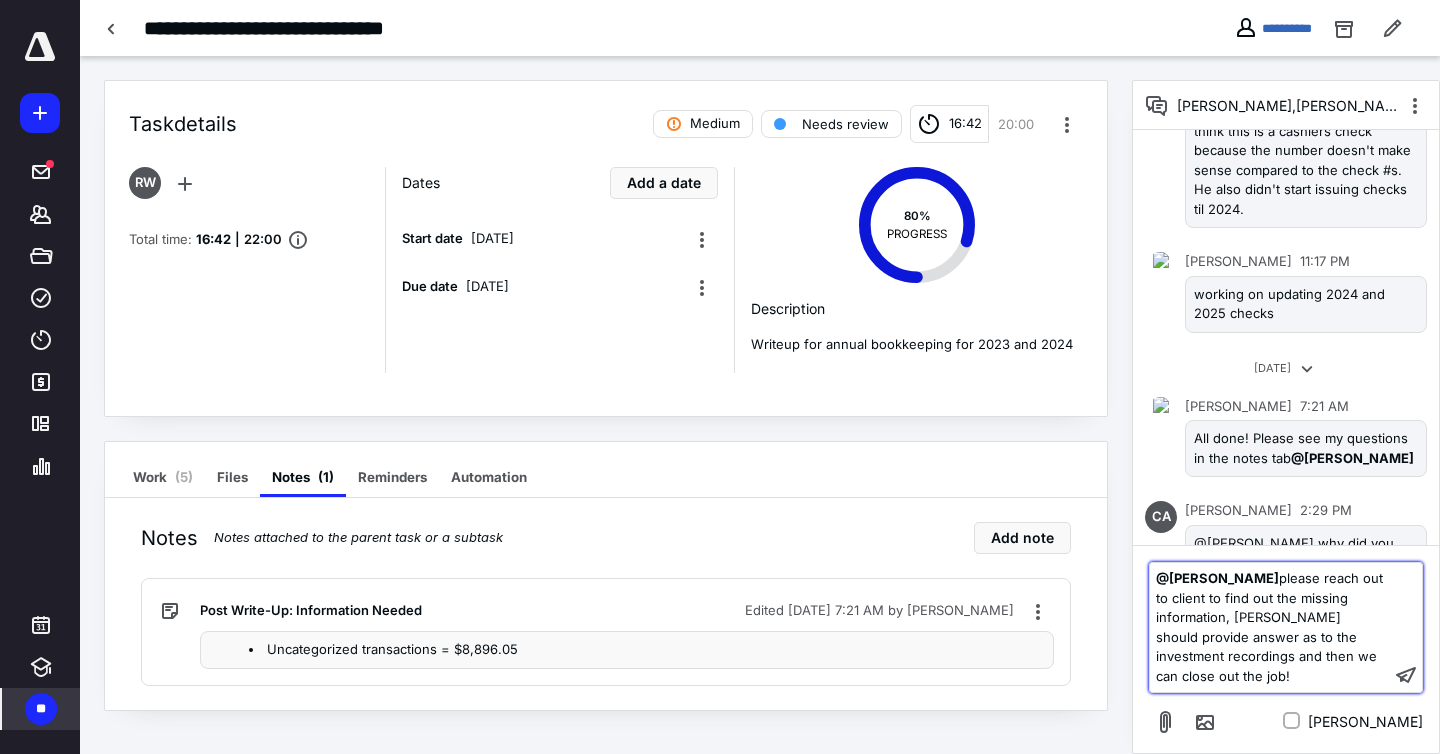 scroll, scrollTop: 1514, scrollLeft: 0, axis: vertical 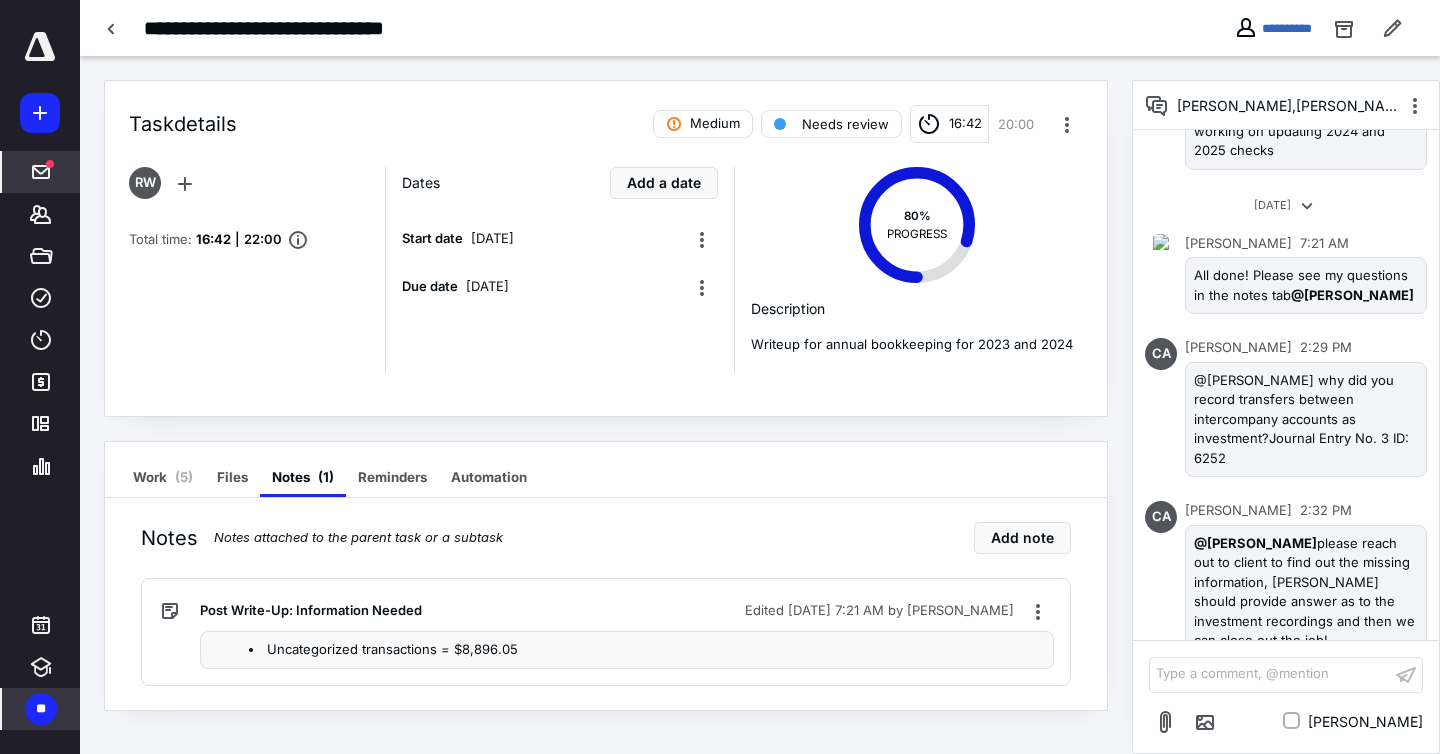 click 